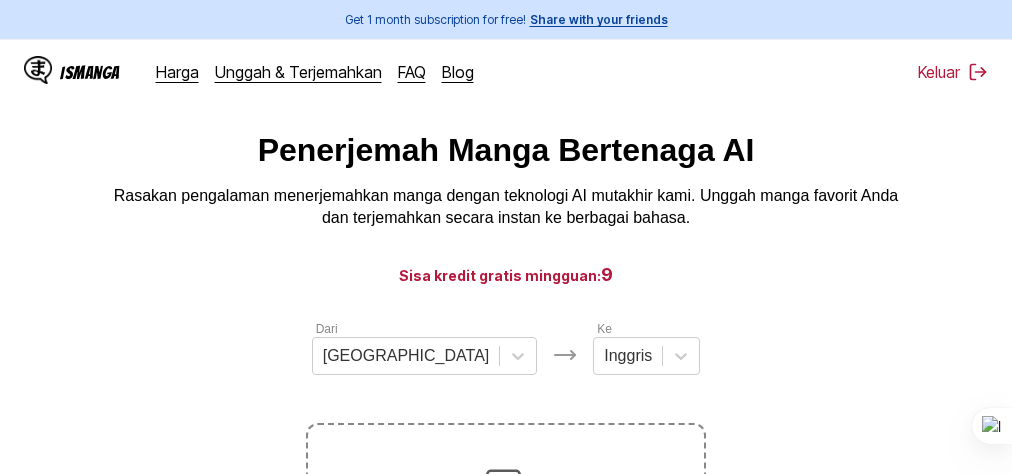 scroll, scrollTop: 526, scrollLeft: 0, axis: vertical 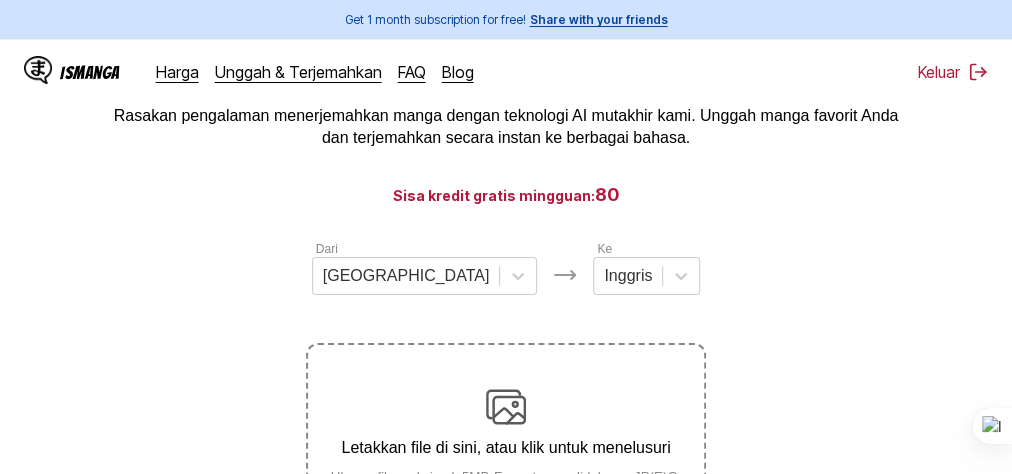 click on "Letakkan file di sini, atau klik untuk menelusuri Ukuran file maksimal: 5MB  •  Format yang didukung: JP(E)G, PNG, WEBP" at bounding box center [506, 443] 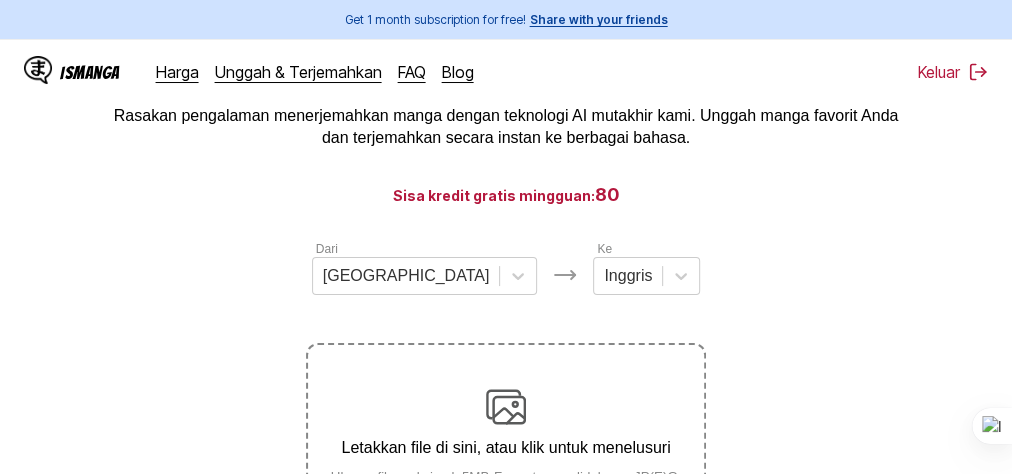 scroll, scrollTop: 160, scrollLeft: 0, axis: vertical 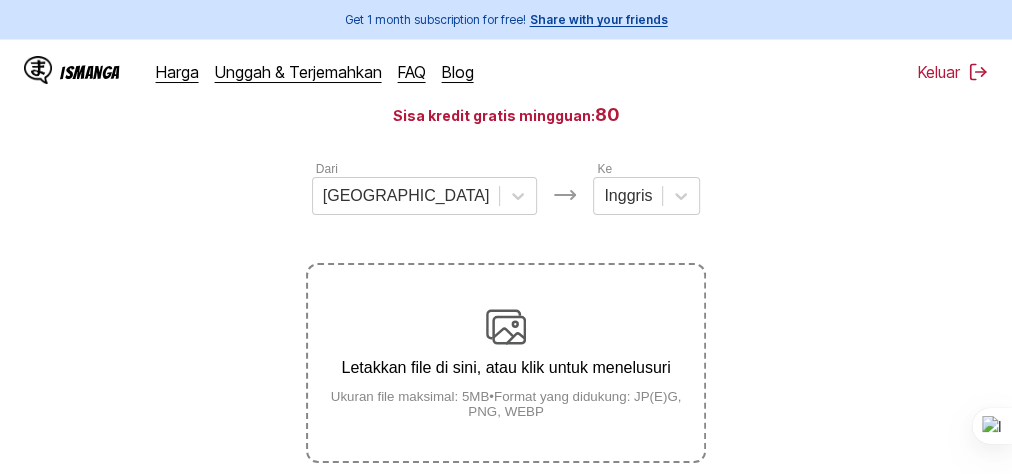 click on "Ukuran file maksimal: 5MB  •  Format yang didukung: JP(E)G, PNG, WEBP" at bounding box center [506, 404] 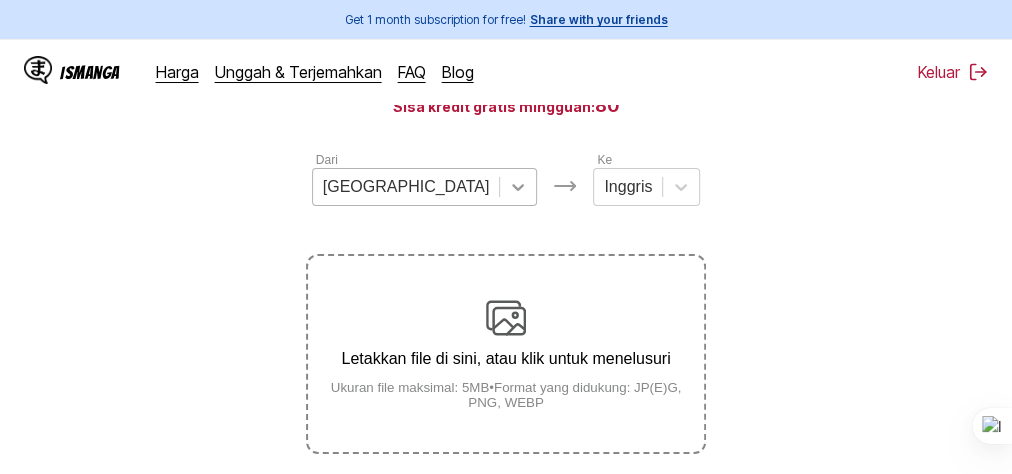 scroll, scrollTop: 160, scrollLeft: 0, axis: vertical 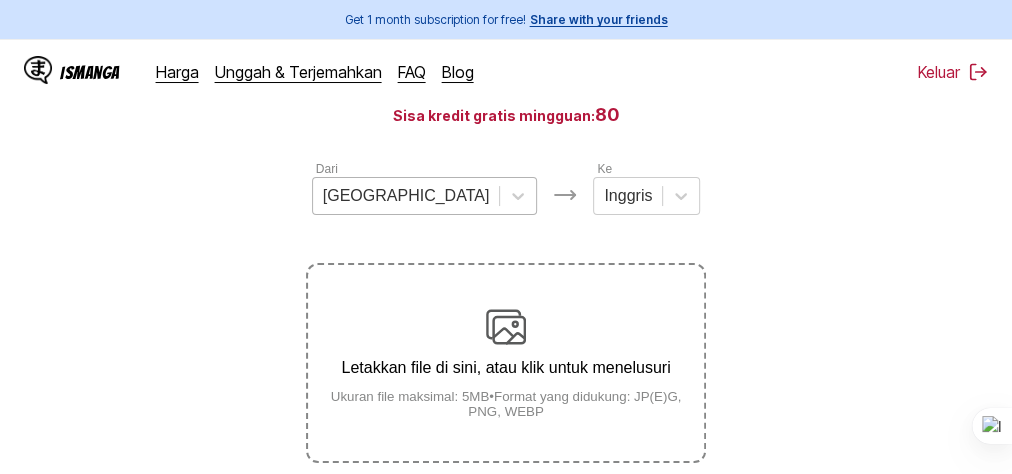 click at bounding box center [406, 196] 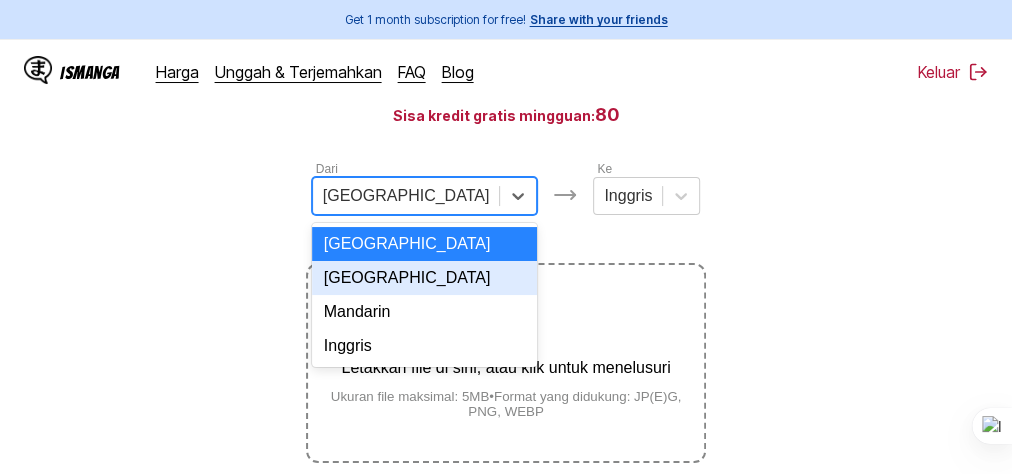 click on "[GEOGRAPHIC_DATA]" at bounding box center [425, 278] 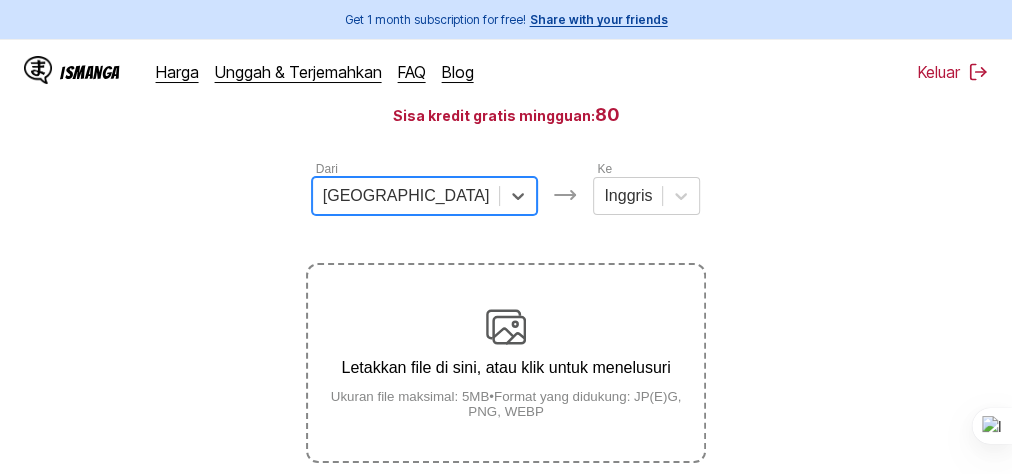 scroll, scrollTop: 400, scrollLeft: 0, axis: vertical 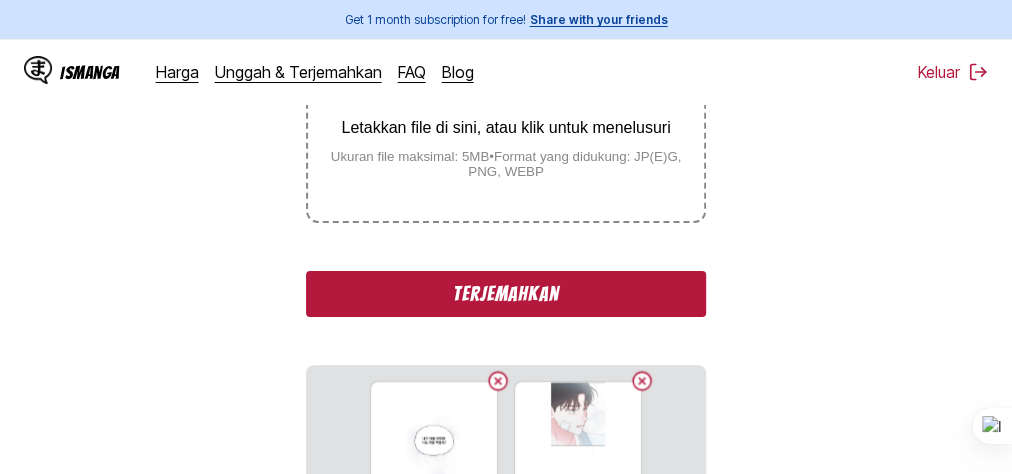 click on "Terjemahkan" at bounding box center (506, 294) 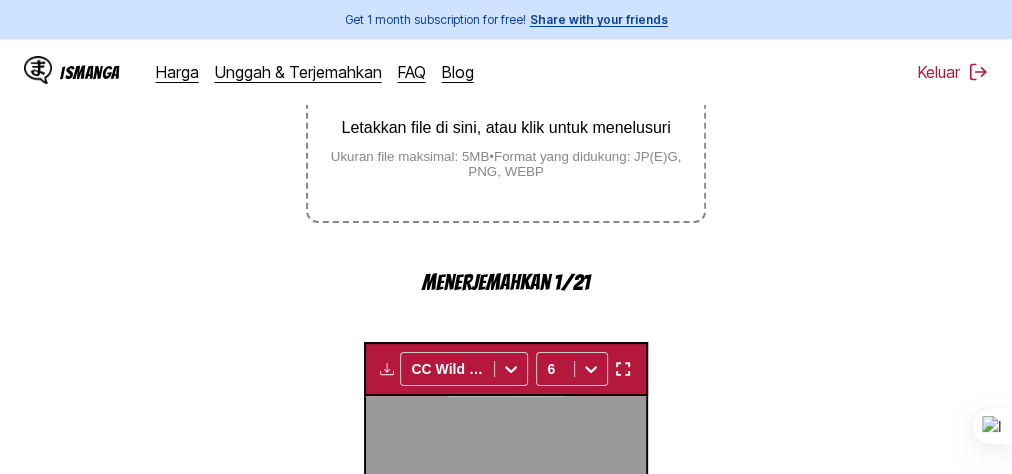 scroll, scrollTop: 697, scrollLeft: 0, axis: vertical 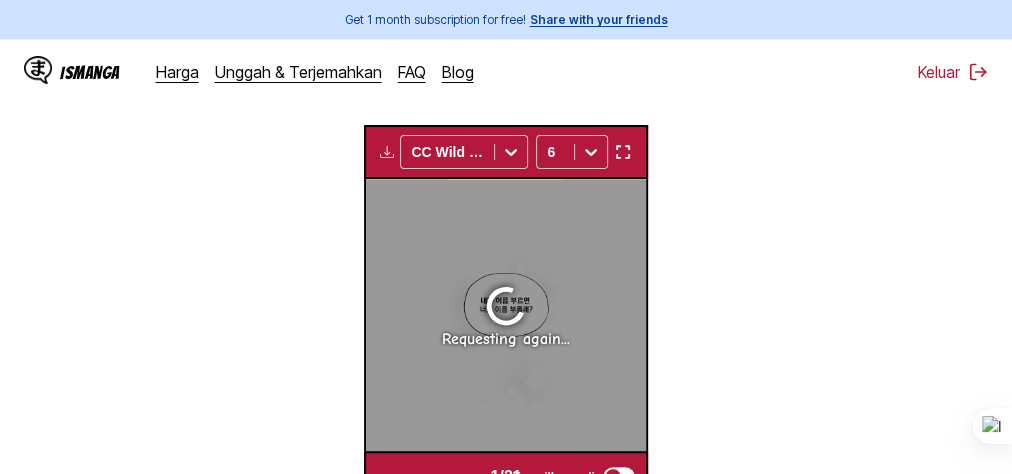 click at bounding box center [622, 152] 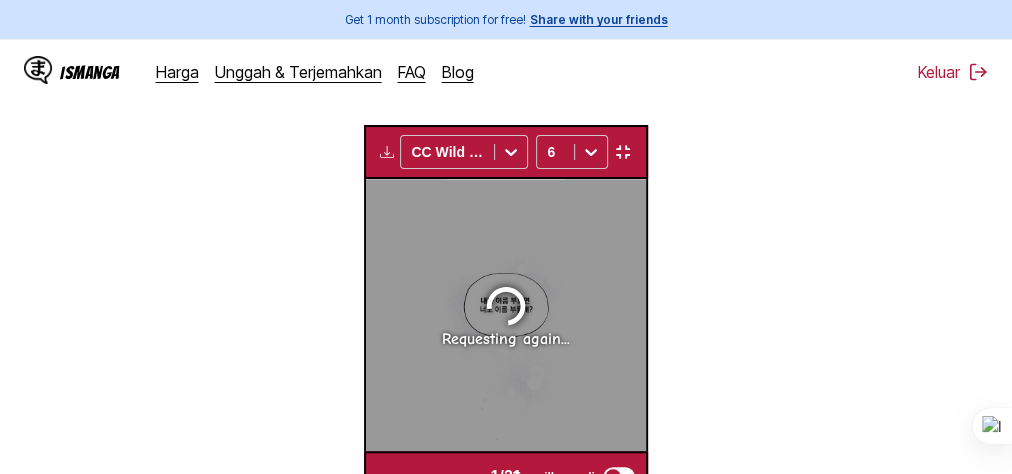 scroll, scrollTop: 307, scrollLeft: 0, axis: vertical 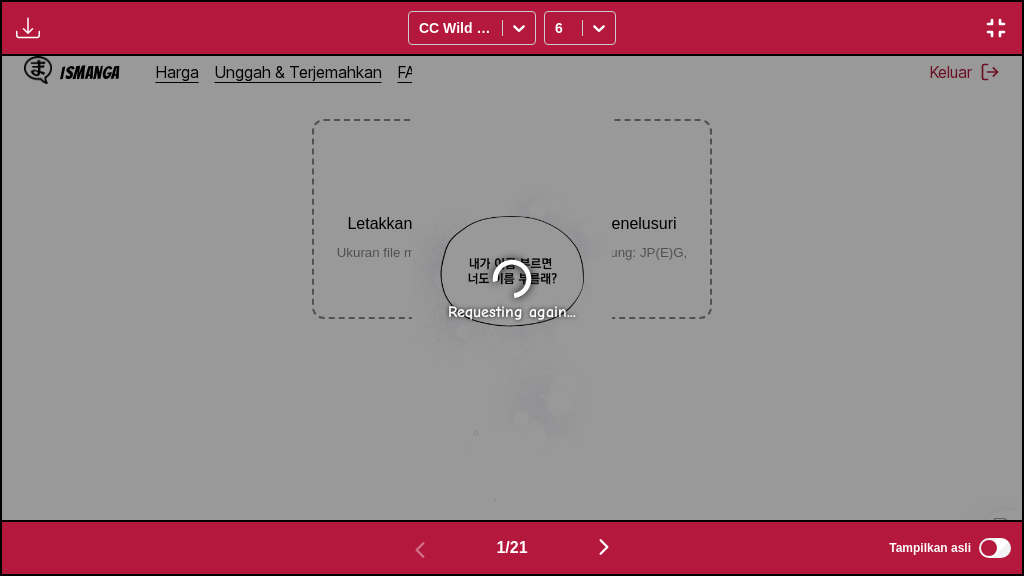 click at bounding box center (996, 28) 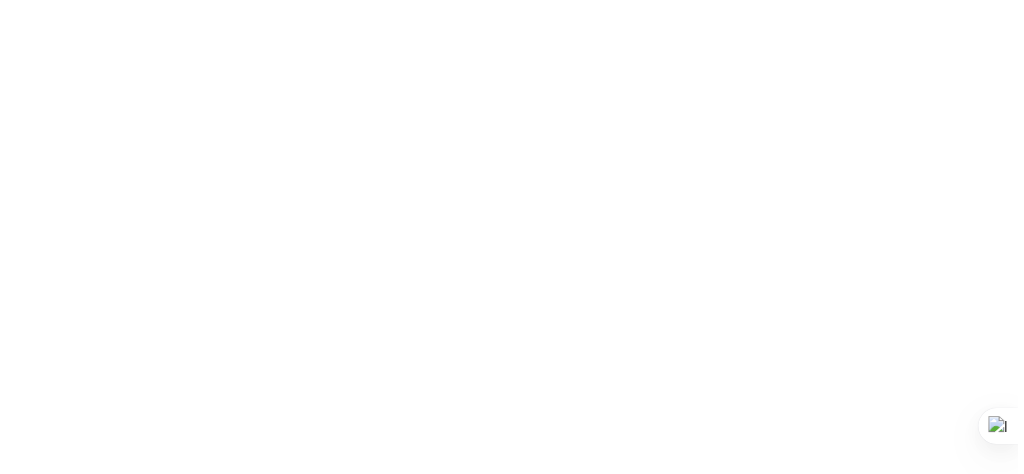 scroll, scrollTop: 0, scrollLeft: 0, axis: both 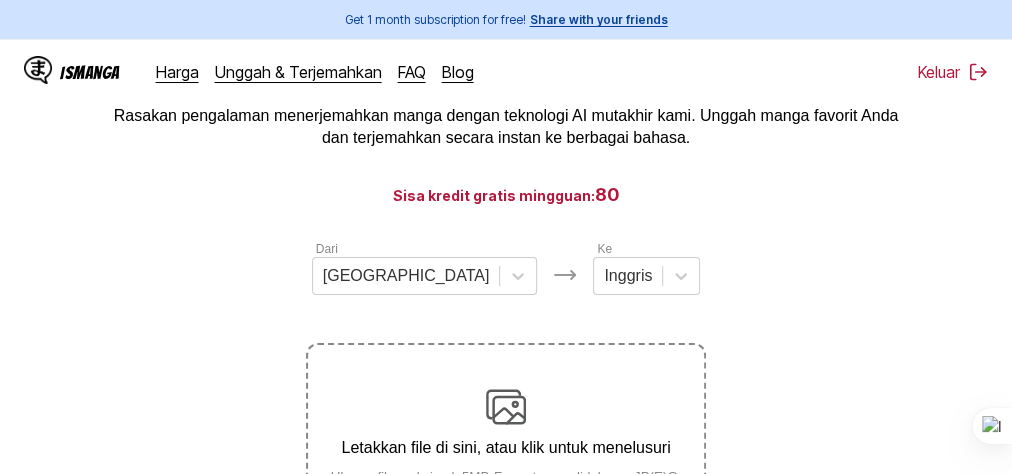 click on "Letakkan file di sini, atau klik untuk menelusuri Ukuran file maksimal: 5MB  •  Format yang didukung: JP(E)G, PNG, WEBP" at bounding box center [506, 443] 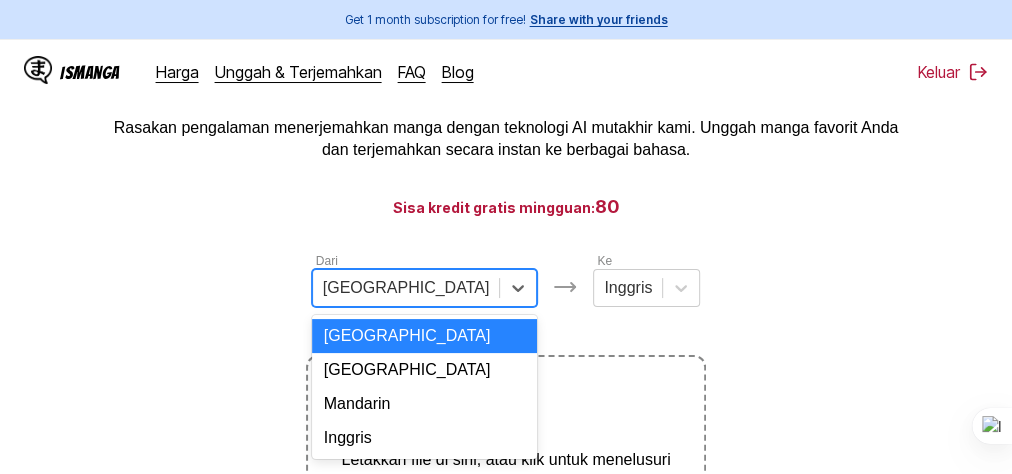 click on "4 results available. Use Up and Down to choose options, press Enter to select the currently focused option, press Escape to exit the menu, press Tab to select the option and exit the menu. Jepang Jepang Korea Mandarin Inggris" at bounding box center (425, 288) 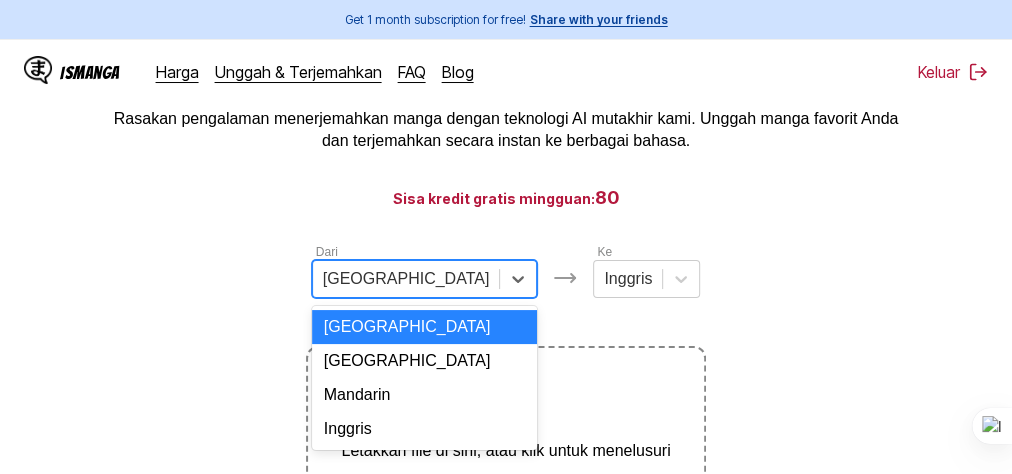 scroll, scrollTop: 83, scrollLeft: 0, axis: vertical 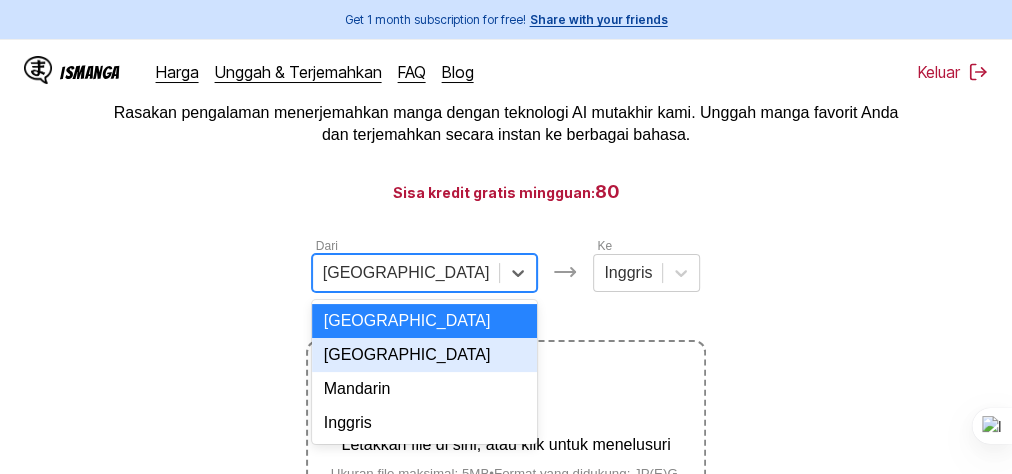 click on "Korea" at bounding box center [425, 355] 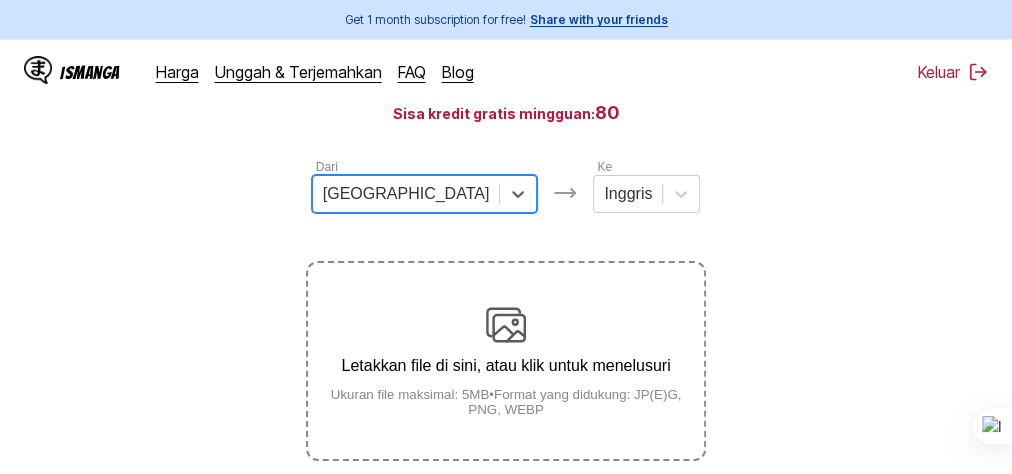 scroll, scrollTop: 323, scrollLeft: 0, axis: vertical 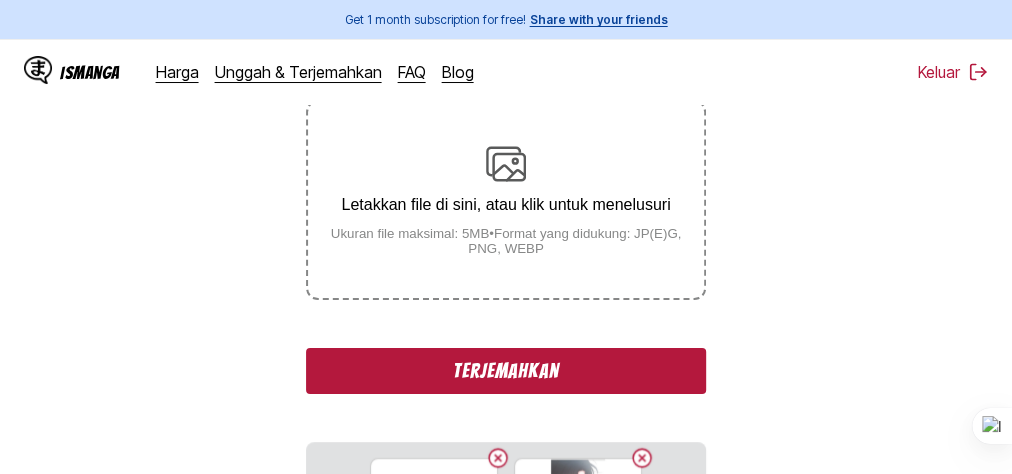 click on "Terjemahkan" at bounding box center [506, 371] 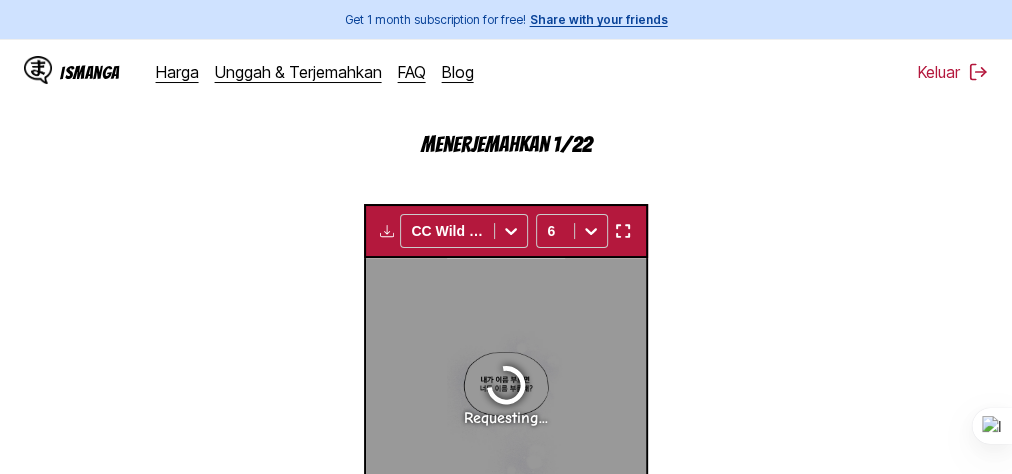 scroll, scrollTop: 537, scrollLeft: 0, axis: vertical 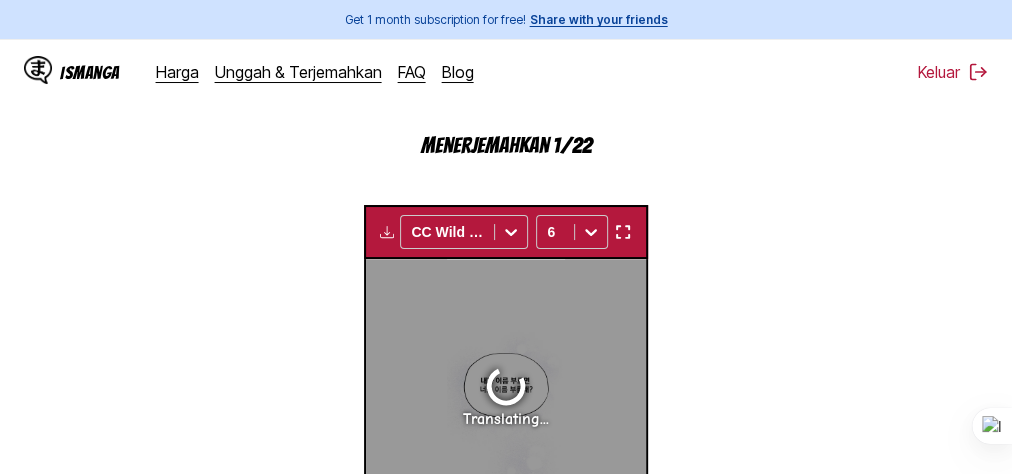 click at bounding box center (622, 232) 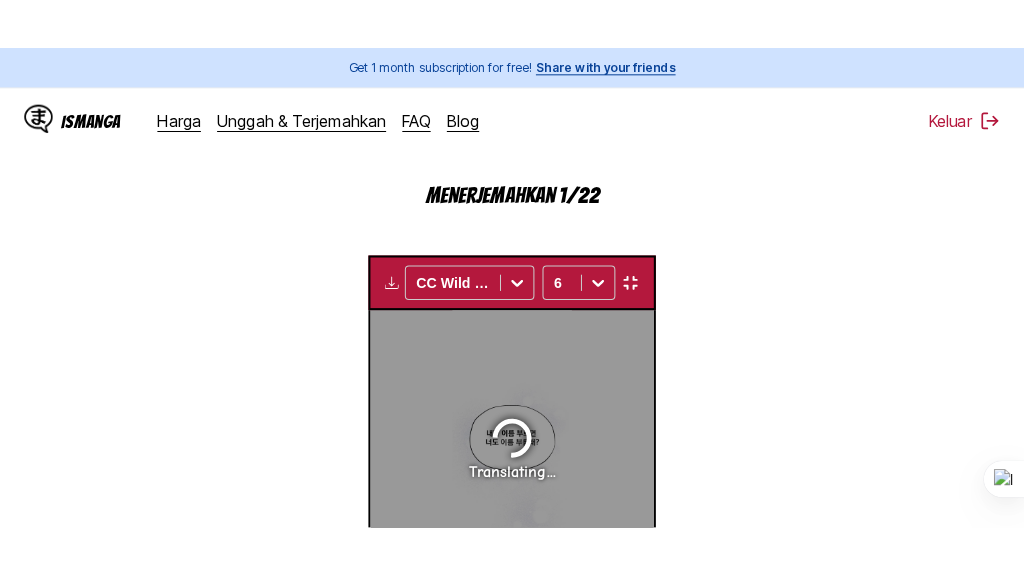 scroll, scrollTop: 307, scrollLeft: 0, axis: vertical 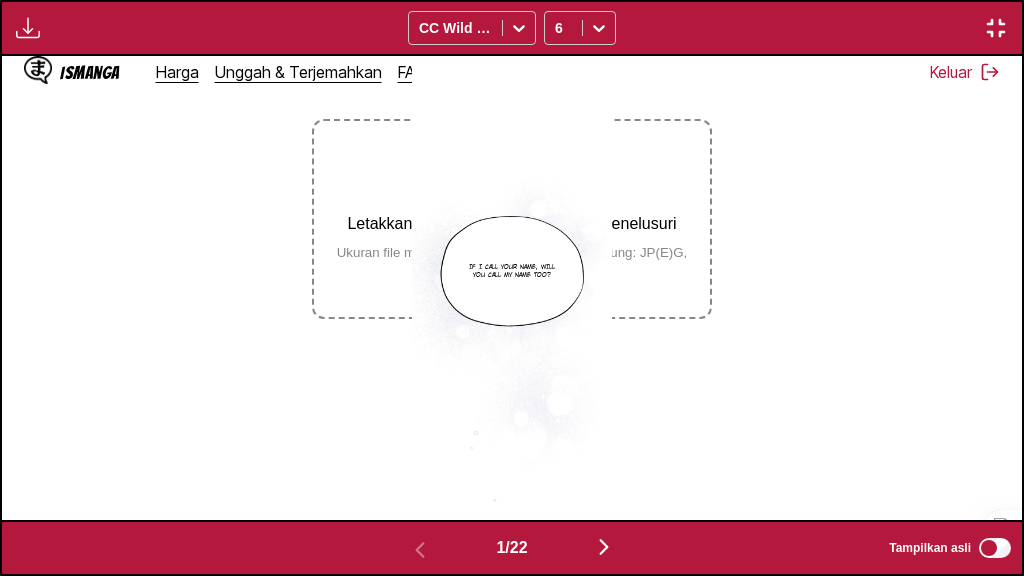click at bounding box center (996, 28) 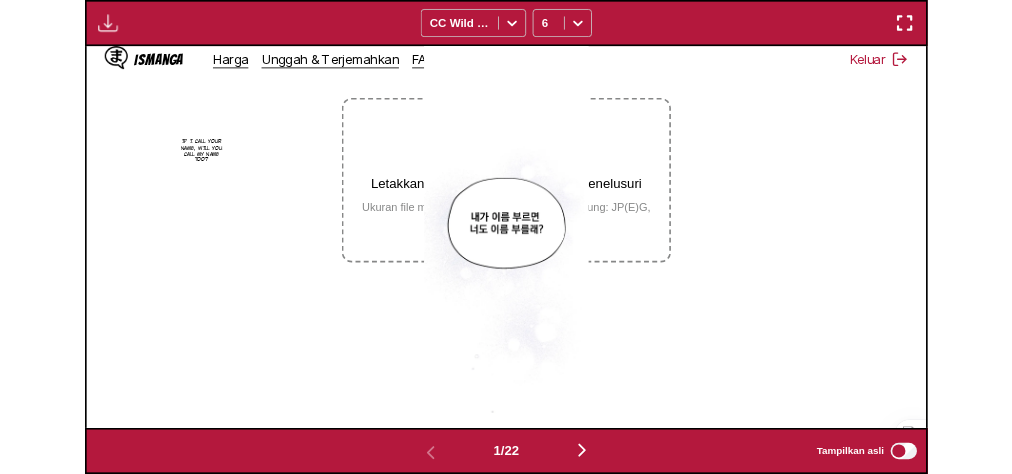 scroll, scrollTop: 597, scrollLeft: 0, axis: vertical 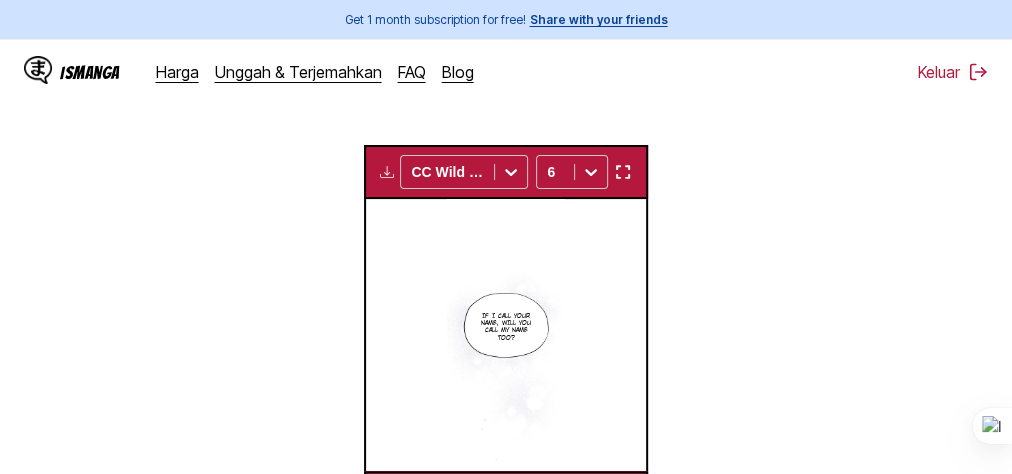 type 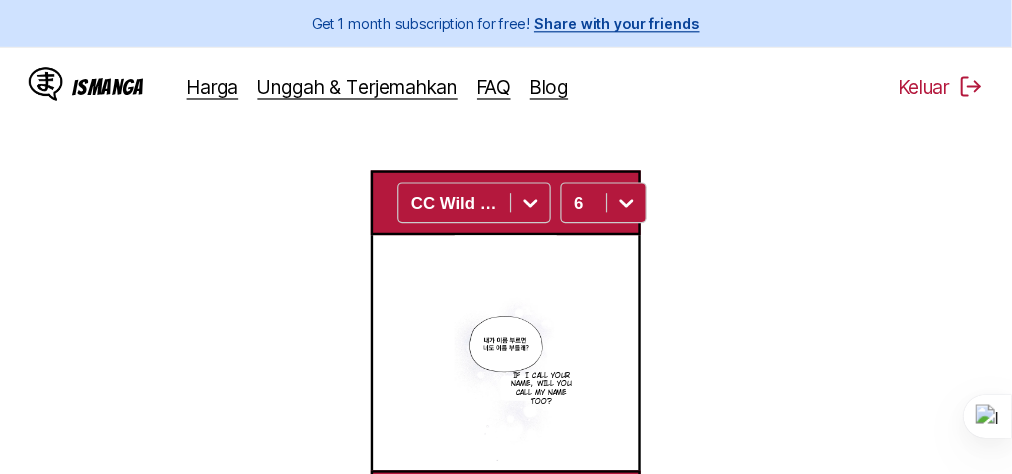 scroll, scrollTop: 600, scrollLeft: 0, axis: vertical 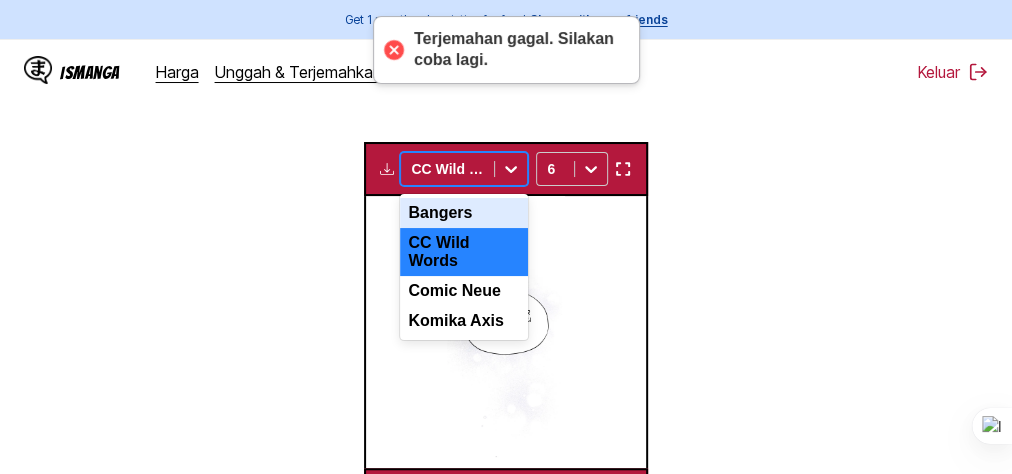 click at bounding box center [447, 169] 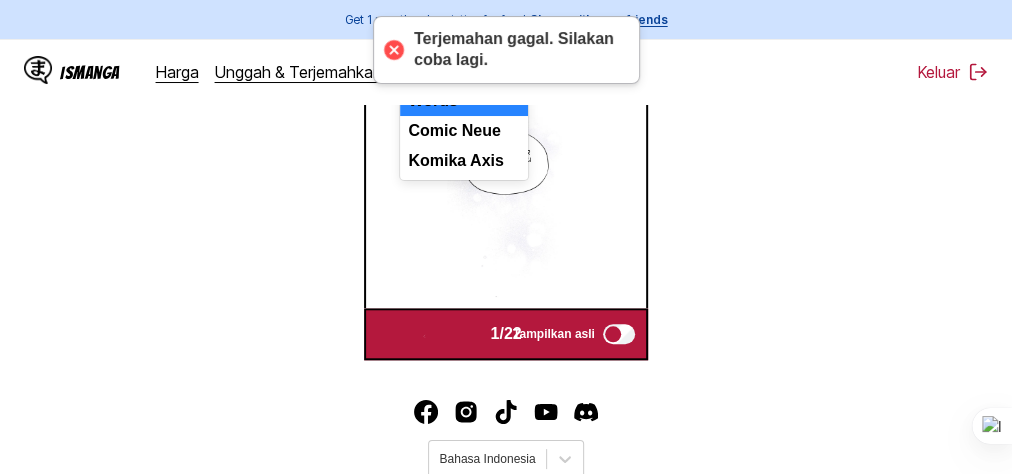 scroll, scrollTop: 600, scrollLeft: 0, axis: vertical 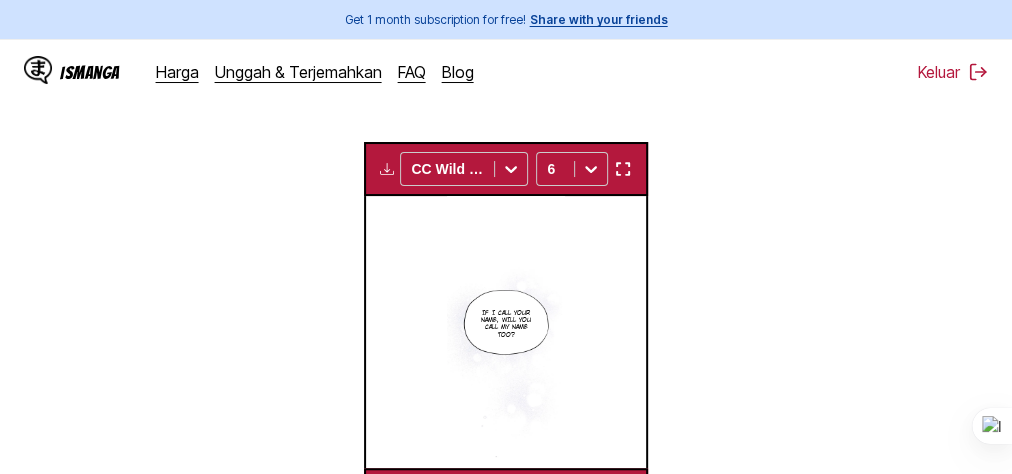 click on "Dari Korea Ke Inggris Letakkan file di sini, atau klik untuk menelusuri Ukuran file maksimal: 5MB  •  Format yang didukung: JP(E)G, PNG, WEBP Menerjemahkan 4/22 Menunggu terjemahan selesai... CC Wild Words 6 If I call your name, will you call my name too? Huh? Raya. Translating... Translating... Translating... Translating... Translating... Translating... Translating... Translating... Translating... Translating... Translating... Translating... Translating... Translating... Translating... Translating... Translating... Translating... Translating... 1  /  22 Tampilkan asli" at bounding box center [506, 119] 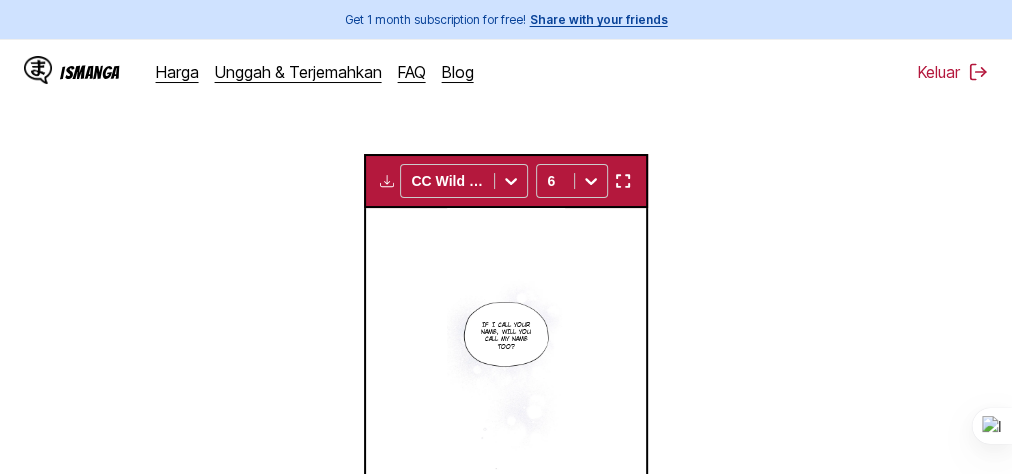 scroll, scrollTop: 600, scrollLeft: 0, axis: vertical 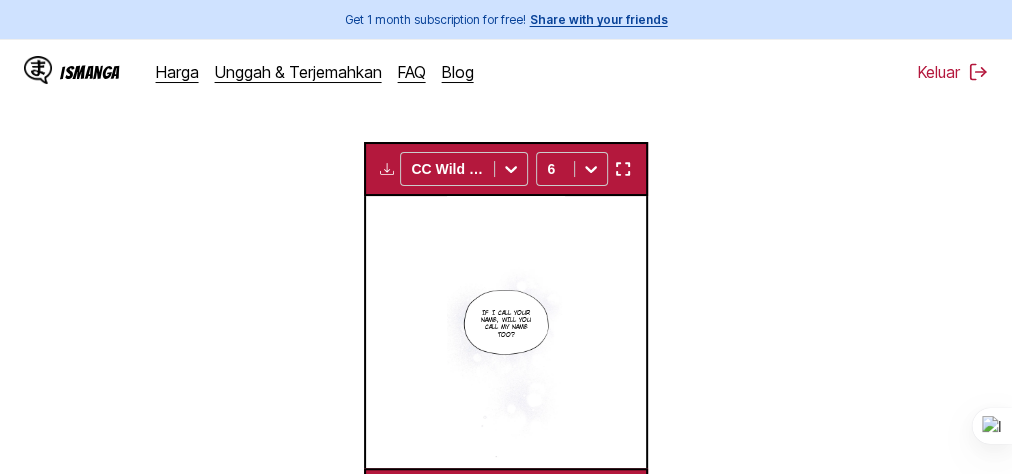 click at bounding box center [387, 169] 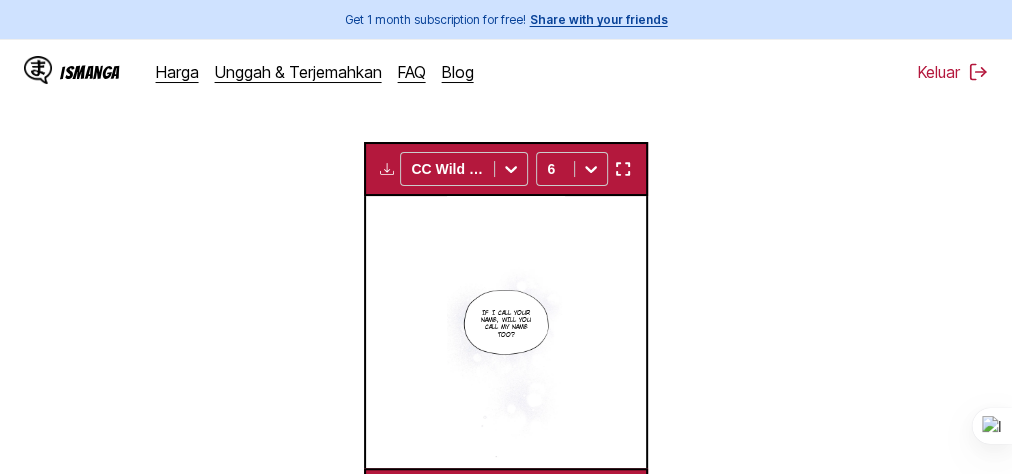 click on "Dari Korea Ke Inggris Letakkan file di sini, atau klik untuk menelusuri Ukuran file maksimal: 5MB  •  Format yang didukung: JP(E)G, PNG, WEBP Menerjemahkan 7/22 Menunggu terjemahan selesai... CC Wild Words 6 If I call your name, will you call my name too? Huh? Raya. Name…? Say 'Doh-kyung' too Huh? Huh..? Why⁇ Suddenly?! Translating... Translating... Translating... Translating... Translating... Translating... Translating... Translating... Translating... Translating... Translating... Translating... Translating... Translating... Translating... Translating... 1  /  22 Tampilkan asli" at bounding box center (506, 119) 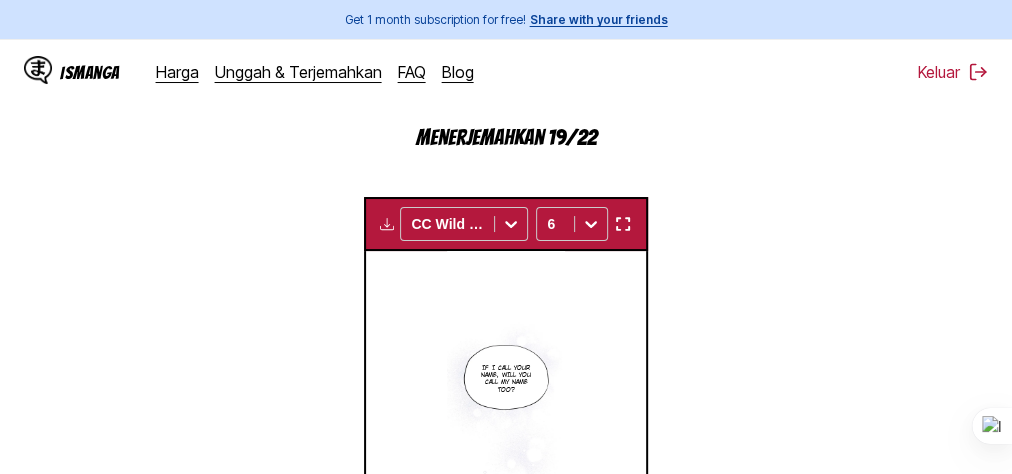 scroll, scrollTop: 520, scrollLeft: 0, axis: vertical 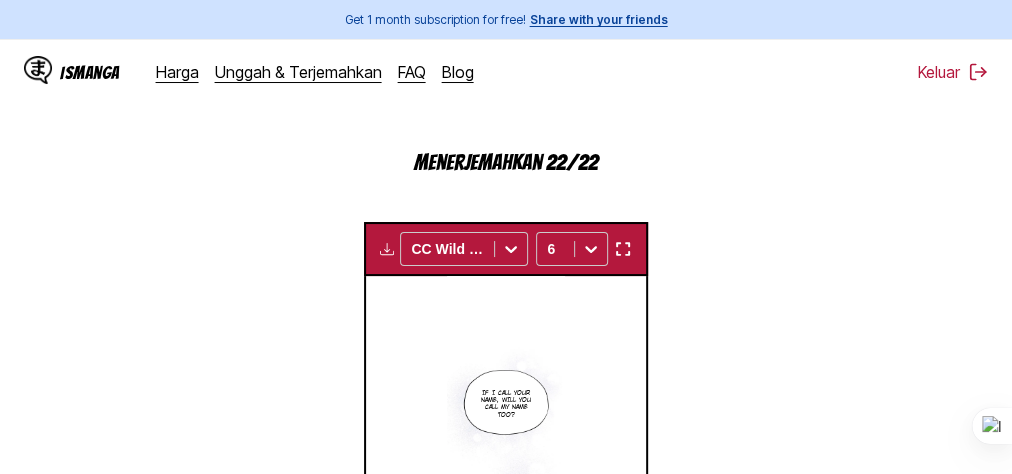 click on "Dari Korea Ke Inggris Letakkan file di sini, atau klik untuk menelusuri Ukuran file maksimal: 5MB  •  Format yang didukung: JP(E)G, PNG, WEBP Menerjemahkan 22/22 Menunggu terjemahan selesai... CC Wild Words 6 If I call your name, will you call my name too? Huh? Raya. Name…? Say 'Doh-kyung' too Huh? Huh..? Why⁇ Suddenly?! For 9 years, I've called it 'Yagimrai'… I've often called it 'rai', but never 'raiya'… Something… Something Why? I told you Because I'm closer to you than Neulchan Whether you call it the same way with the same name or attach the same name, just do one of the two!! Choose whether to be my friend or my fan! It's the same… It's like an elementary schooler. I alone get my hopes up and get disappointed… If you don't change, you'll keep getting tossed around. Like now What if the other person hates me and I can't say anything while groaning? There's no choice but to be dragged along. I won't be swayed any longer. I don't want to get angry at you. then stop it. I…!! U-uh… 1 22" at bounding box center [506, 199] 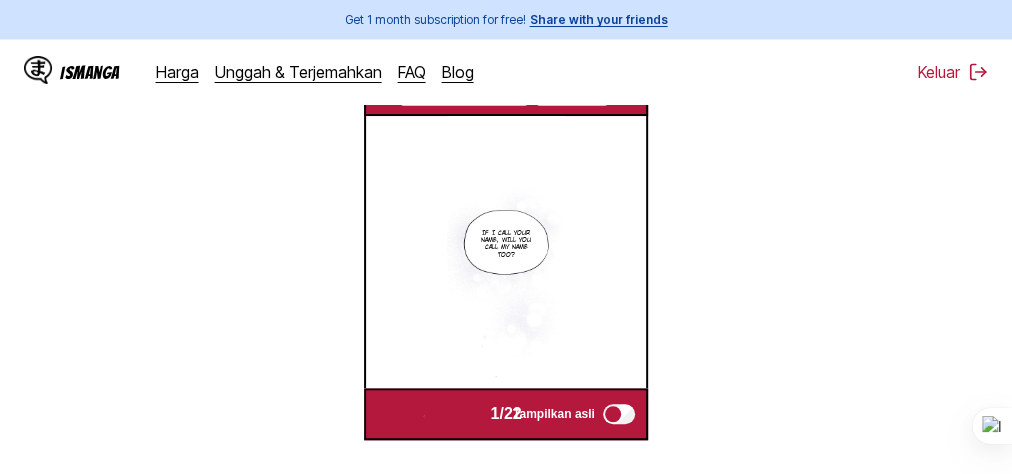 scroll, scrollTop: 529, scrollLeft: 0, axis: vertical 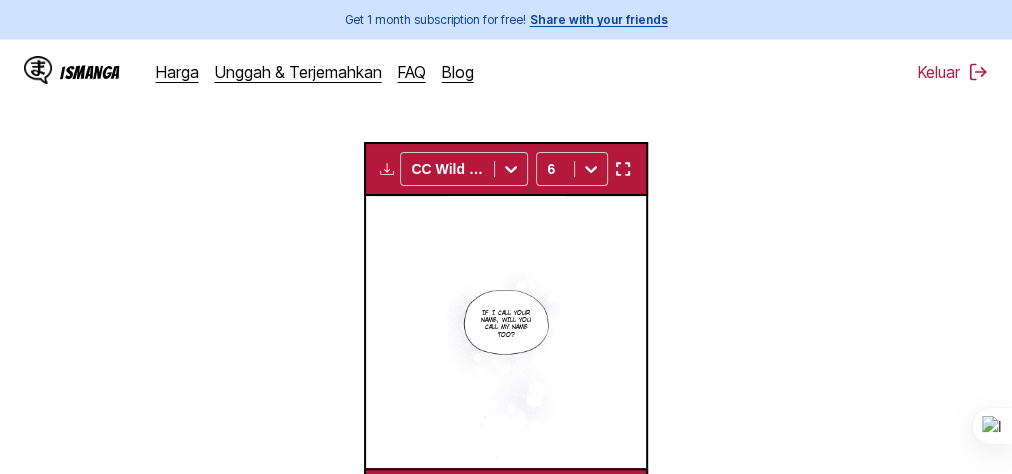 click at bounding box center (387, 169) 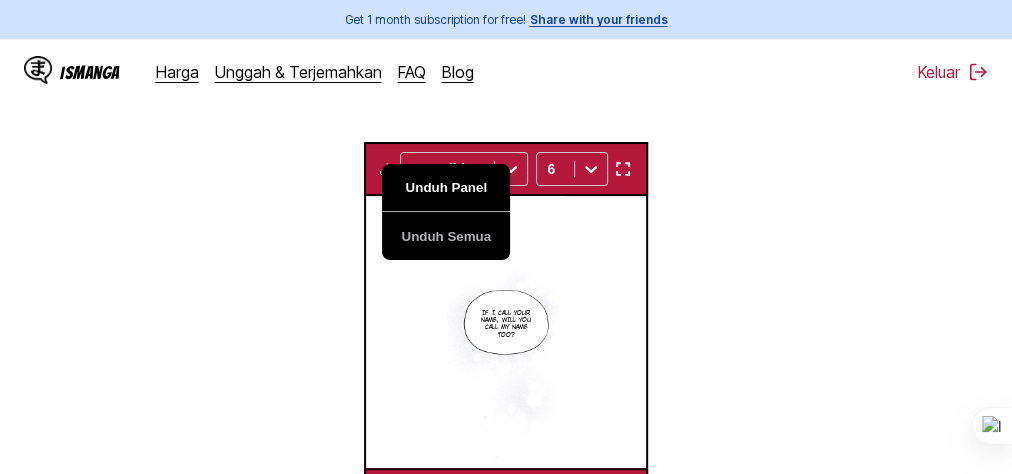 click on "Unduh Panel" at bounding box center (446, 188) 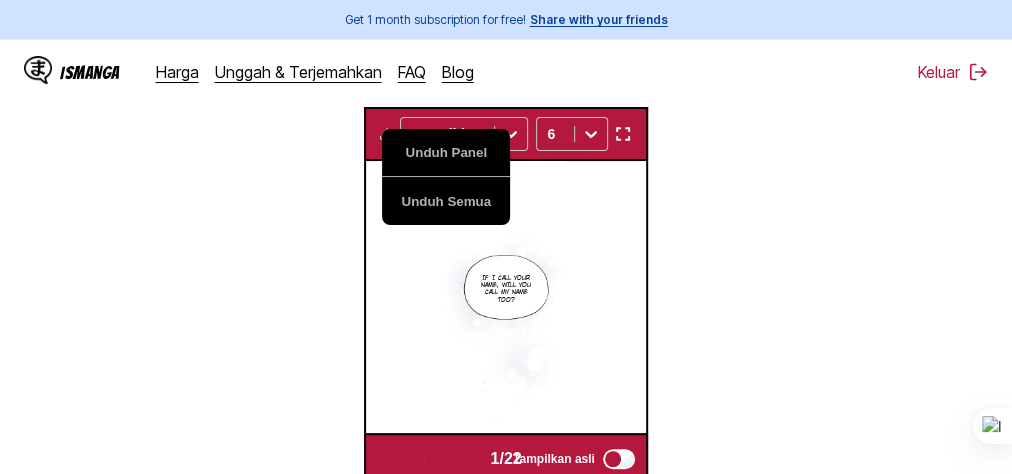 scroll, scrollTop: 529, scrollLeft: 0, axis: vertical 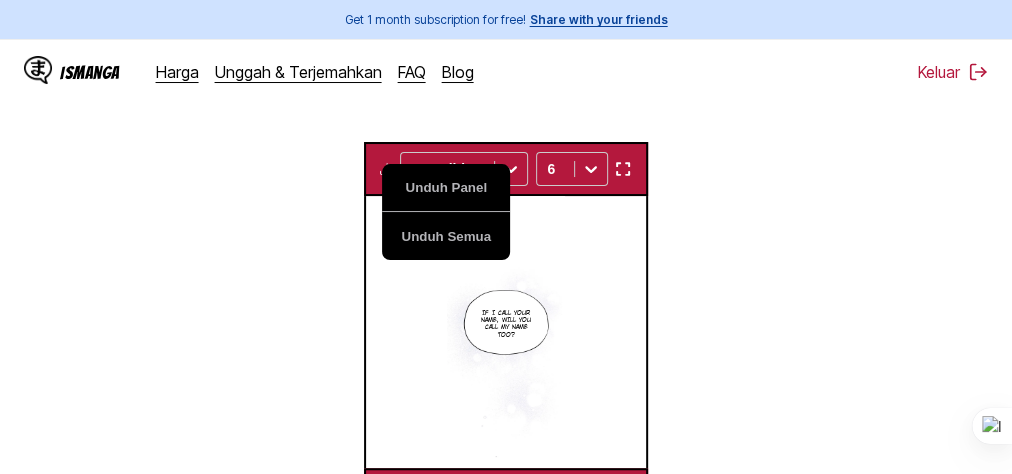 type 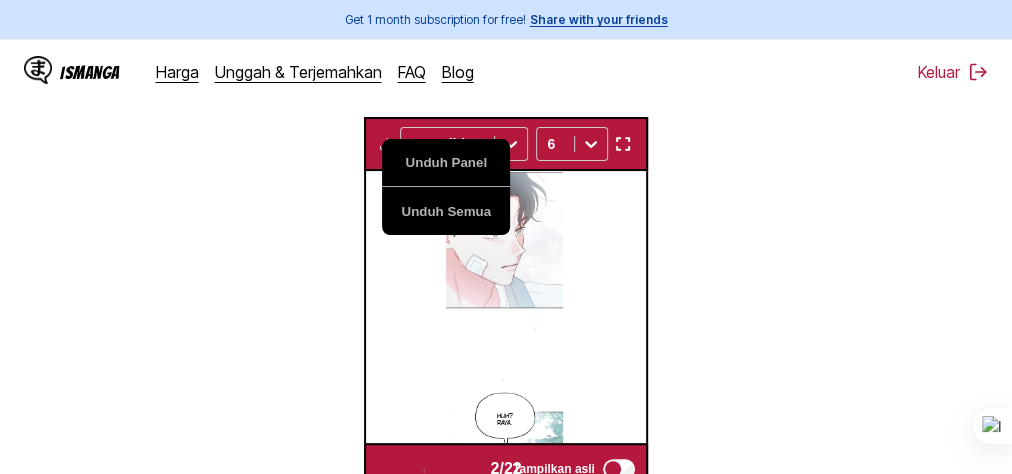 scroll, scrollTop: 529, scrollLeft: 0, axis: vertical 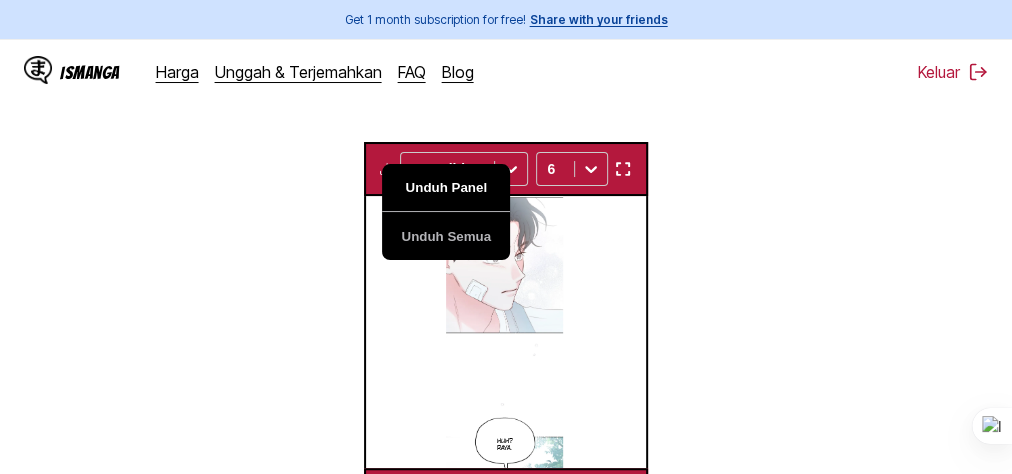 click on "Unduh Panel" at bounding box center (446, 188) 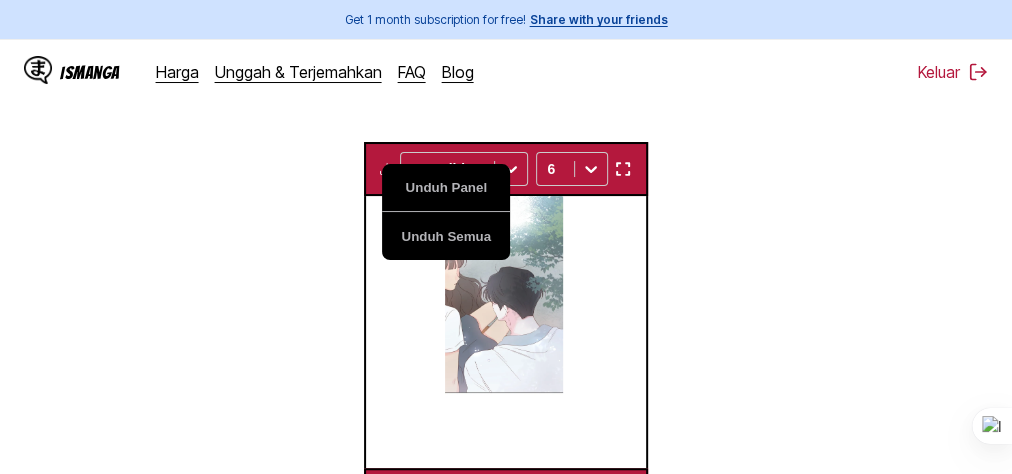 scroll, scrollTop: 0, scrollLeft: 842, axis: horizontal 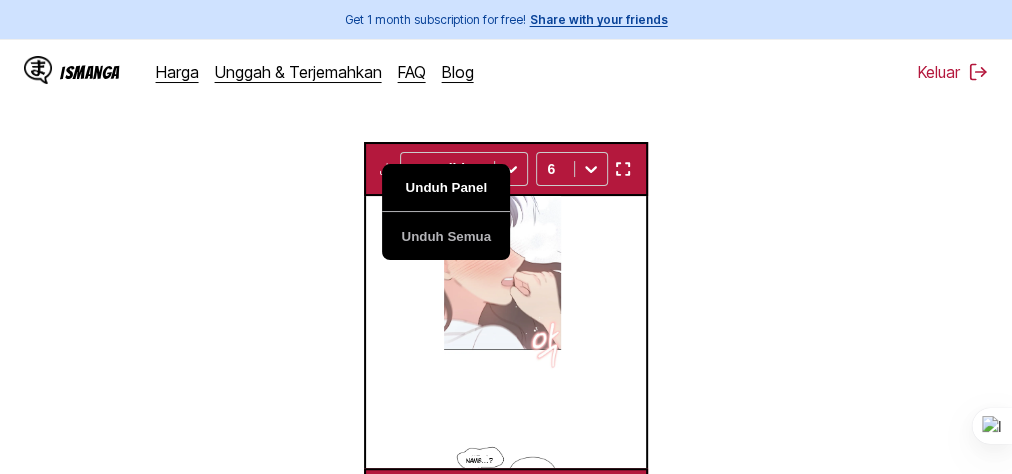 click on "Unduh Panel" at bounding box center [446, 188] 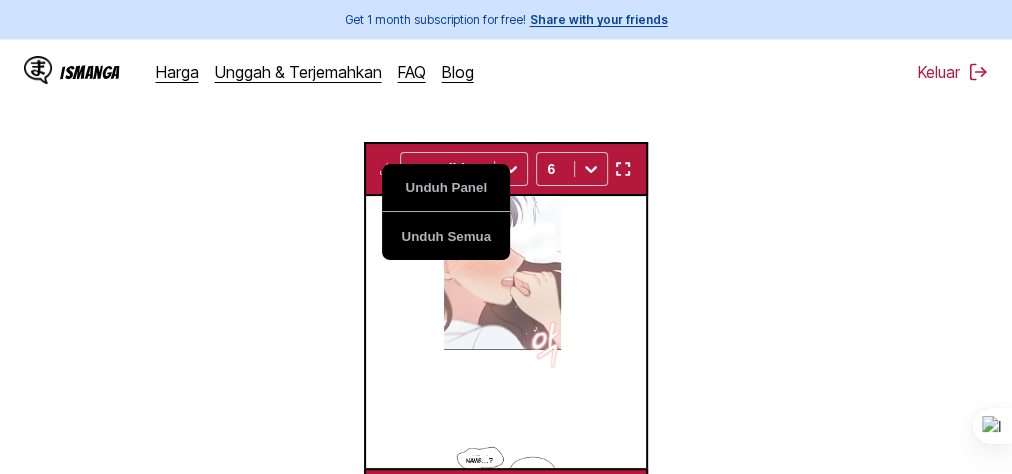 scroll, scrollTop: 0, scrollLeft: 1123, axis: horizontal 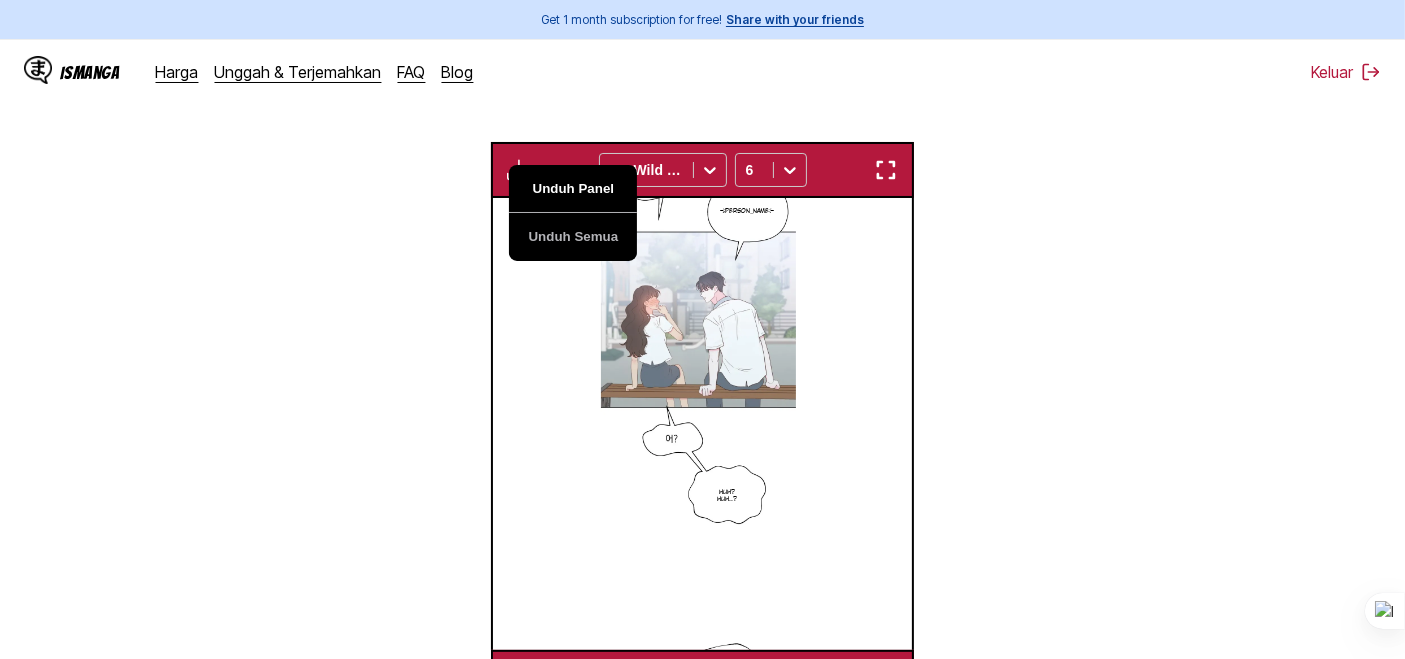 click on "Unduh Panel" at bounding box center [573, 189] 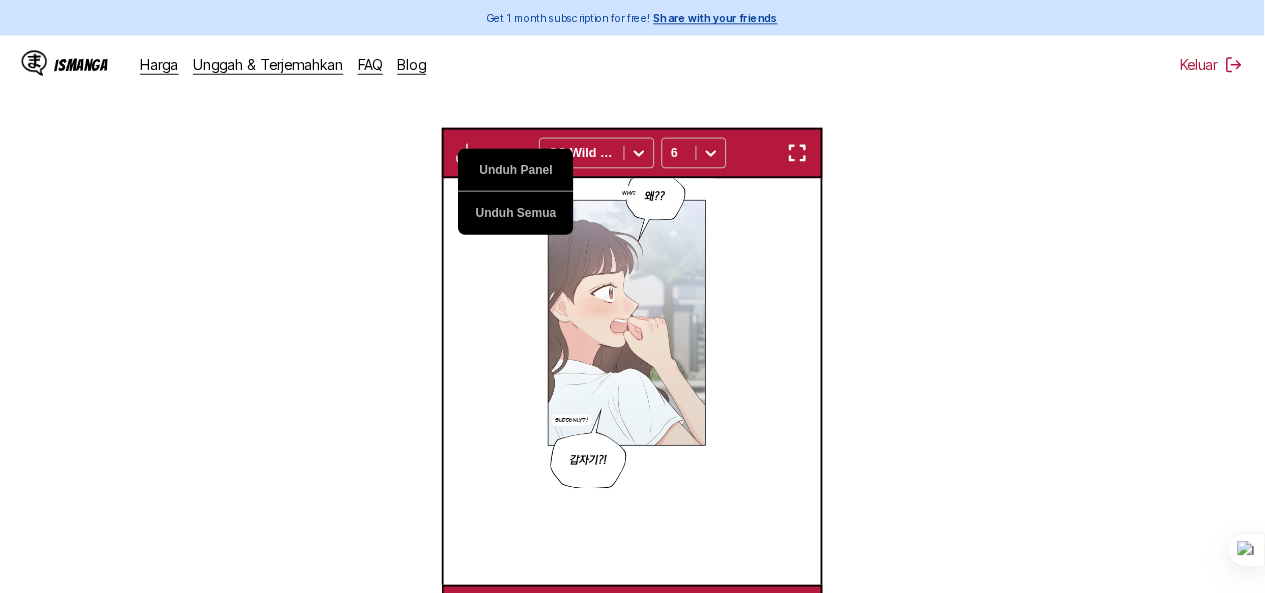 scroll, scrollTop: 529, scrollLeft: 0, axis: vertical 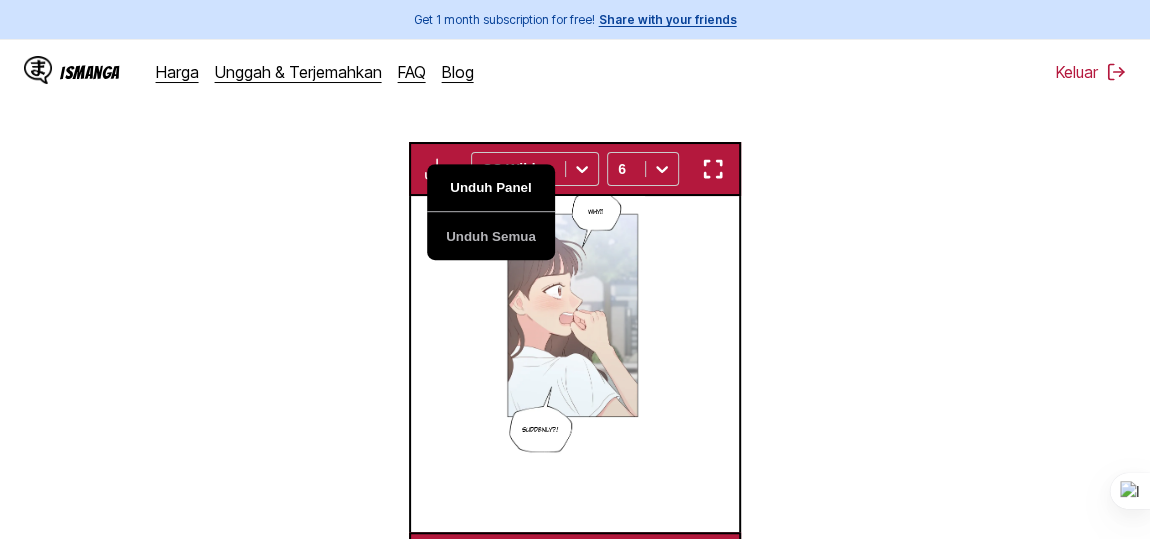 click on "Unduh Panel" at bounding box center [491, 188] 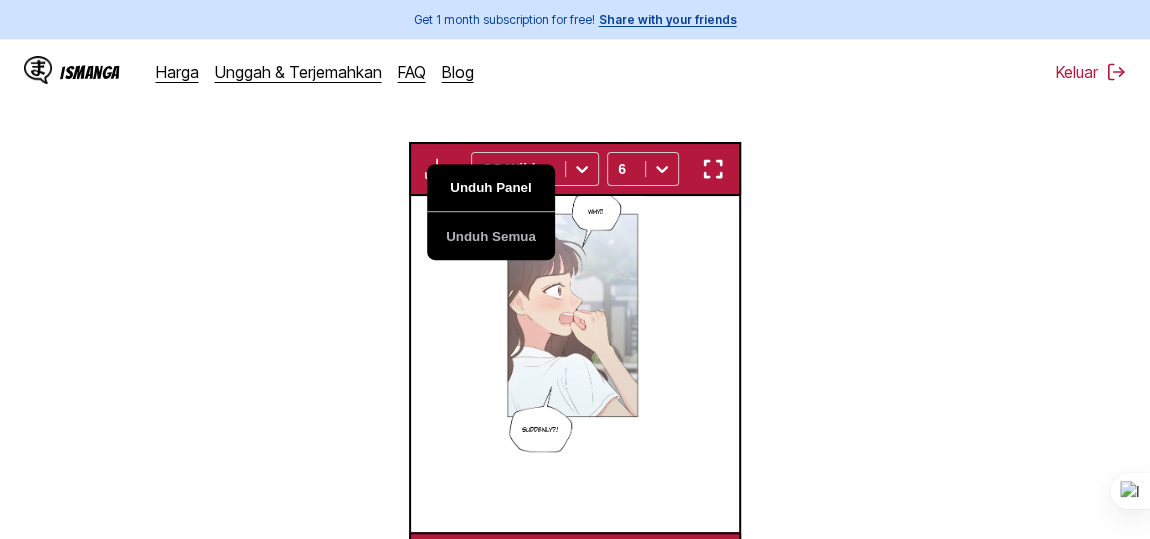 scroll, scrollTop: 0, scrollLeft: 1973, axis: horizontal 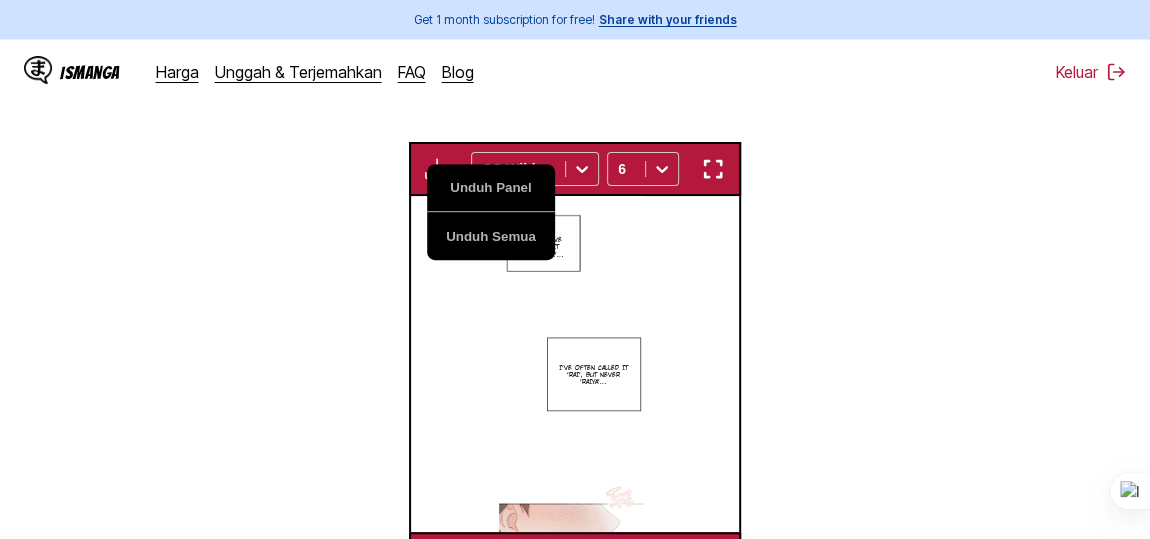 click on "Dari Korea Ke Inggris Letakkan file di sini, atau klik untuk menelusuri Ukuran file maksimal: 5MB  •  Format yang didukung: JP(E)G, PNG, WEBP Unduh Panel Unduh Semua CC Wild Words 6 If I call your name, will you call my name too? Huh? Raya. Name…? Say 'Doh-kyung' too Huh? Huh..? Why⁇ Suddenly?! For 9 years, I've called it 'Yagimrai'… I've often called it 'rai', but never 'raiya'… Something… Something Why? I told you Because I'm closer to you than Neulchan Whether you call it the same way with the same name or attach the same name, just do one of the two!! Choose whether to be my friend or my fan! It's the same… It's like an elementary schooler. I alone get my hopes up and get disappointed… If you don't change, you'll keep getting tossed around. Like now What if the other person hates me and I can't say anything while groaning? There's no choice but to be dragged along. I won't be swayed any longer. I don't want to get angry at you. So if it's an action with no meaning then stop it. I…!! 7" at bounding box center [575, 187] 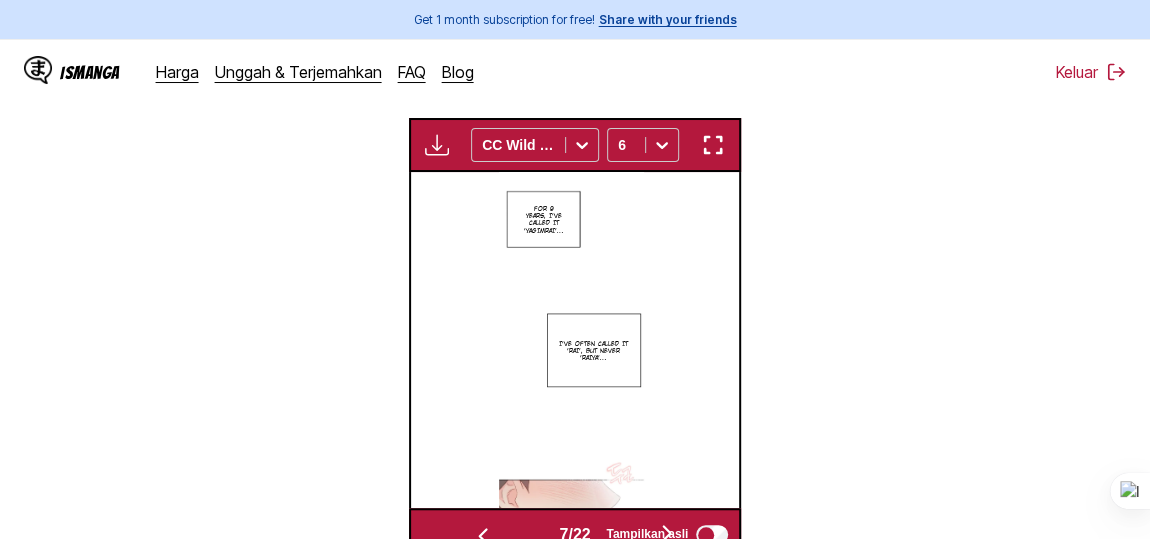 scroll, scrollTop: 529, scrollLeft: 0, axis: vertical 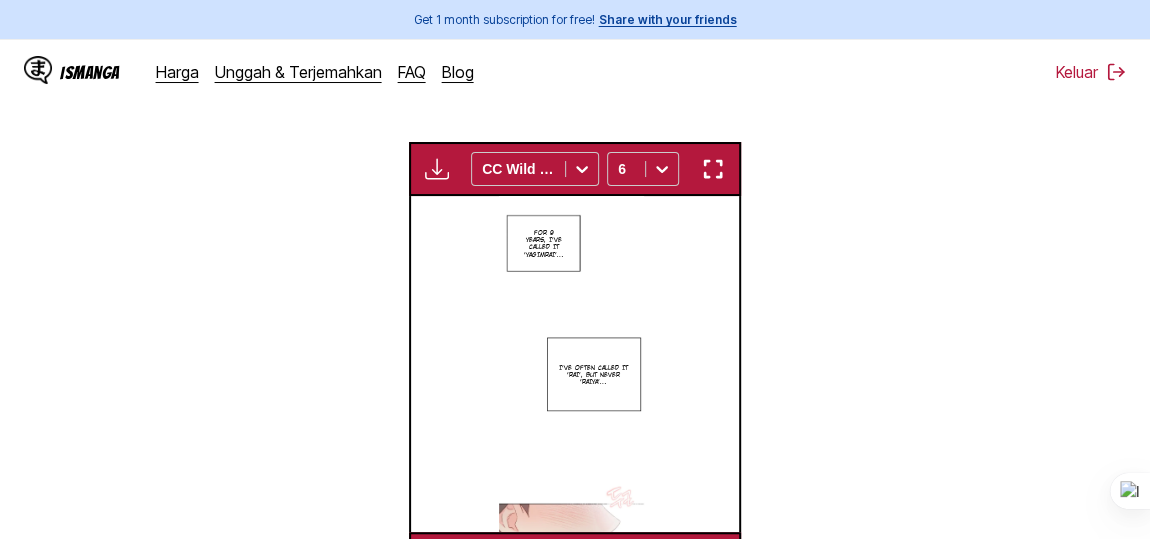 click at bounding box center (437, 169) 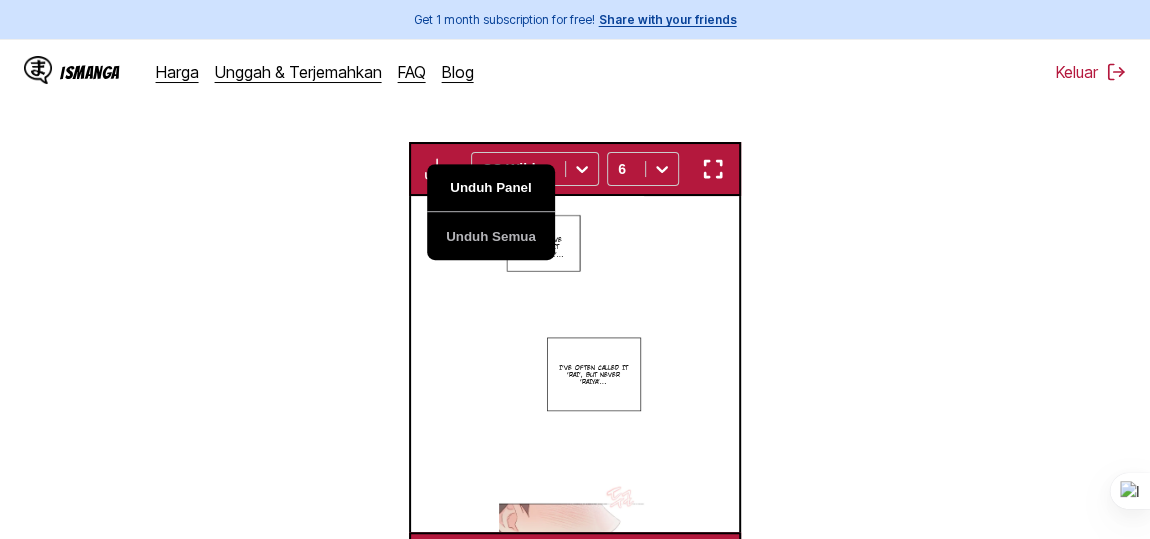 click on "Unduh Panel" at bounding box center (491, 188) 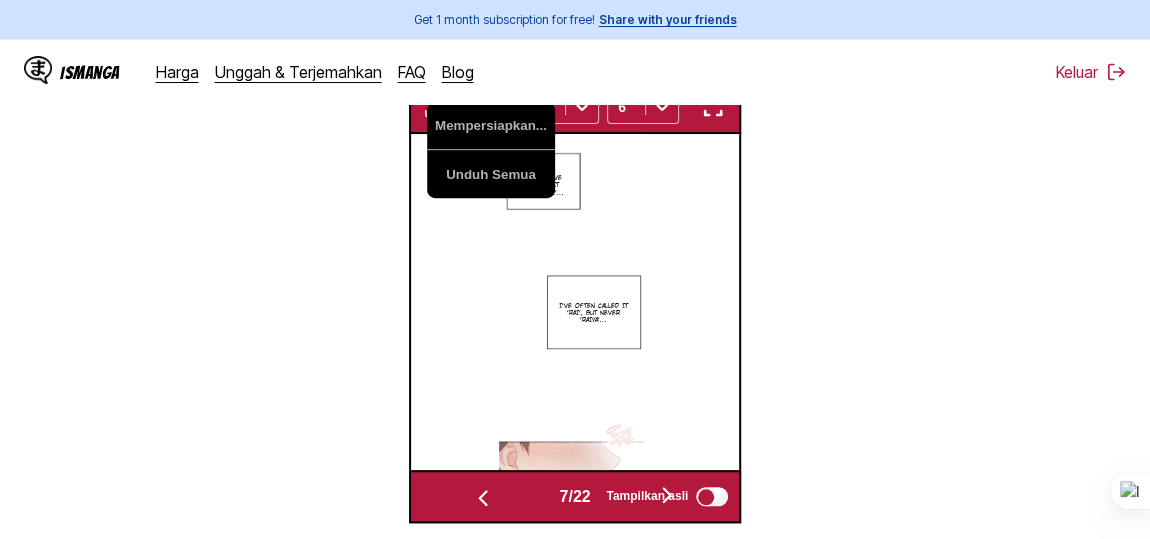 scroll, scrollTop: 619, scrollLeft: 0, axis: vertical 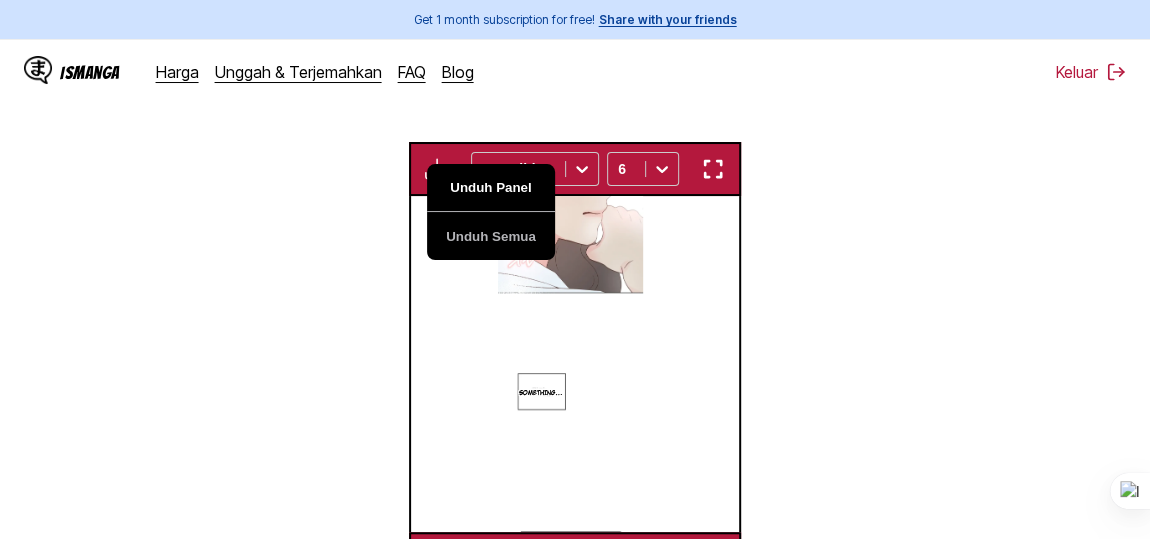 click on "Unduh Panel" at bounding box center (491, 188) 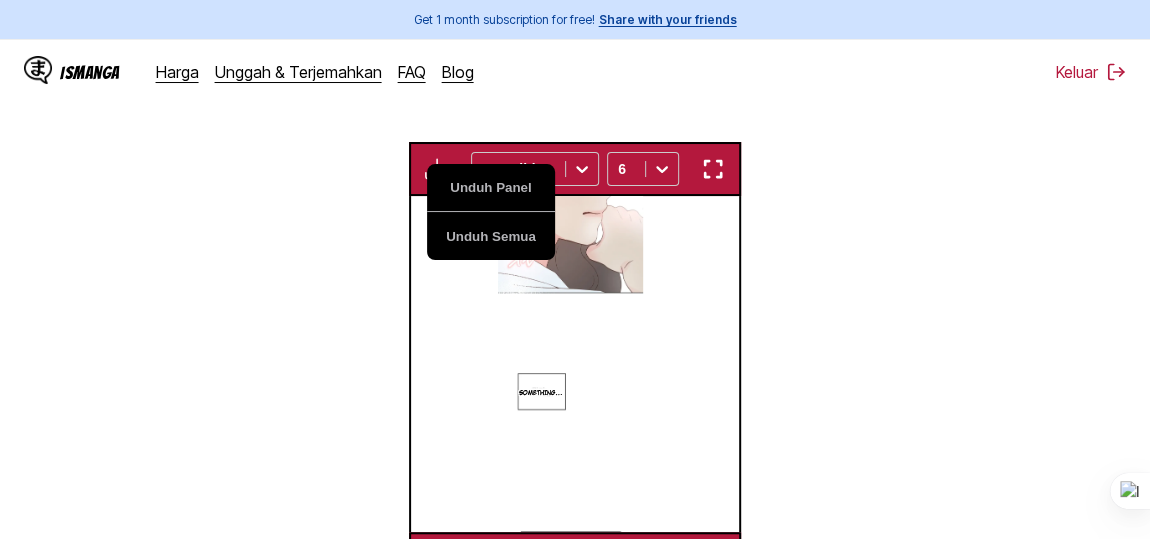 scroll, scrollTop: 0, scrollLeft: 2631, axis: horizontal 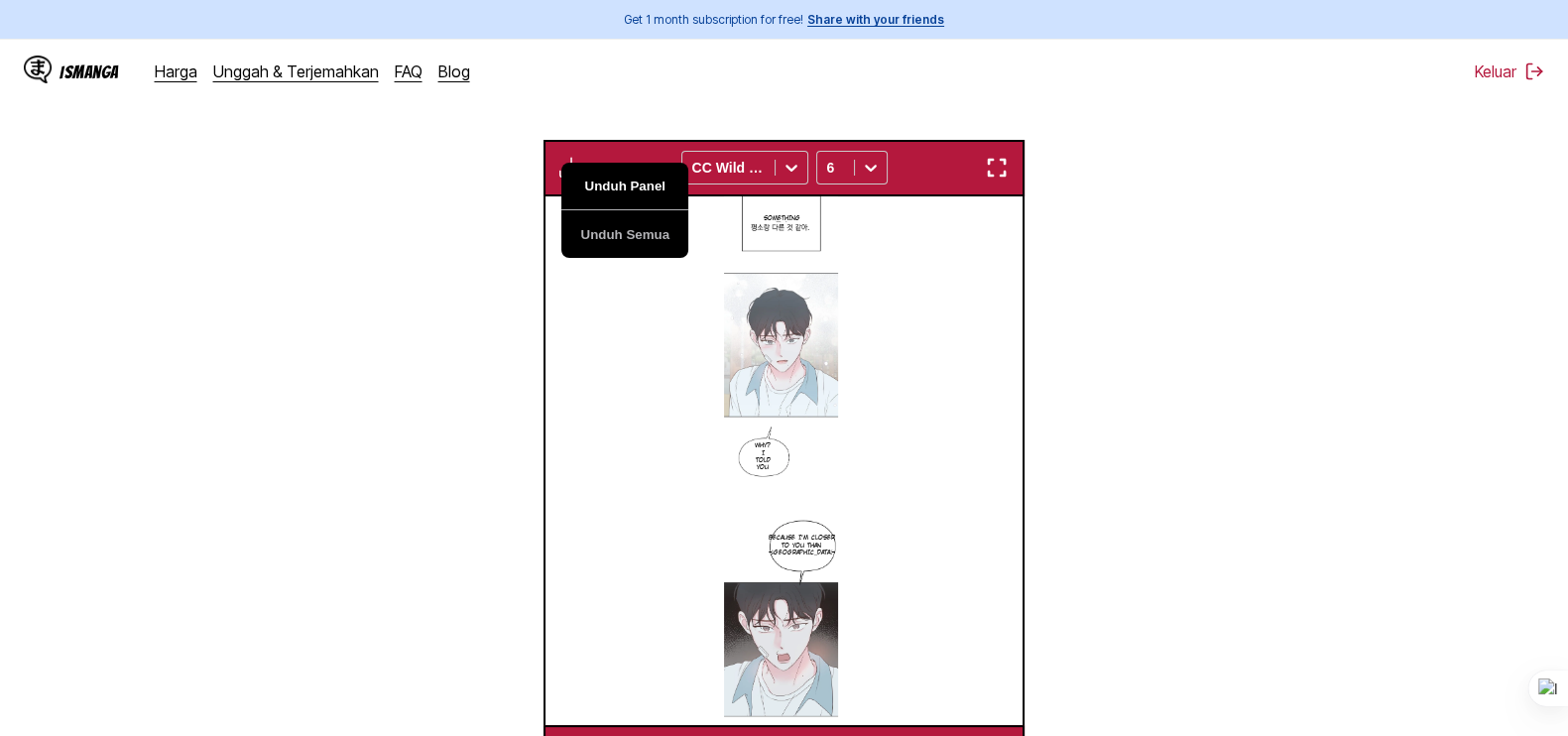 click on "Unduh Panel" at bounding box center (625, 186) 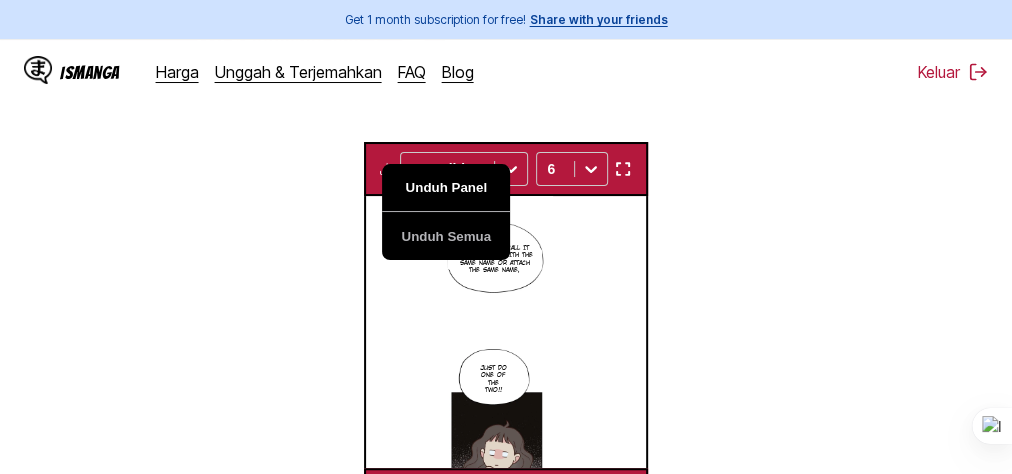 click on "Unduh Panel" at bounding box center [446, 188] 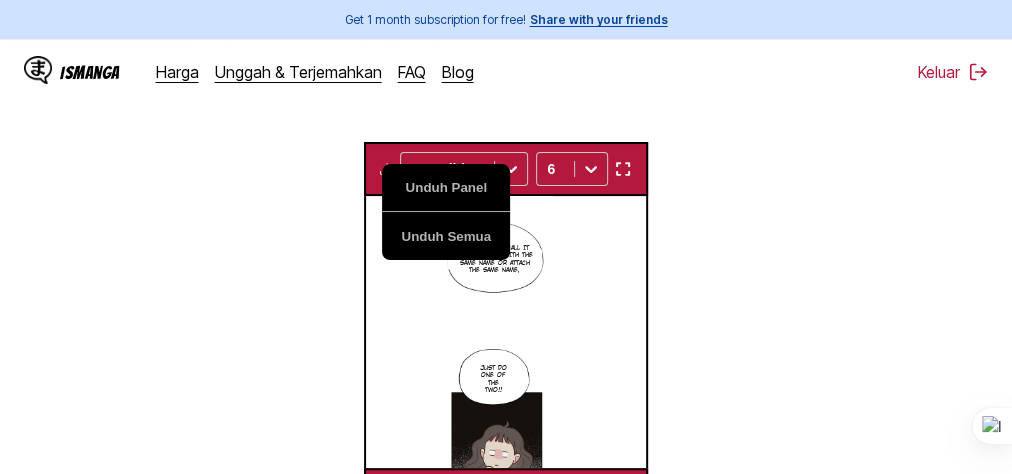 scroll, scrollTop: 0, scrollLeft: 2808, axis: horizontal 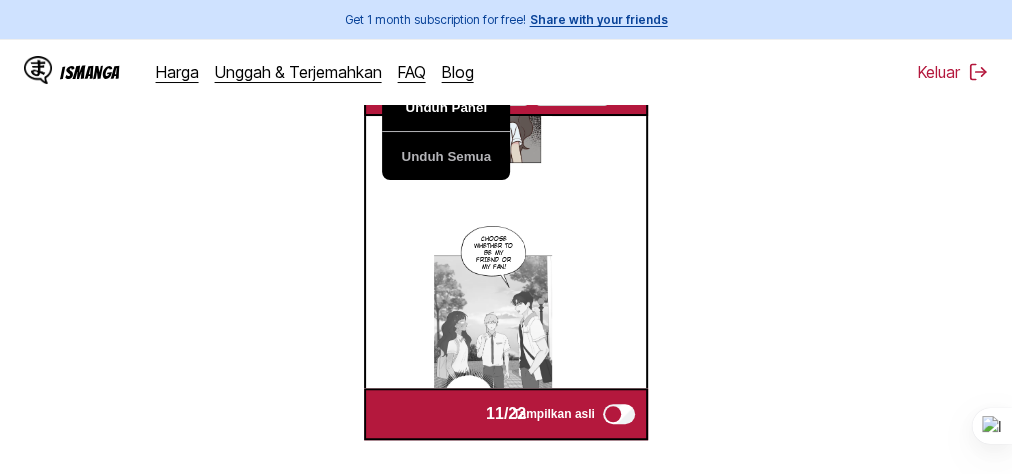 click on "Unduh Panel" at bounding box center (446, 108) 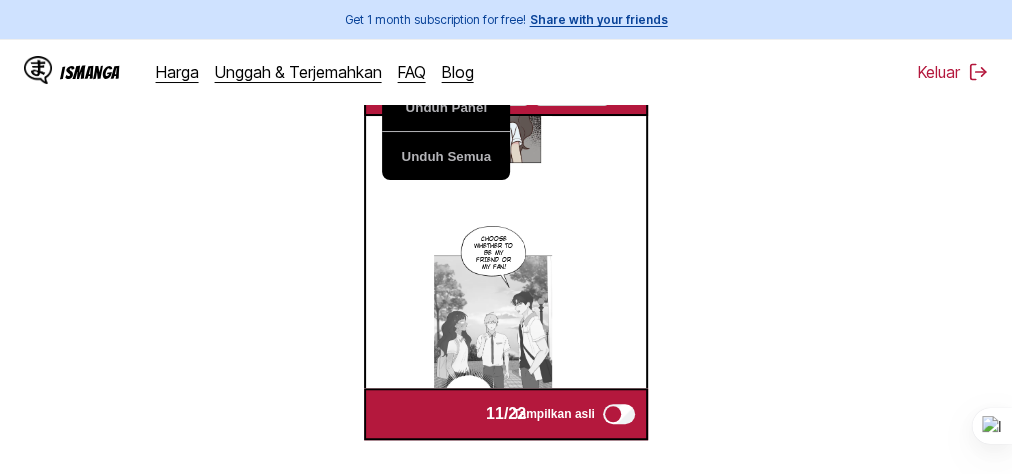 scroll, scrollTop: 0, scrollLeft: 3089, axis: horizontal 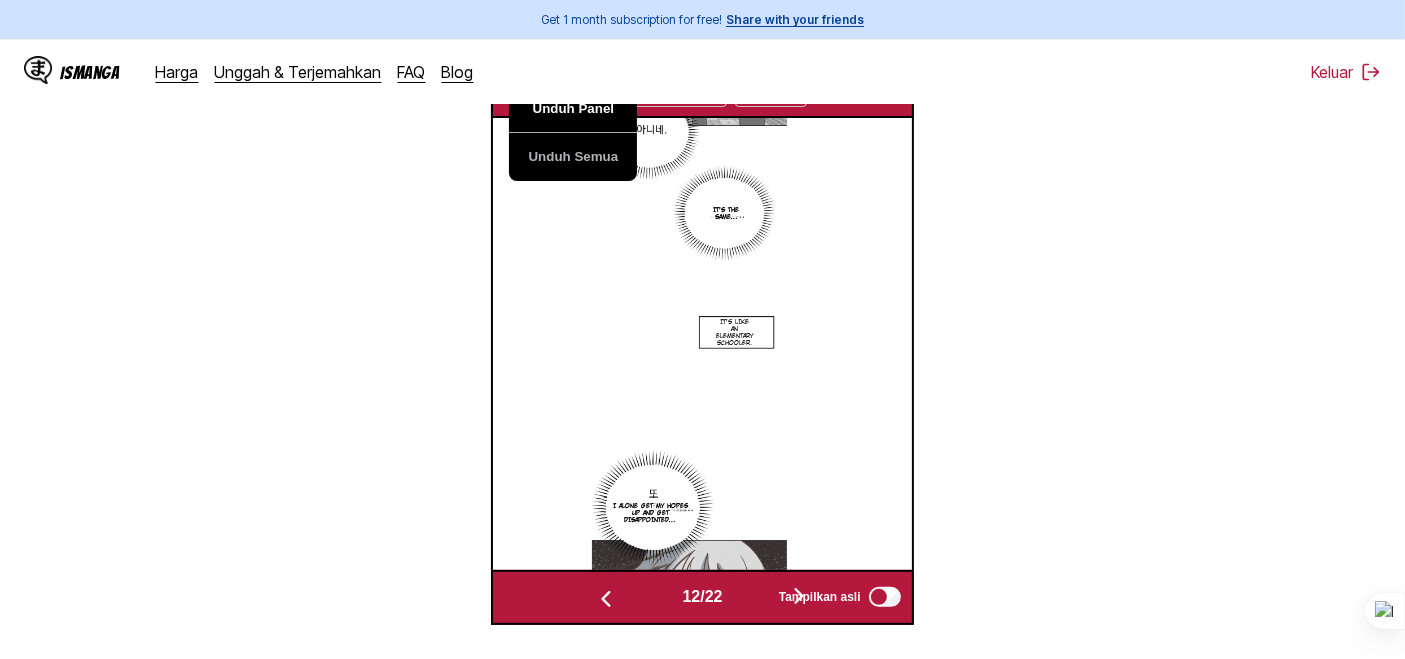 click on "Unduh Panel" at bounding box center [573, 109] 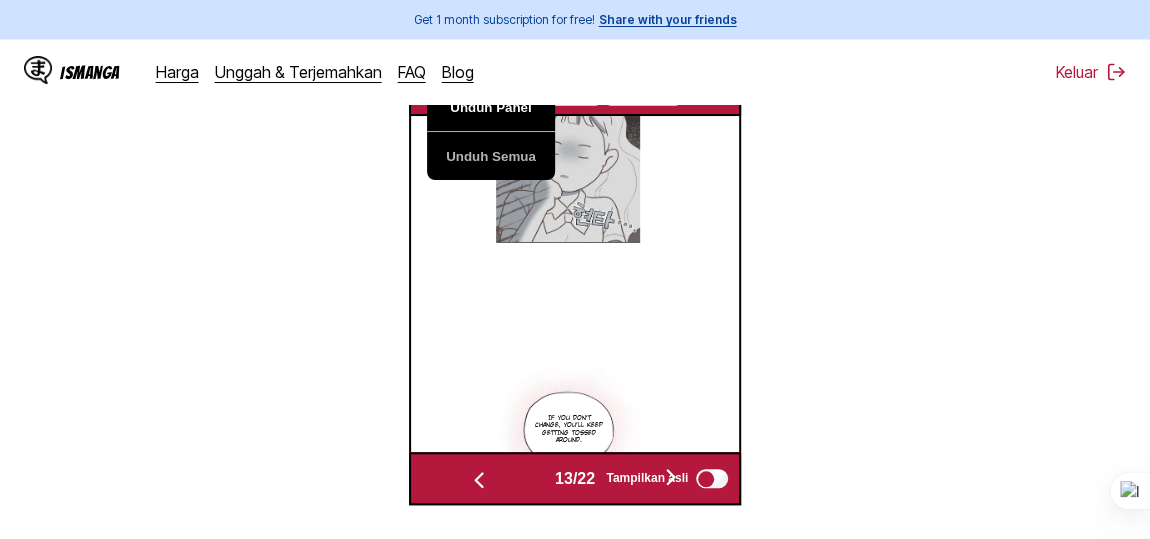 click on "Unduh Panel" at bounding box center (491, 108) 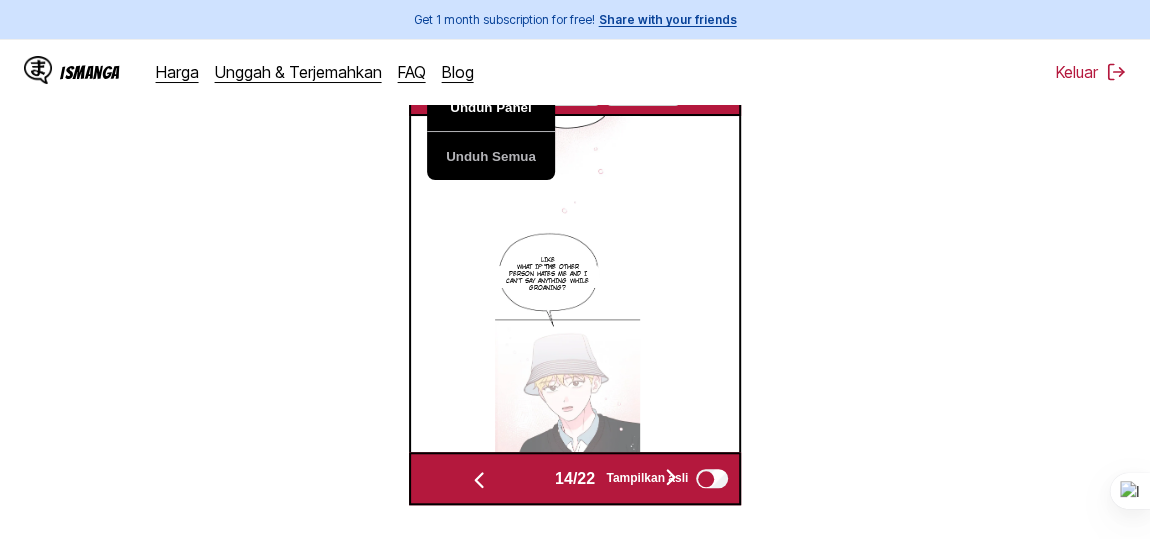 click on "Unduh Panel" at bounding box center (491, 108) 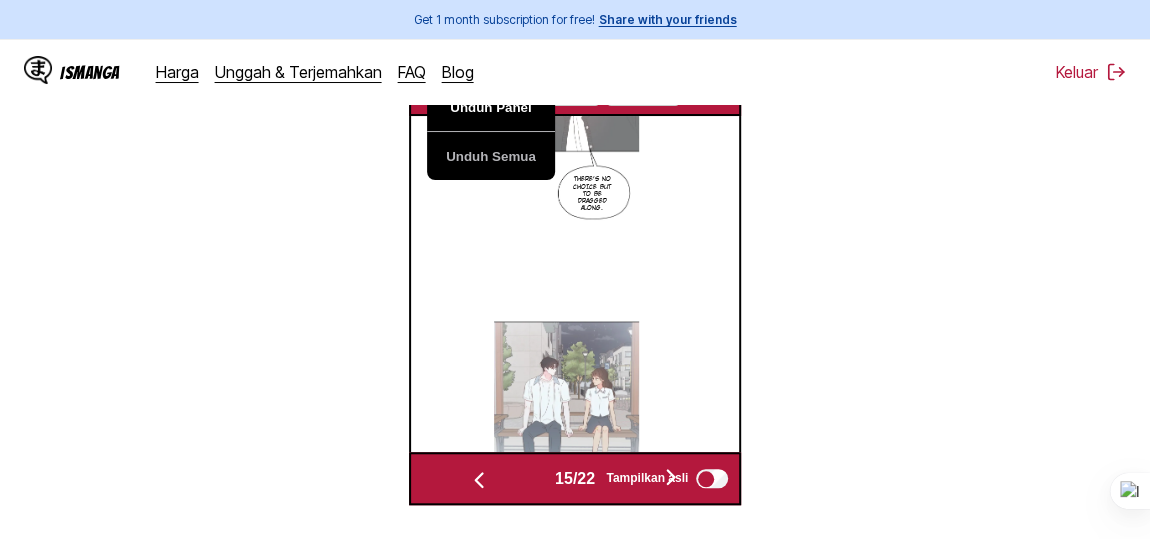 click on "Unduh Panel" at bounding box center (491, 108) 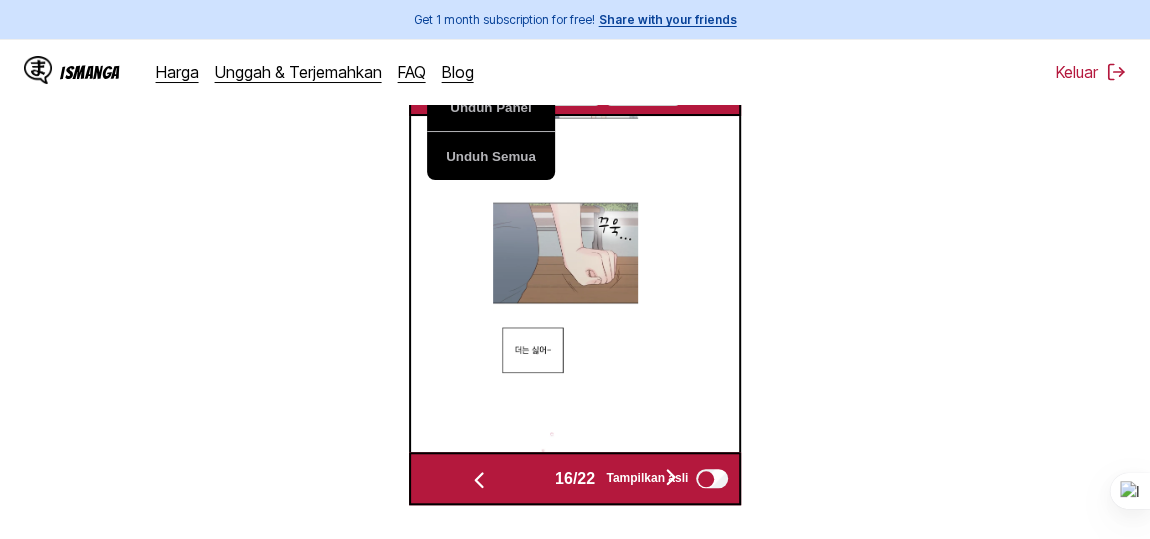scroll, scrollTop: 0, scrollLeft: 5262, axis: horizontal 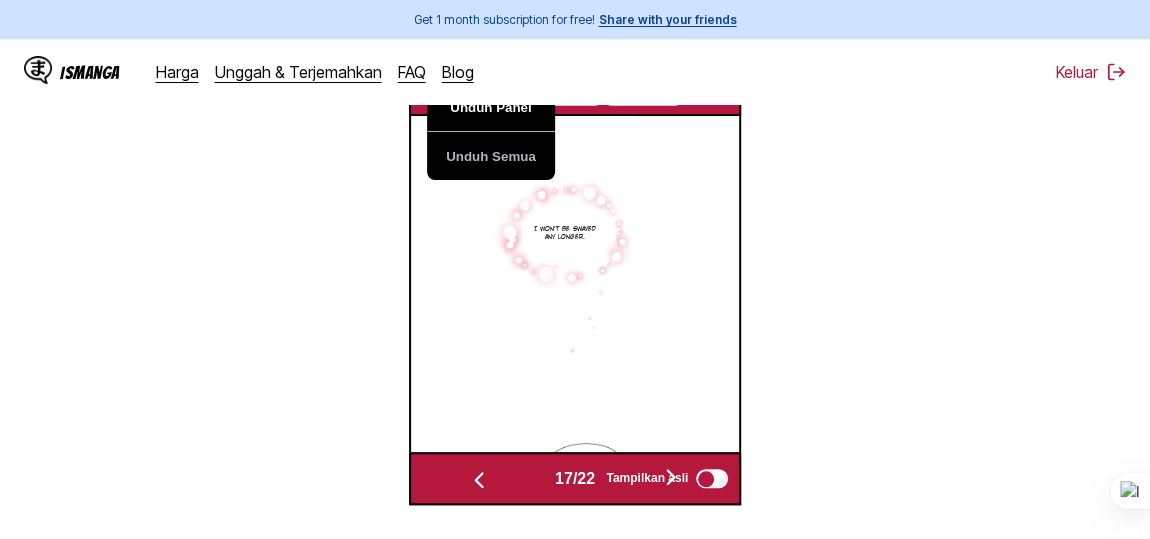 click on "Unduh Panel" at bounding box center [491, 108] 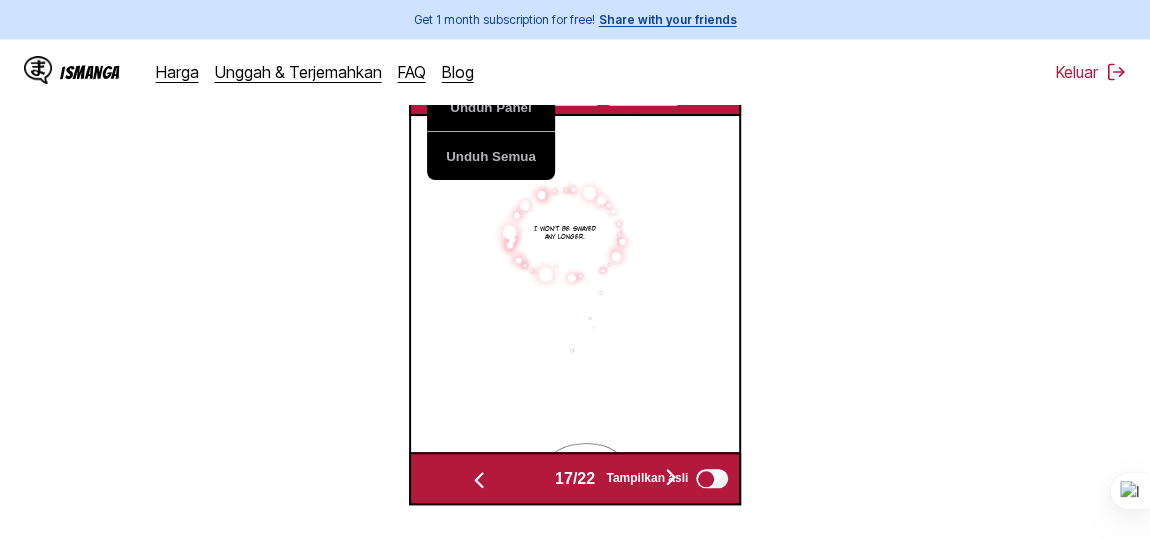 scroll, scrollTop: 0, scrollLeft: 5591, axis: horizontal 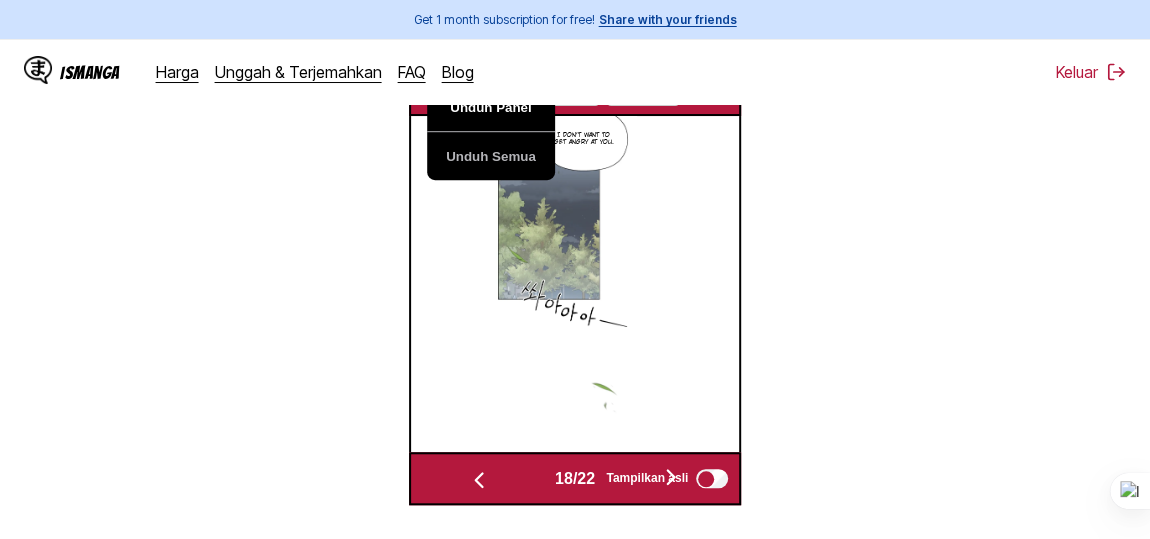 click on "Unduh Panel" at bounding box center (491, 108) 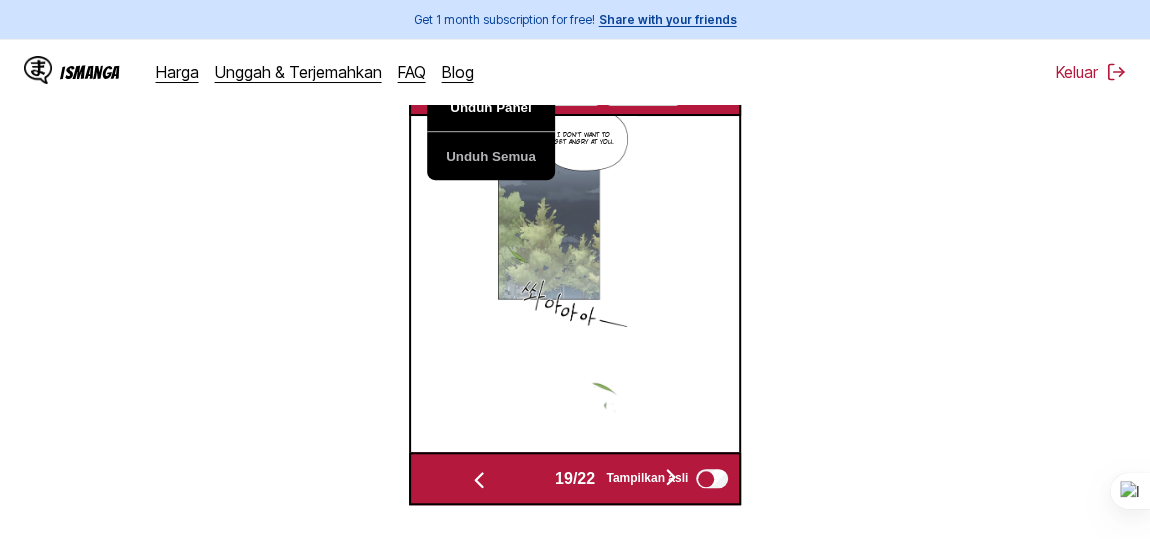 scroll, scrollTop: 0, scrollLeft: 5919, axis: horizontal 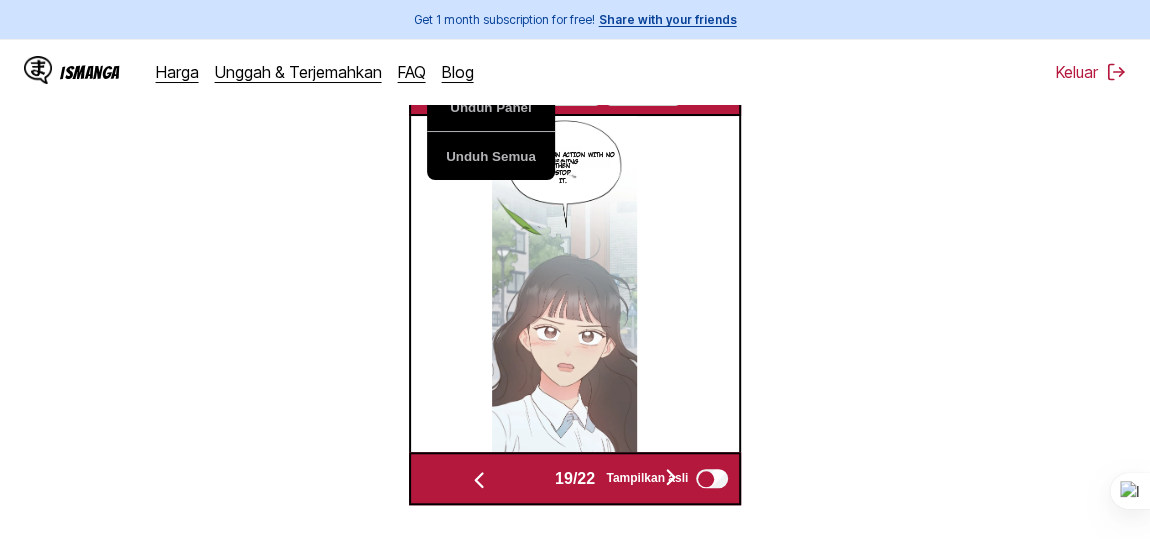 click on "Dari Korea Ke Inggris Letakkan file di sini, atau klik untuk menelusuri Ukuran file maksimal: 5MB  •  Format yang didukung: JP(E)G, PNG, WEBP Unduh Panel Unduh Semua CC Wild Words 6 If I call your name, will you call my name too? Huh? Raya. Name…? Say 'Doh-kyung' too Huh? Huh..? Why⁇ Suddenly?! For 9 years, I've called it 'Yagimrai'… I've often called it 'rai', but never 'raiya'… Something… Something Why? I told you Because I'm closer to you than Neulchan Whether you call it the same way with the same name or attach the same name, just do one of the two!! Choose whether to be my friend or my fan! It's the same… It's like an elementary schooler. I alone get my hopes up and get disappointed… If you don't change, you'll keep getting tossed around. Like now What if the other person hates me and I can't say anything while groaning? There's no choice but to be dragged along. I won't be swayed any longer. I don't want to get angry at you. So if it's an action with no meaning then stop it. I…!! 19" at bounding box center [575, 107] 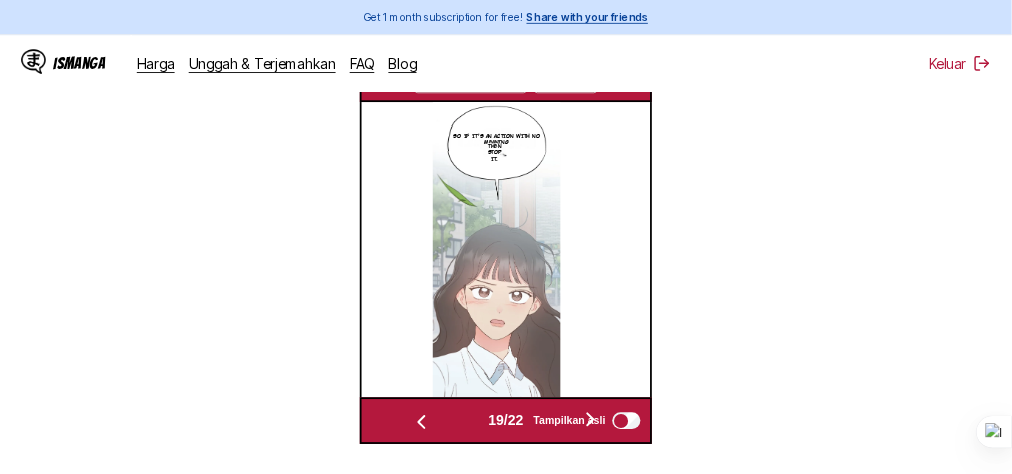 scroll, scrollTop: 609, scrollLeft: 0, axis: vertical 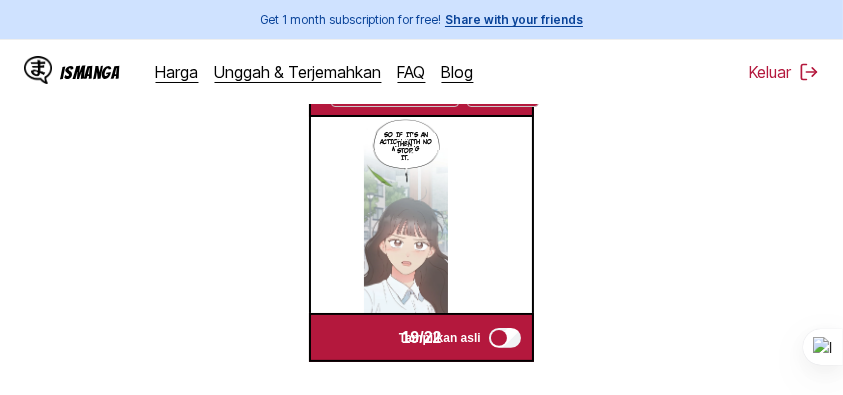 click on "So if it's an action with no meaning" at bounding box center [406, 142] 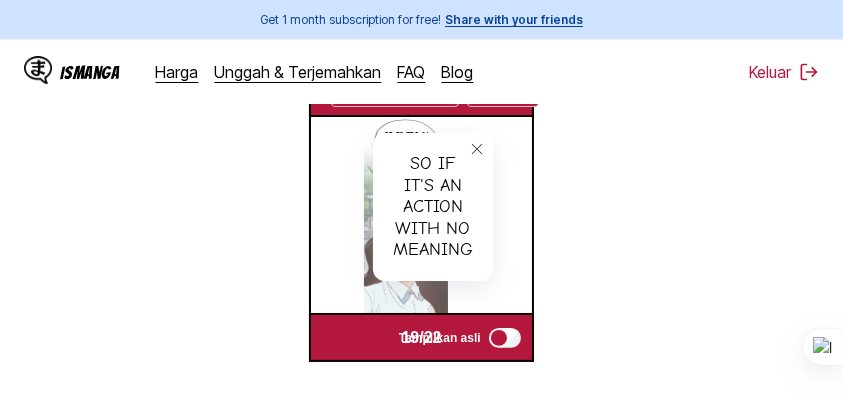 type 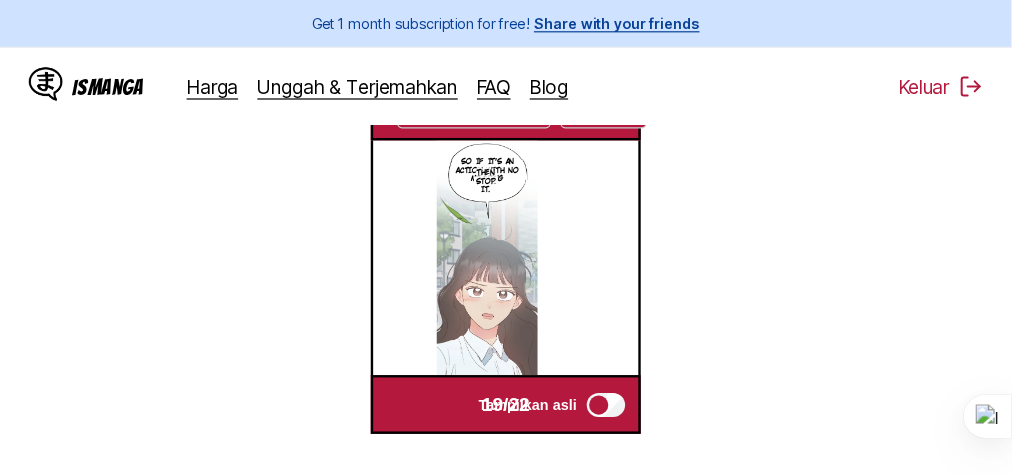 scroll, scrollTop: 609, scrollLeft: 0, axis: vertical 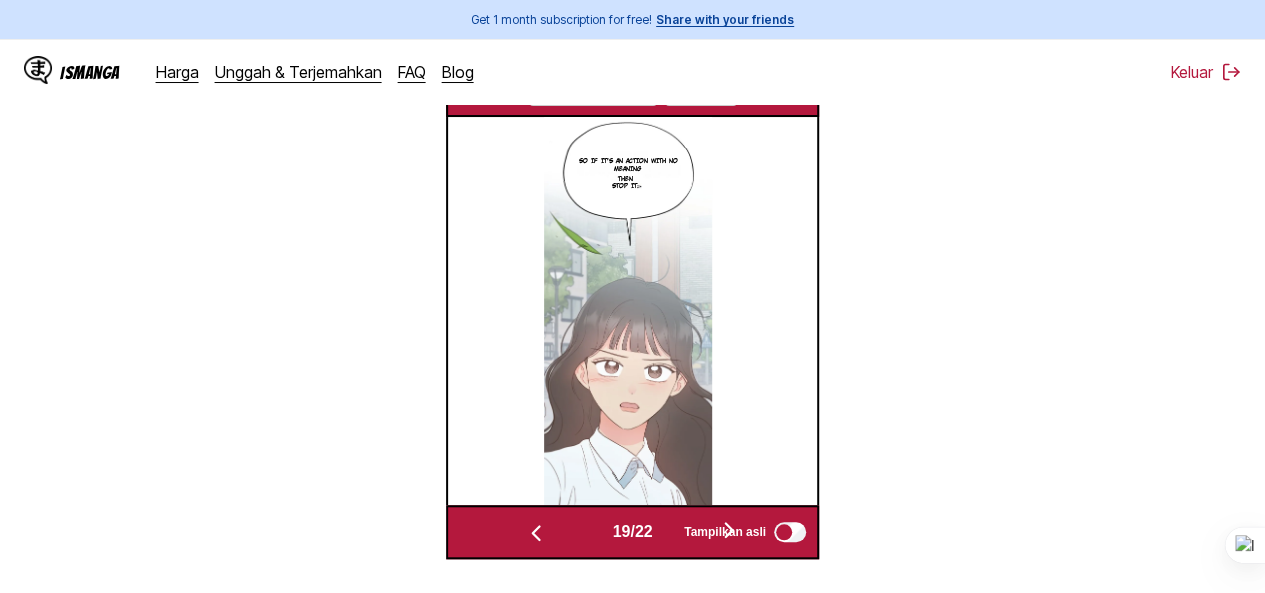 drag, startPoint x: 974, startPoint y: 443, endPoint x: 955, endPoint y: 418, distance: 31.400637 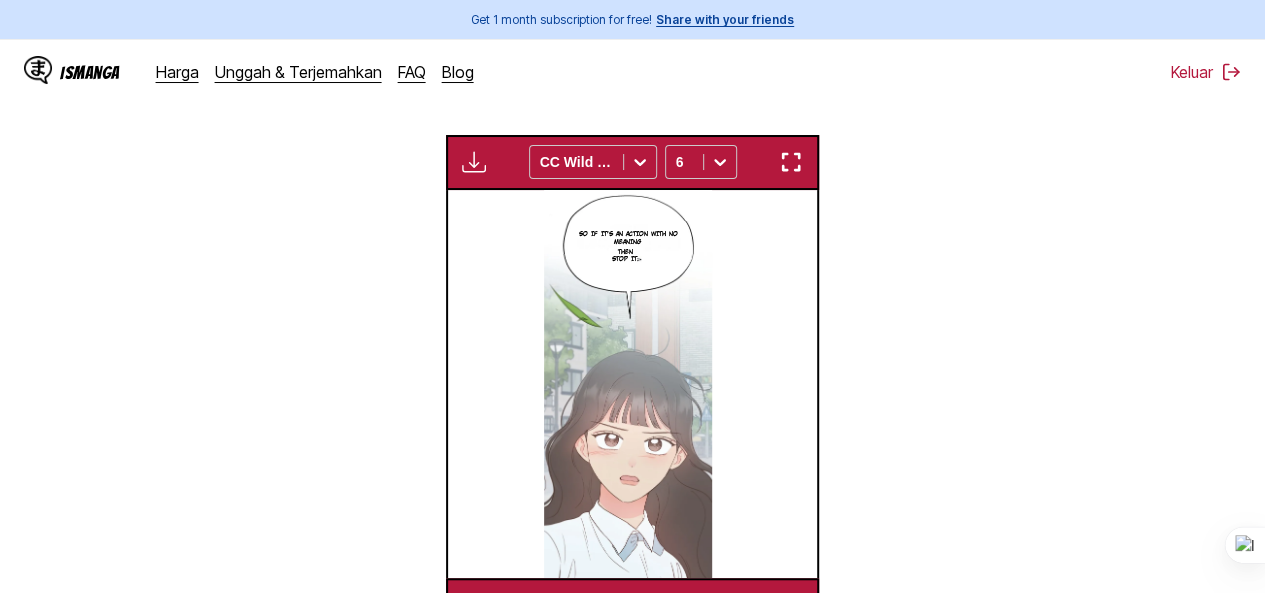 scroll, scrollTop: 509, scrollLeft: 0, axis: vertical 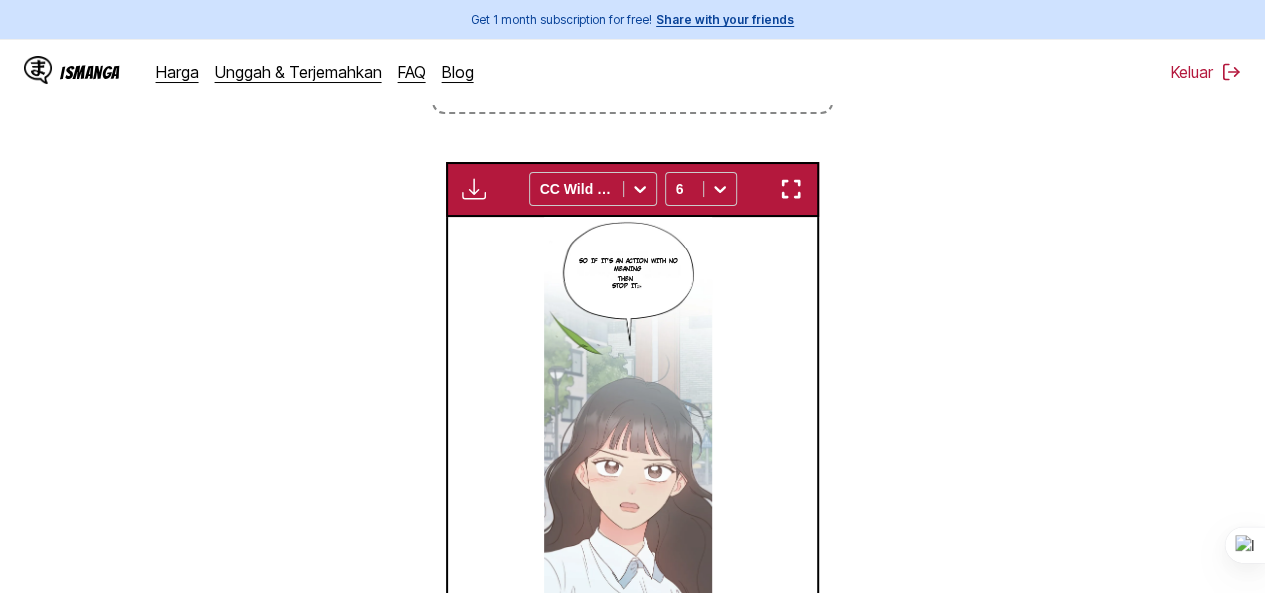 click at bounding box center (474, 189) 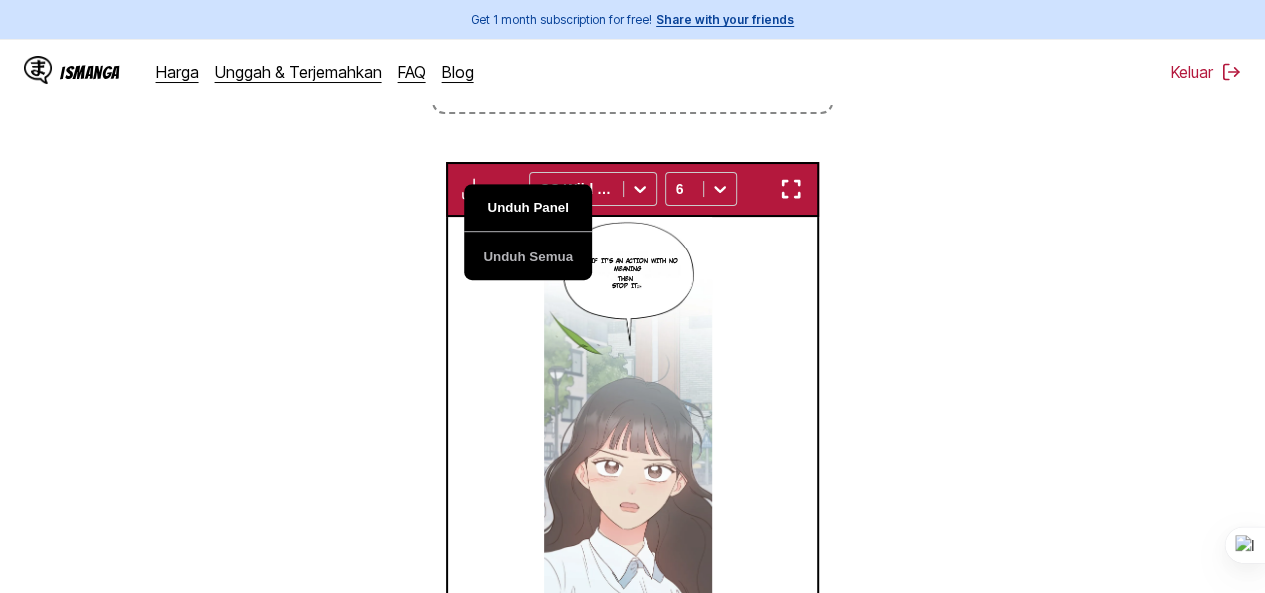 click on "Unduh Panel" at bounding box center [528, 208] 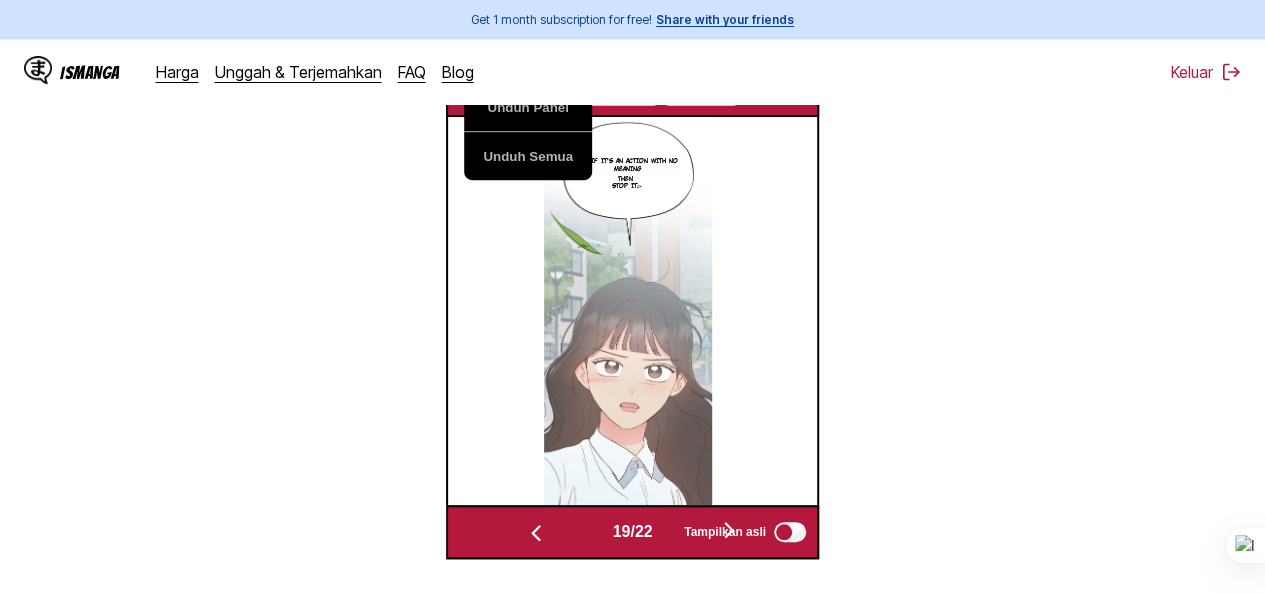 scroll, scrollTop: 509, scrollLeft: 0, axis: vertical 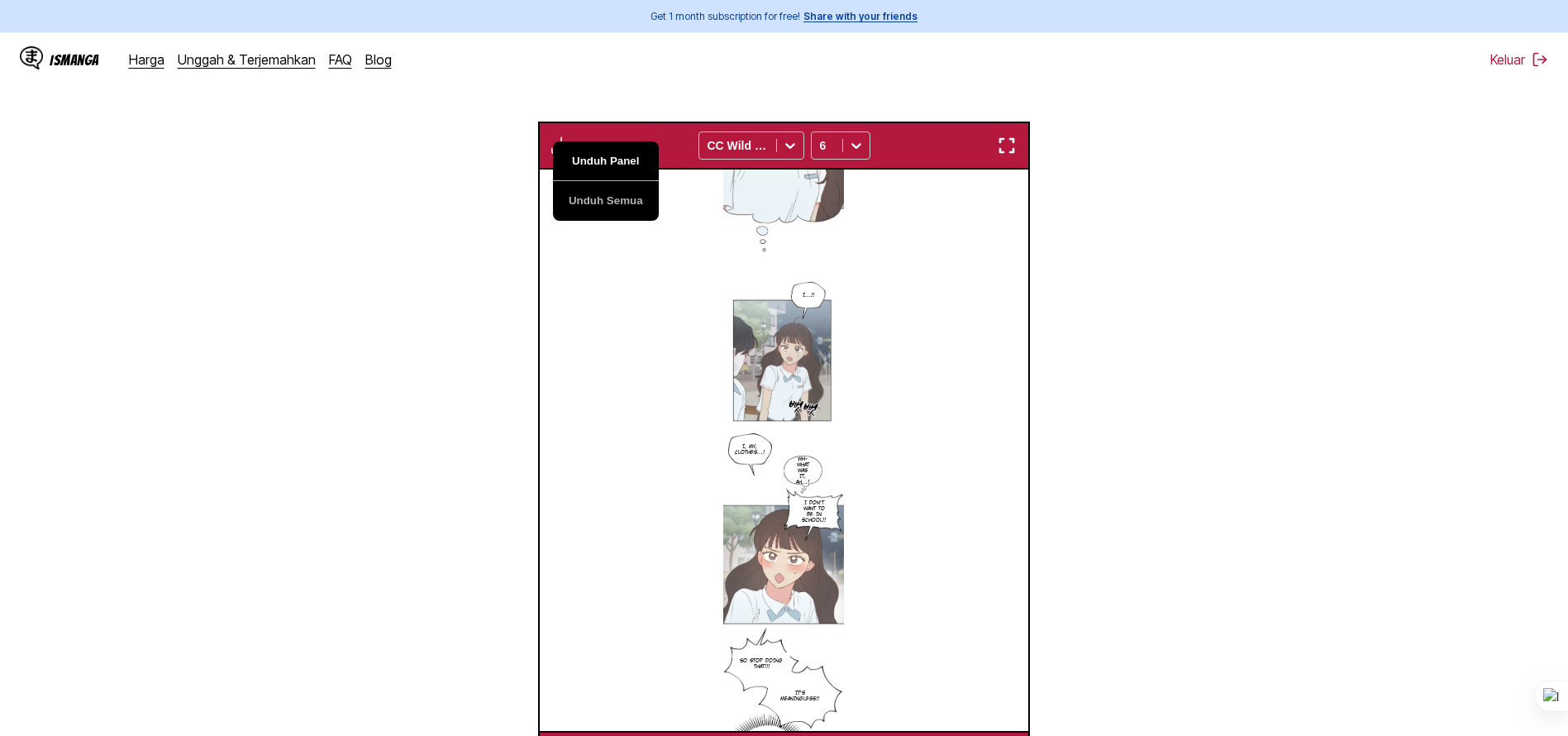 click on "Unduh Panel" at bounding box center (606, 161) 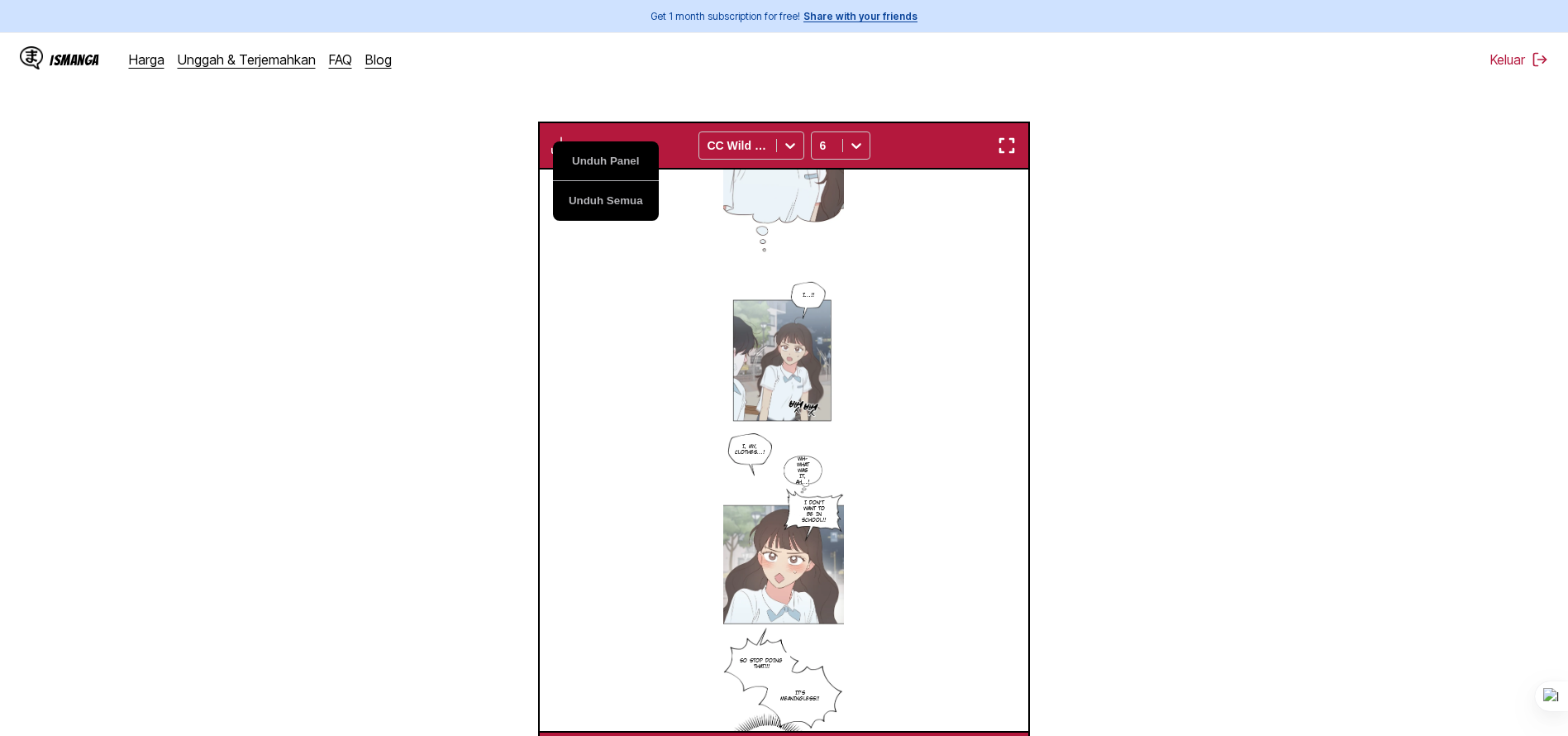 scroll, scrollTop: 0, scrollLeft: 9778, axis: horizontal 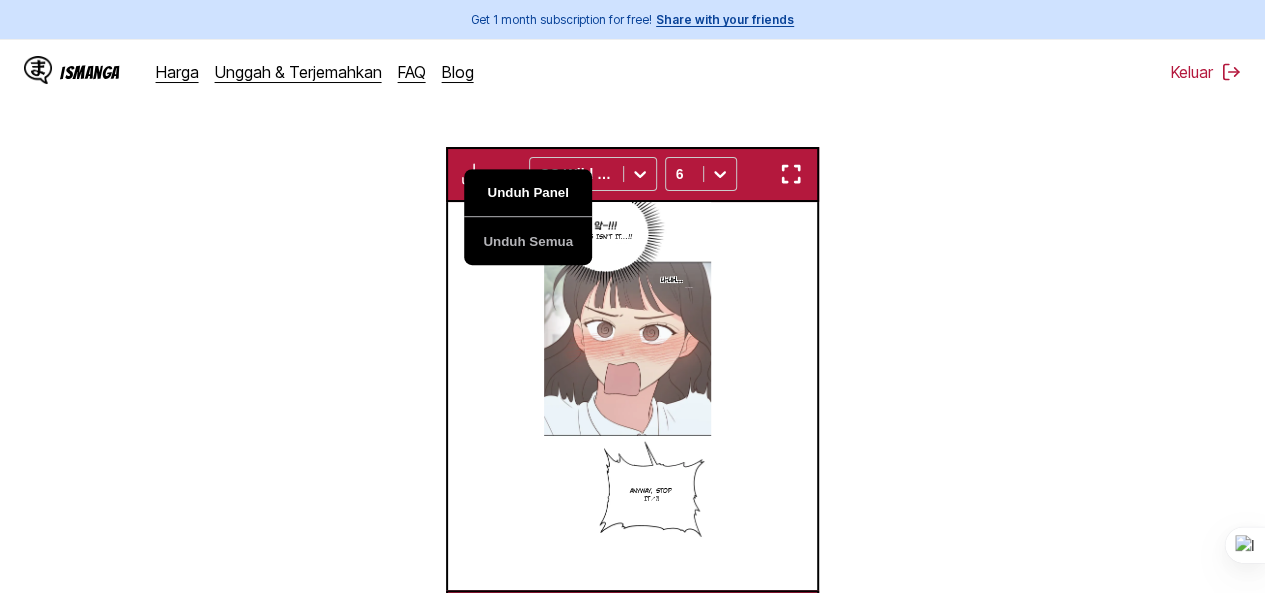 click on "Unduh Panel" at bounding box center (528, 193) 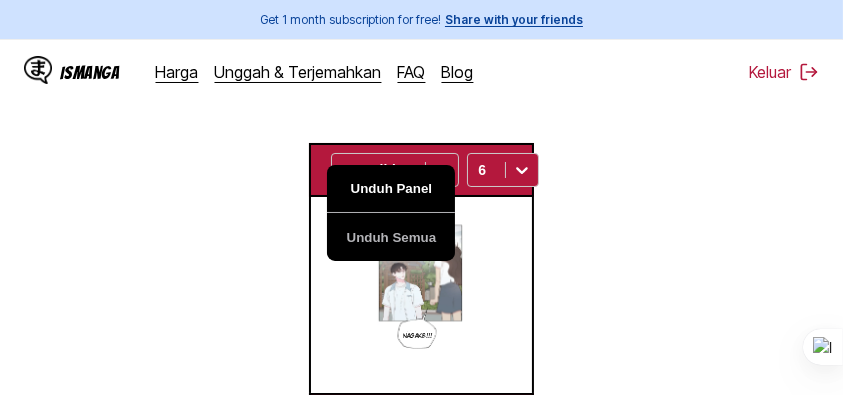 click on "Unduh Panel" at bounding box center [391, 189] 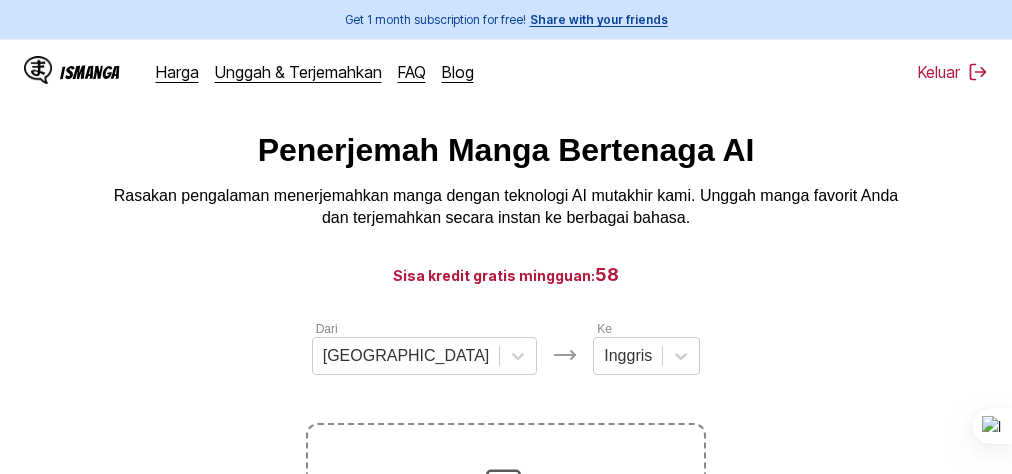 scroll, scrollTop: 160, scrollLeft: 0, axis: vertical 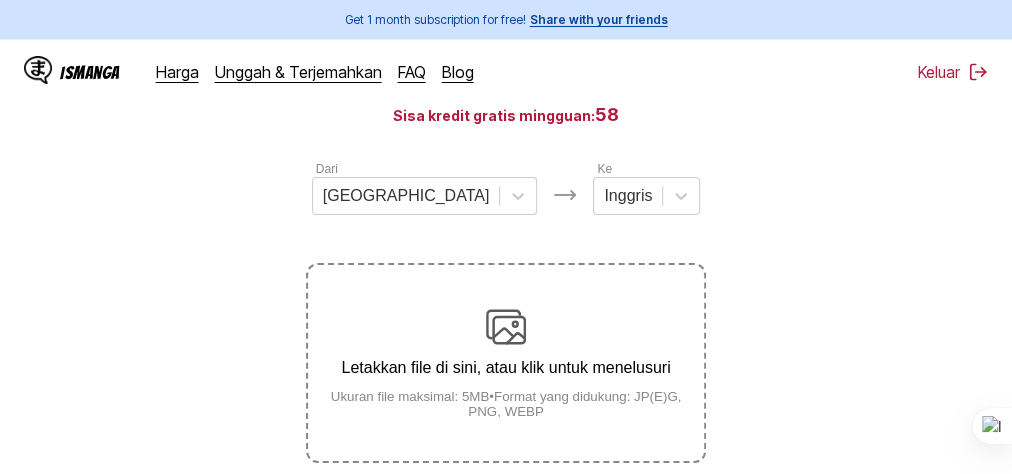 click on "Letakkan file di sini, atau klik untuk menelusuri Ukuran file maksimal: 5MB  •  Format yang didukung: JP(E)G, PNG, WEBP" at bounding box center (506, 363) 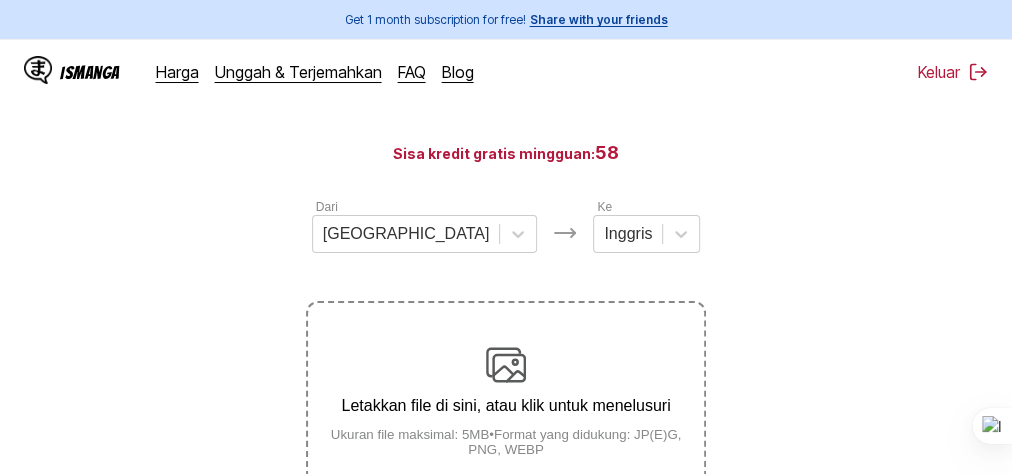 scroll, scrollTop: 97, scrollLeft: 0, axis: vertical 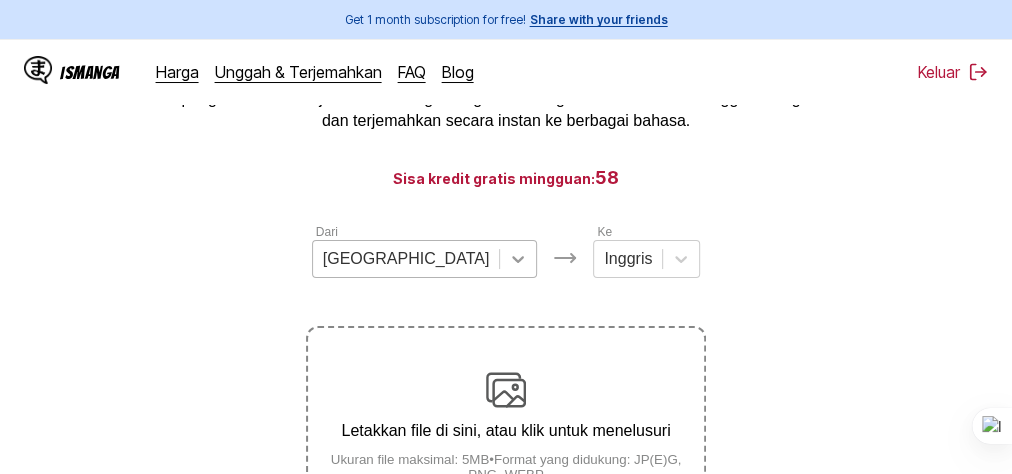 click 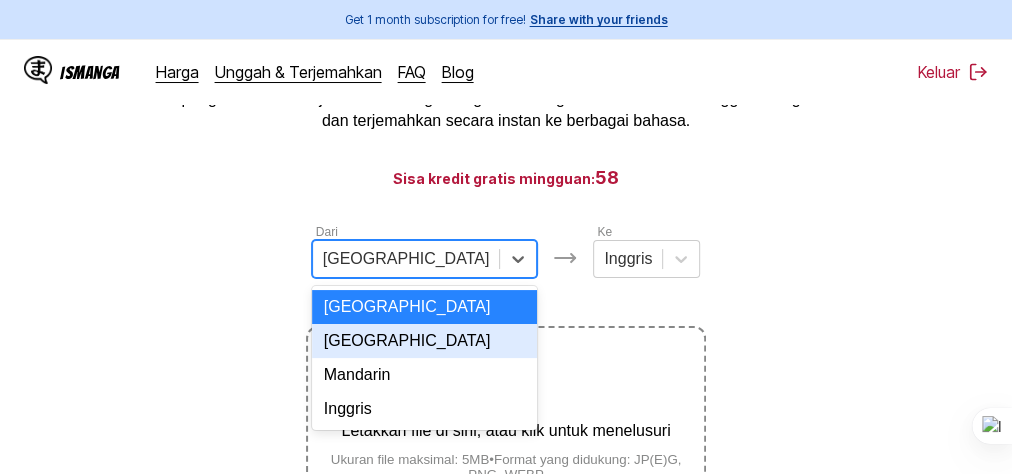 click on "Korea" at bounding box center [425, 341] 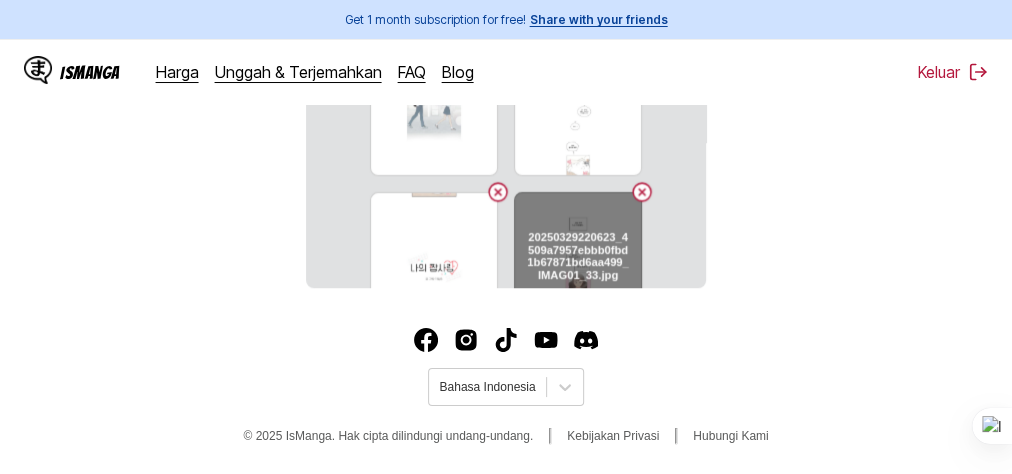 scroll, scrollTop: 398, scrollLeft: 0, axis: vertical 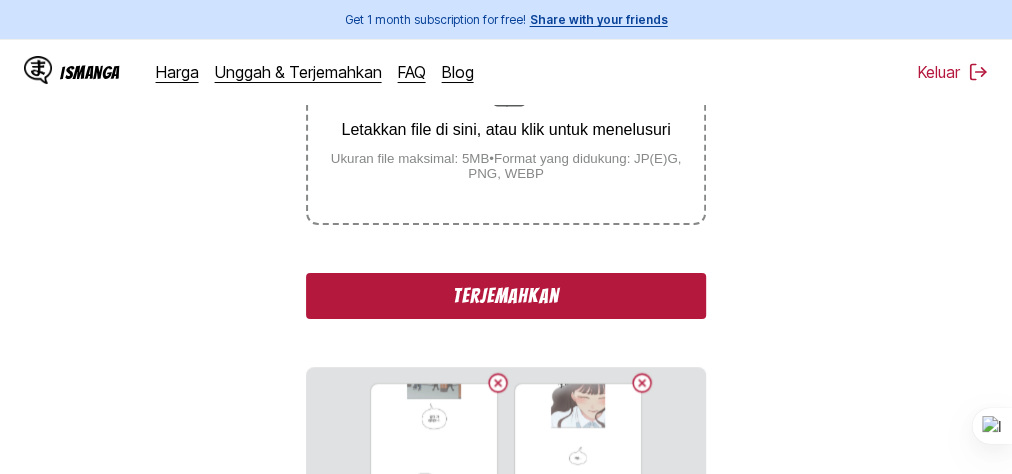 click on "Terjemahkan" at bounding box center (506, 296) 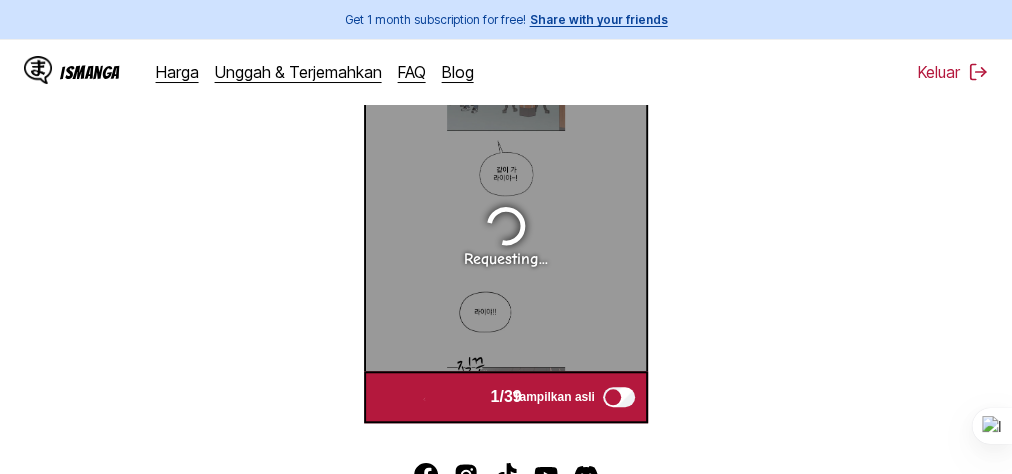 scroll, scrollTop: 617, scrollLeft: 0, axis: vertical 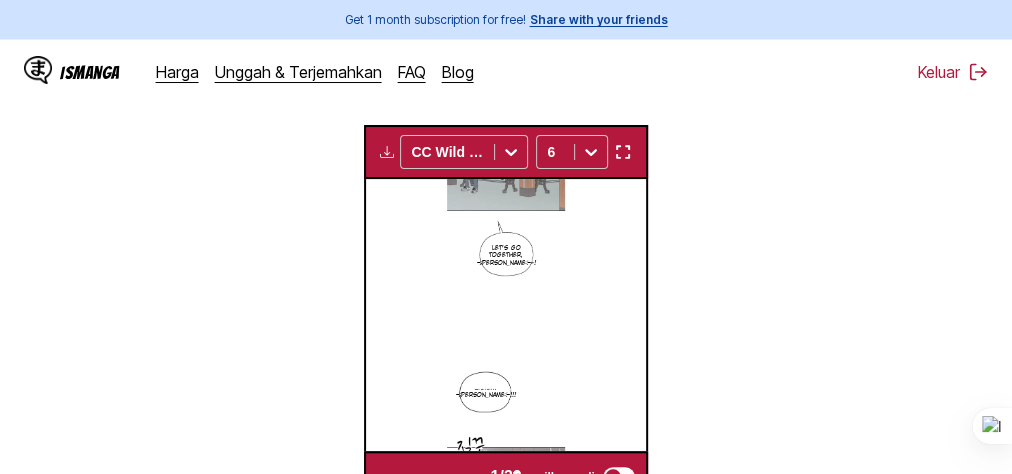 click at bounding box center (387, 152) 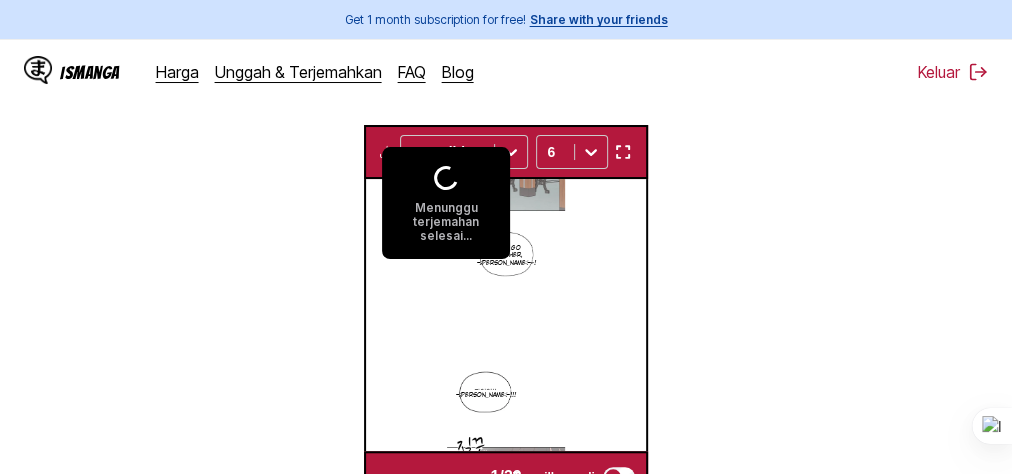 click on "Dari Korea Ke Inggris Letakkan file di sini, atau klik untuk menelusuri Ukuran file maksimal: 5MB  •  Format yang didukung: JP(E)G, PNG, WEBP Menerjemahkan 4/39 Menunggu terjemahan selesai... CC Wild Words 6 Let's go together, Raia-! Raia!!! Please… Stop it, Jevil~~!! Requesting... Requesting... Requesting... Requesting... Requesting... Requesting... Requesting... Requesting... Requesting... Requesting... Requesting... Requesting... Requesting... Requesting... Requesting... Requesting... Requesting... Requesting... Requesting... Requesting... Requesting... Requesting... Requesting... Requesting... Requesting... Requesting... Requesting... Requesting... Requesting... Requesting... Requesting... Requesting... Requesting... Requesting... Requesting... Requesting... 1  /  39 Tampilkan asli" at bounding box center [506, 102] 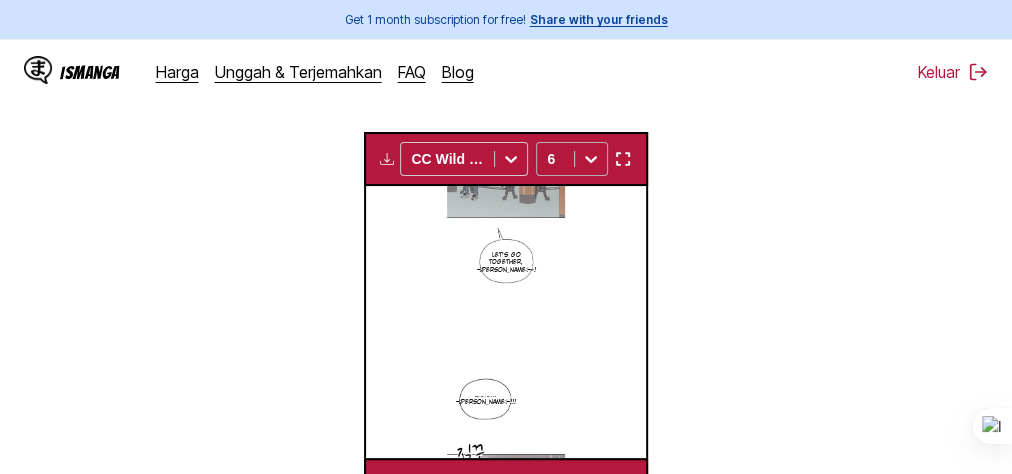 scroll, scrollTop: 524, scrollLeft: 0, axis: vertical 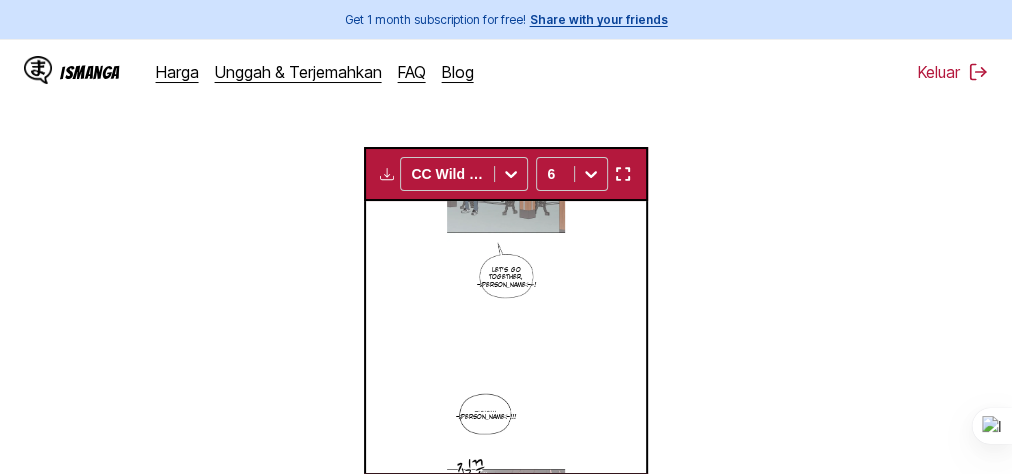 click at bounding box center [387, 174] 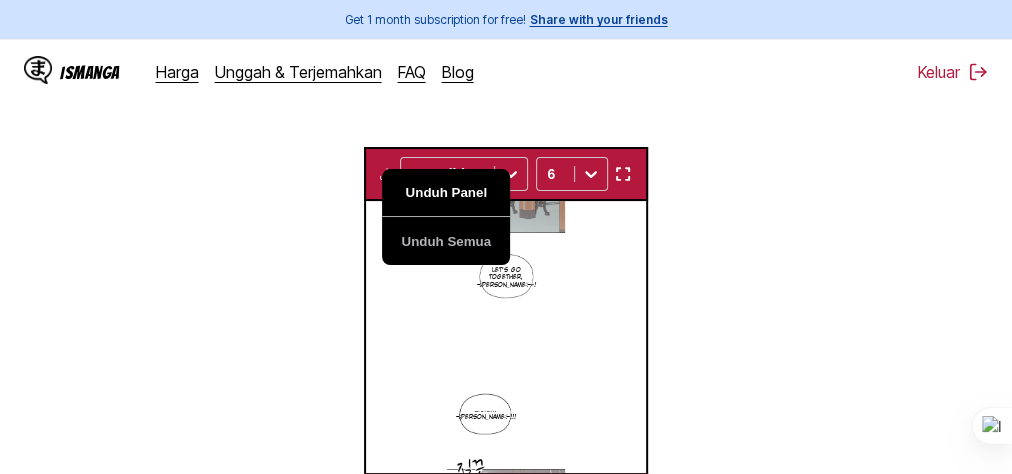click on "Unduh Panel" at bounding box center [446, 193] 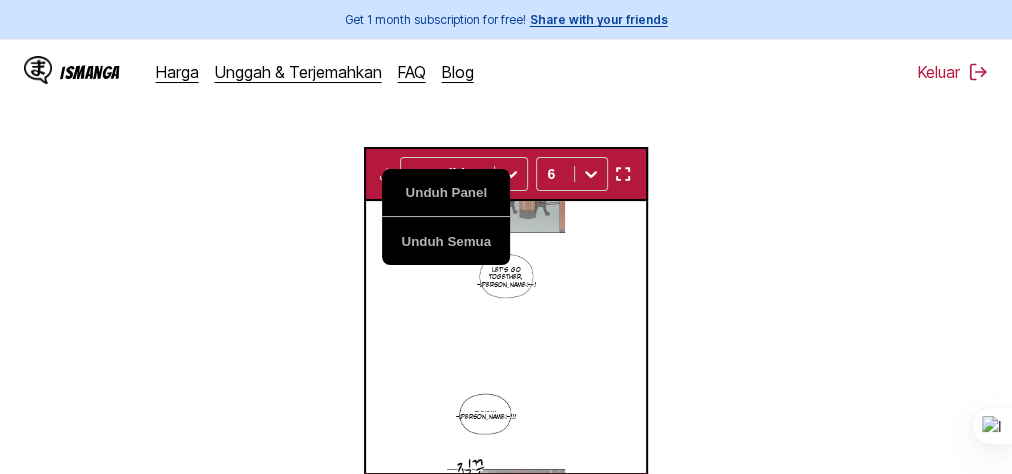type 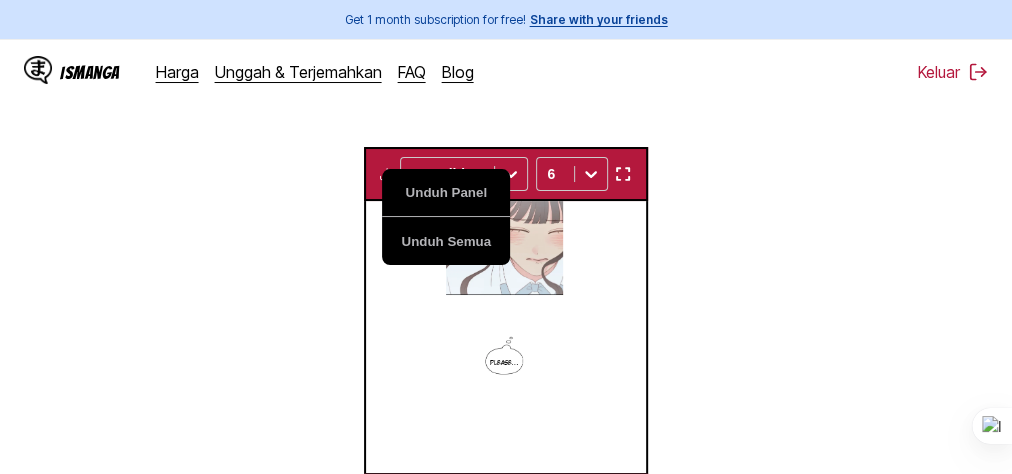 scroll, scrollTop: 526, scrollLeft: 0, axis: vertical 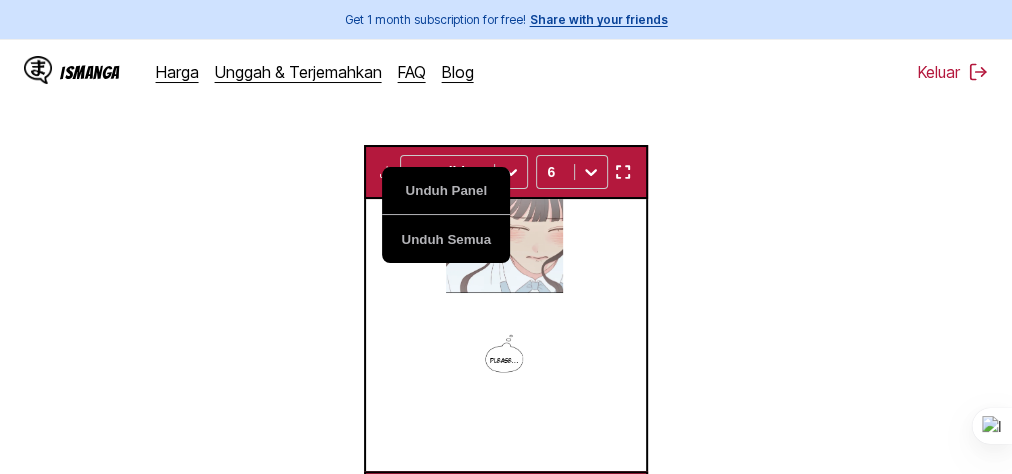 click on "Dari Korea Ke Inggris Letakkan file di sini, atau klik untuk menelusuri Ukuran file maksimal: 5MB  •  Format yang didukung: JP(E)G, PNG, WEBP Unduh Panel Unduh Semua CC Wild Words 6 Let's go together, Raia-! Raia!!! Please… Stop it, Jevil~~!! But how do I sing it exactly like Chan? Kyung-a…? Ah!!! I absolutely can't!!! My Fake Love Written and Illustrated by 2010 Since that day, I made a vow No matter how strangely Cha Do-kyung acts I will no longer care about it. Now I won't be swayed anymore I will be reborn, Kim Rai! The past life me who was woken up by Cha Do-kyung to go to school Hello. I'm going to become independent splendidly now!! Hey, did you see the match yesterday? The own goal was legendary lol. Yagimrai! Are you leaving without a word⁈ I've been waiting-!! You went alone yesterday too. Sassy Look. You said you would only call by name yesterday, but you called Kim Ra again. I knew it would be like this. I said it and left. No, so are you planning to take revenge or something? Raya~~ Shh" at bounding box center (506, 158) 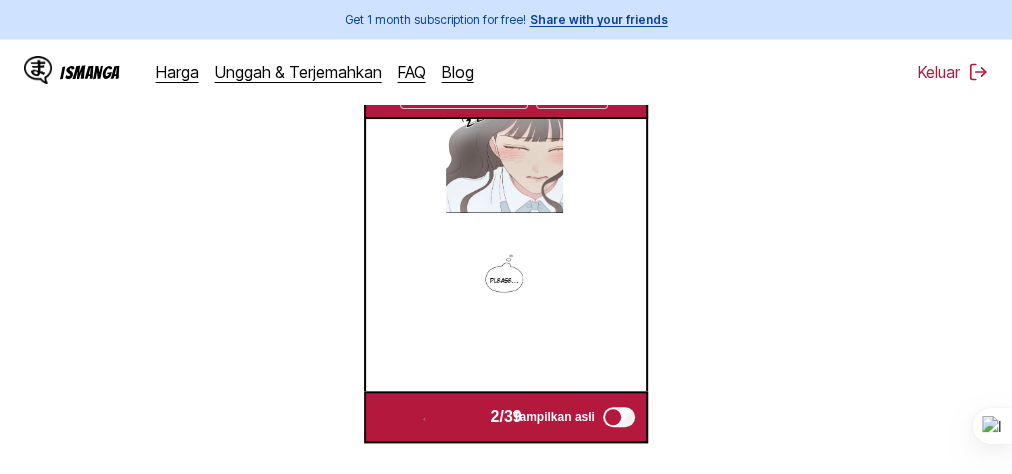 scroll, scrollTop: 526, scrollLeft: 0, axis: vertical 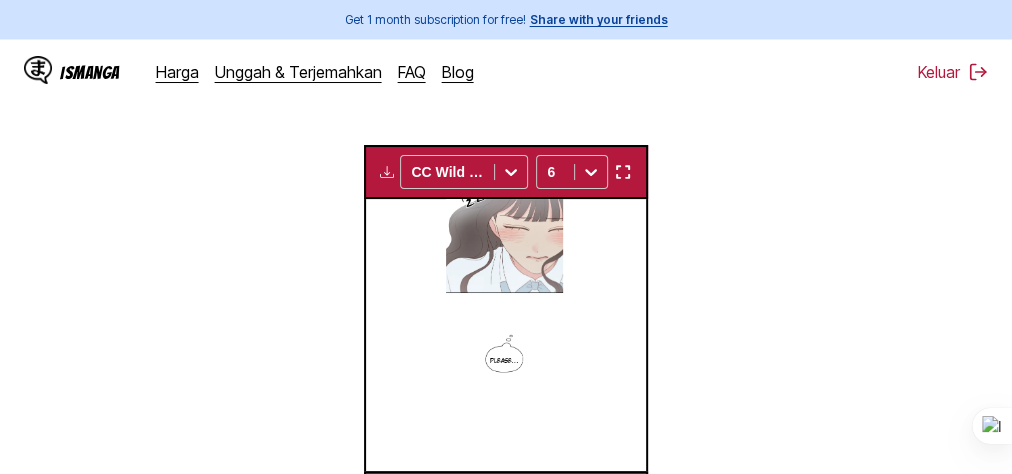 click at bounding box center (387, 172) 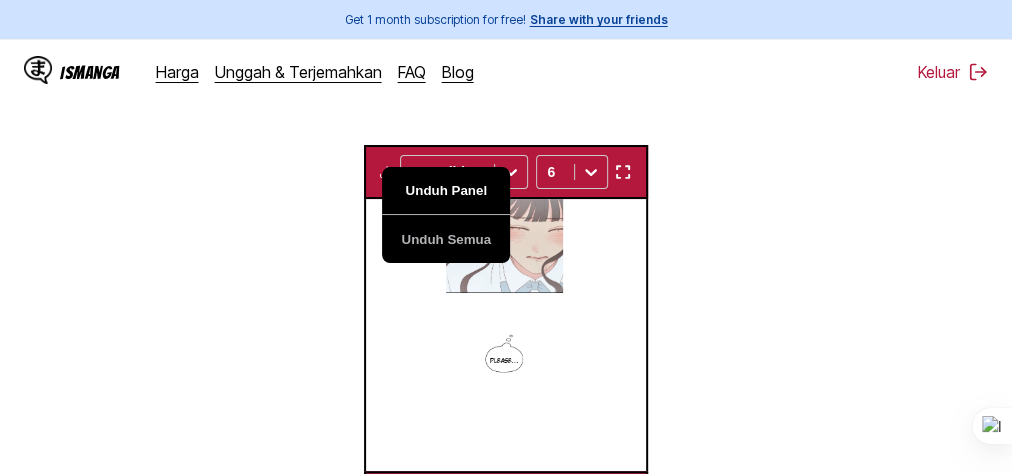 click on "Unduh Panel" at bounding box center [446, 191] 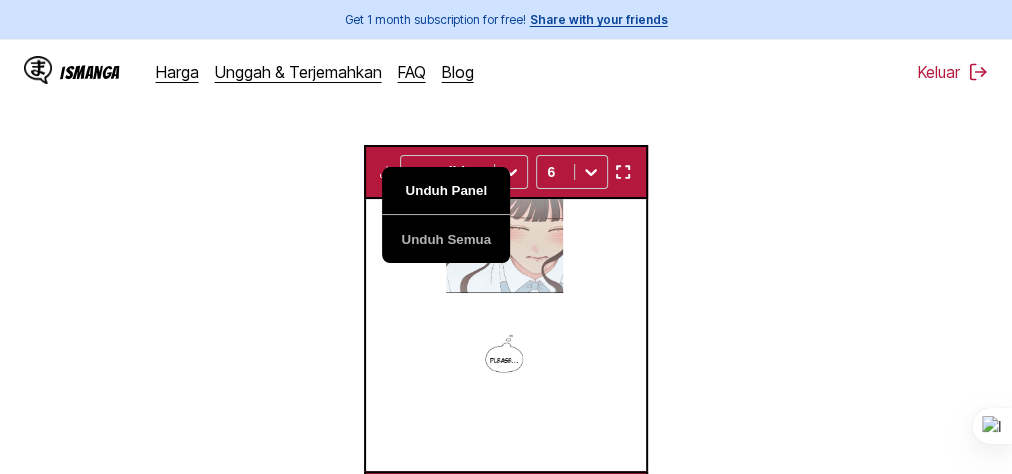 scroll, scrollTop: 0, scrollLeft: 561, axis: horizontal 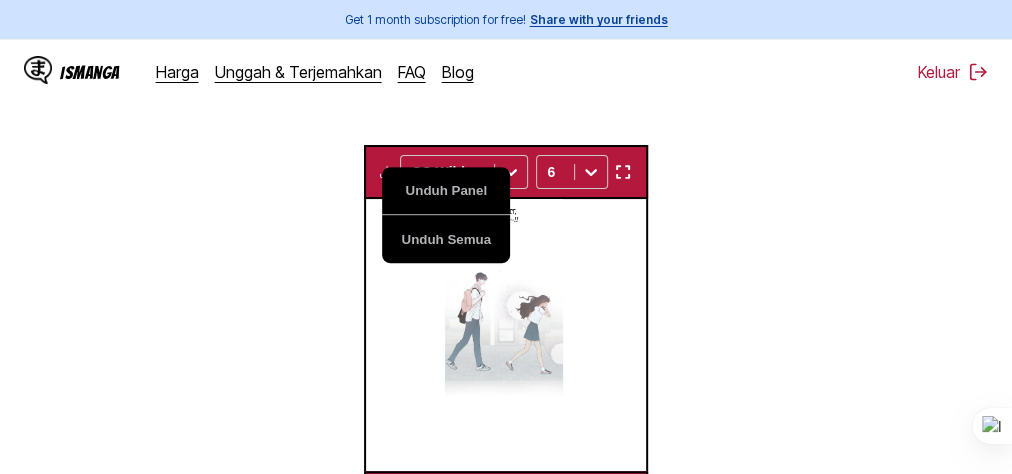 click on "Dari Korea Ke Inggris Letakkan file di sini, atau klik untuk menelusuri Ukuran file maksimal: 5MB  •  Format yang didukung: JP(E)G, PNG, WEBP Unduh Panel Unduh Semua CC Wild Words 6 Let's go together, Raia-! Raia!!! Please… Stop it, Jevil~~!! But how do I sing it exactly like Chan? Kyung-a…? Ah!!! I absolutely can't!!! My Fake Love Written and Illustrated by 2010 Since that day, I made a vow No matter how strangely Cha Do-kyung acts I will no longer care about it. Now I won't be swayed anymore I will be reborn, Kim Rai! The past life me who was woken up by Cha Do-kyung to go to school Hello. I'm going to become independent splendidly now!! Hey, did you see the match yesterday? The own goal was legendary lol. Yagimrai! Are you leaving without a word⁈ I've been waiting-!! You went alone yesterday too. Sassy Look. You said you would only call by name yesterday, but you called Kim Ra again. I knew it would be like this. I said it and left. No, so are you planning to take revenge or something? Raya~~ Shh" at bounding box center [506, 158] 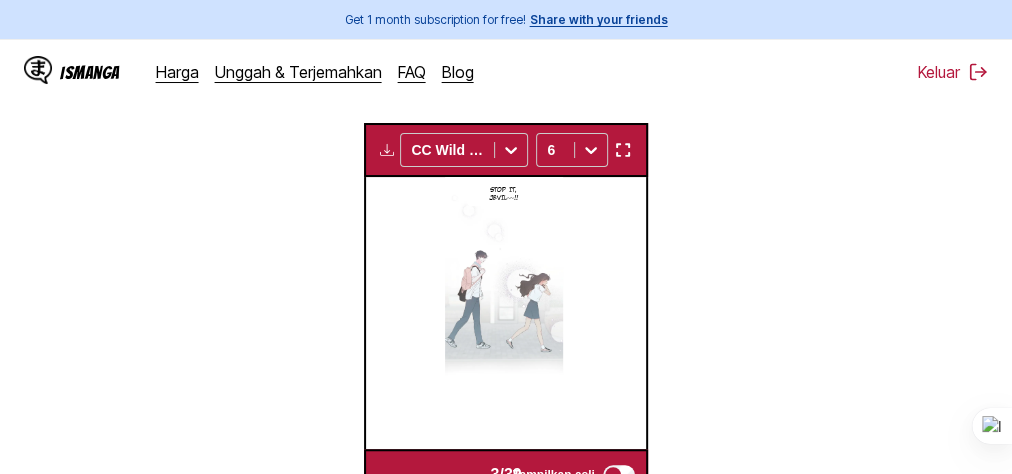 scroll, scrollTop: 526, scrollLeft: 0, axis: vertical 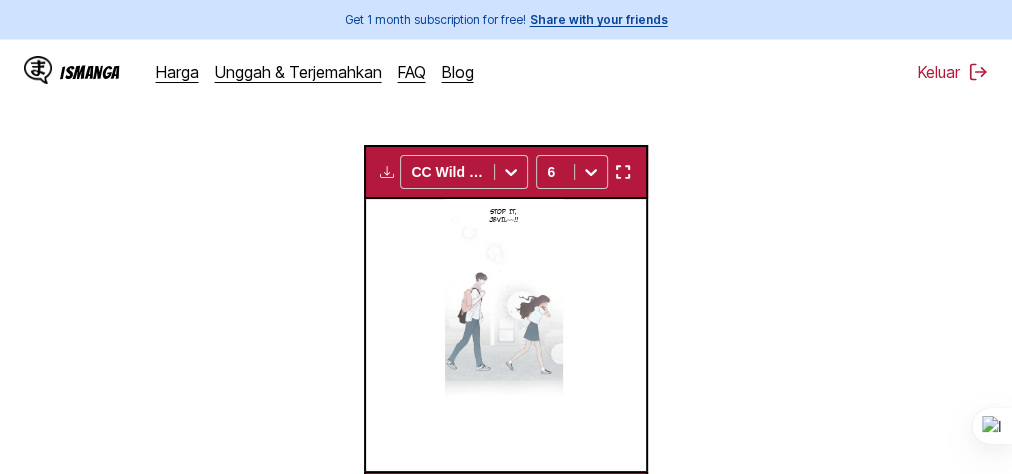 click at bounding box center [387, 172] 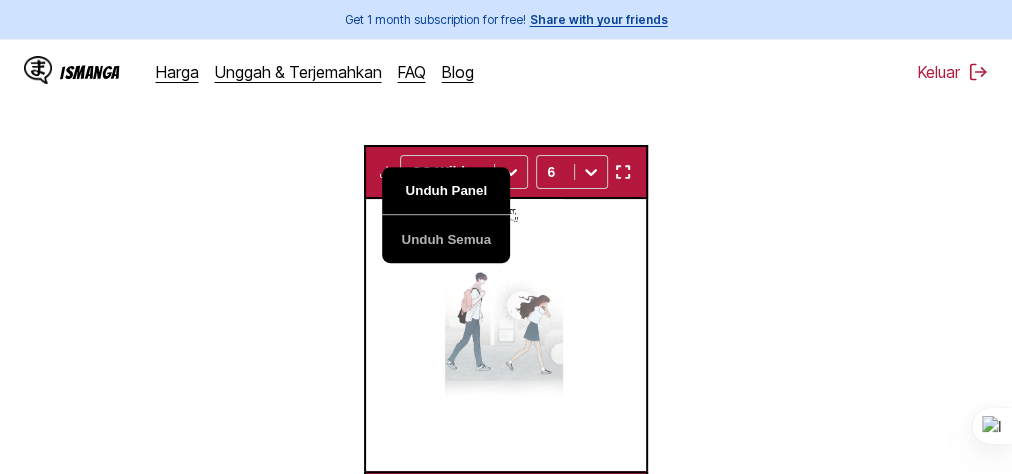 click on "Unduh Panel" at bounding box center [446, 191] 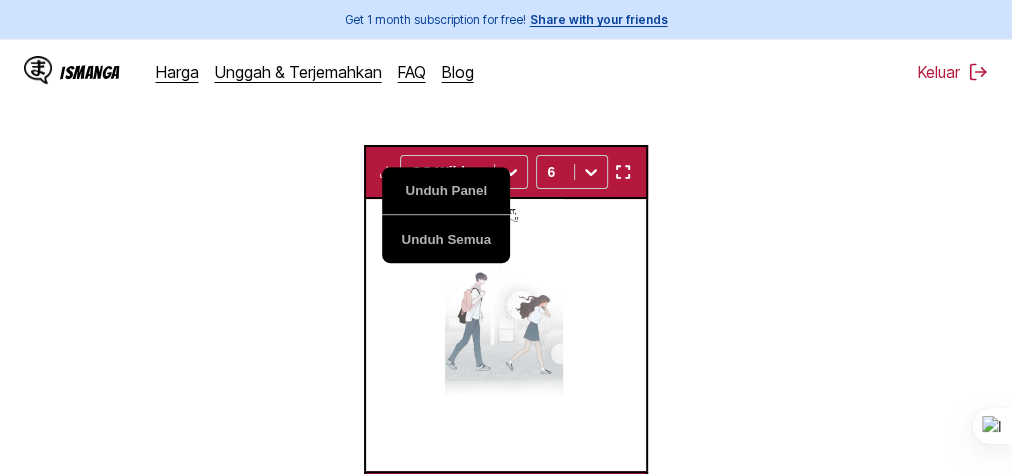 scroll, scrollTop: 0, scrollLeft: 842, axis: horizontal 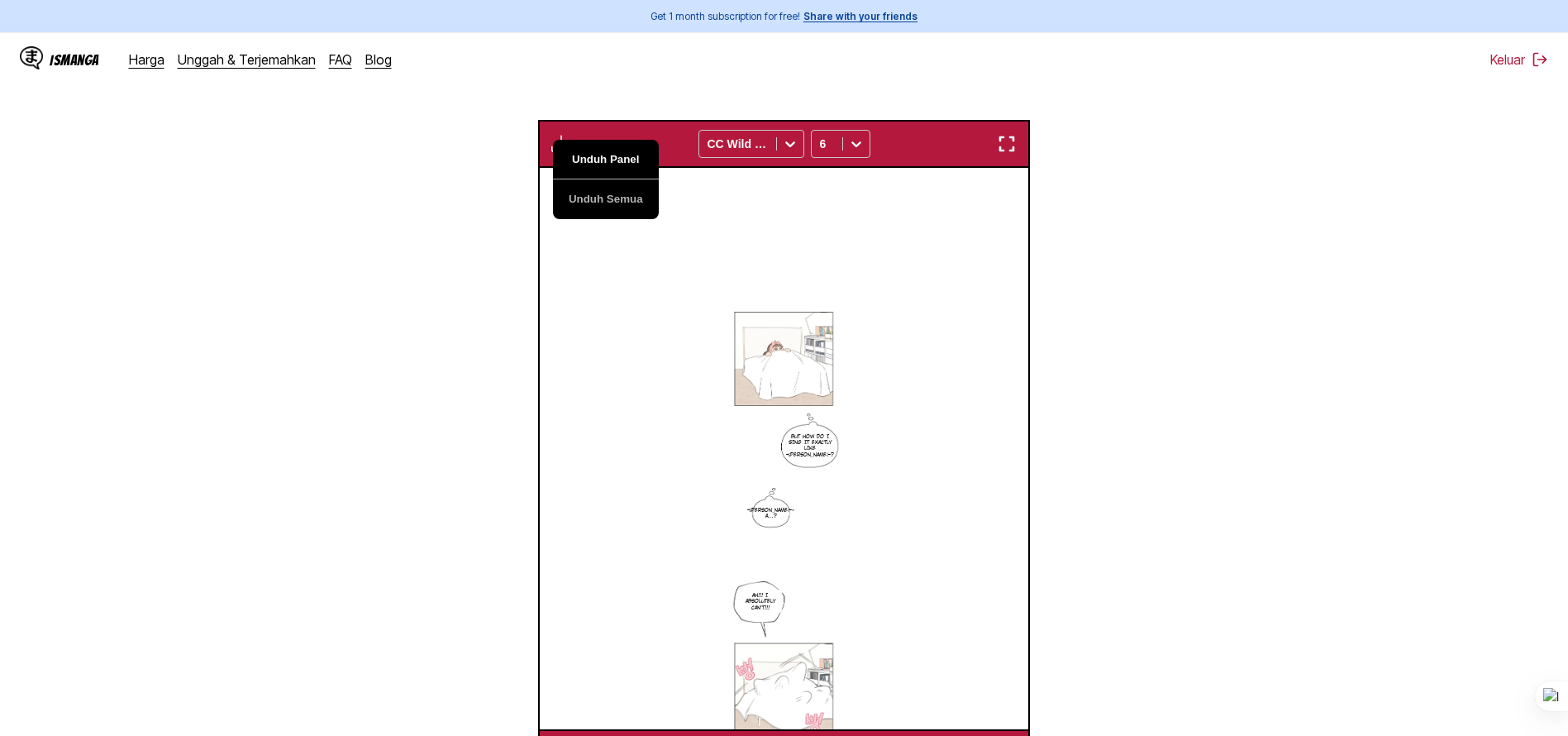 click on "Unduh Panel" at bounding box center (606, 160) 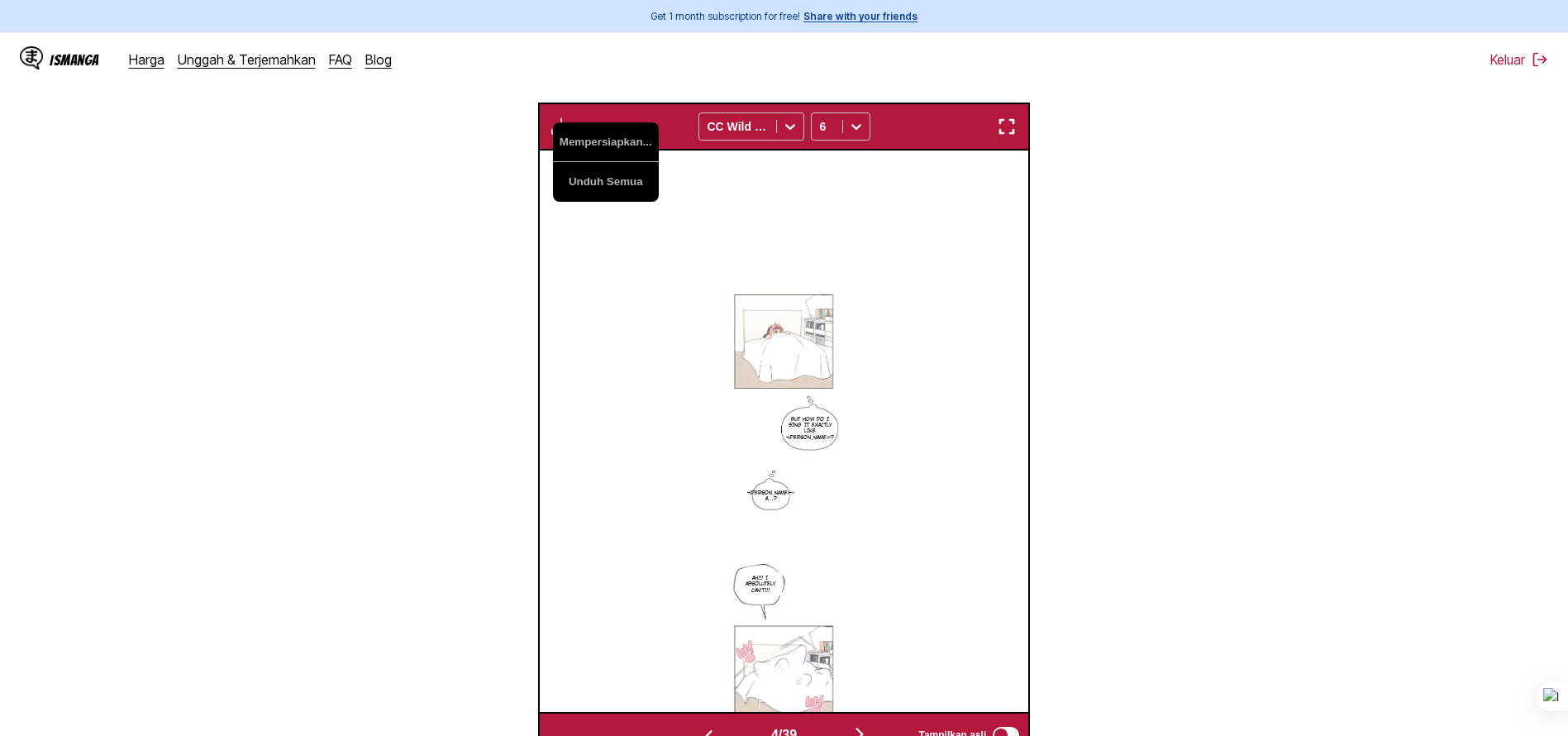 scroll, scrollTop: 435, scrollLeft: 0, axis: vertical 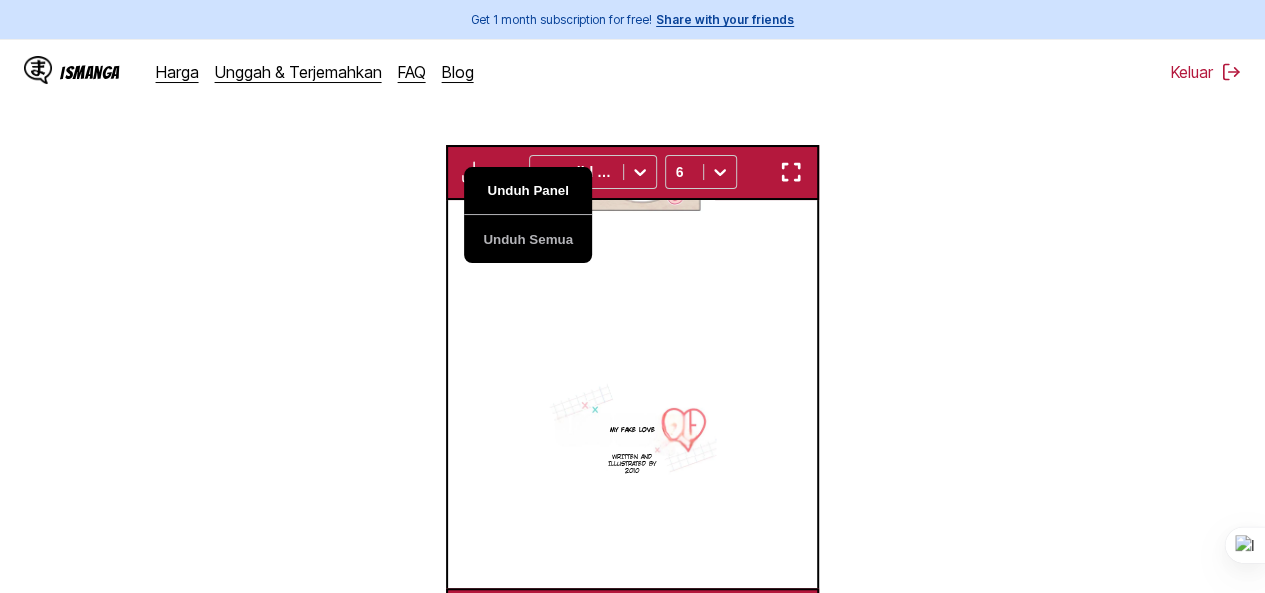 click on "Unduh Panel" at bounding box center [528, 191] 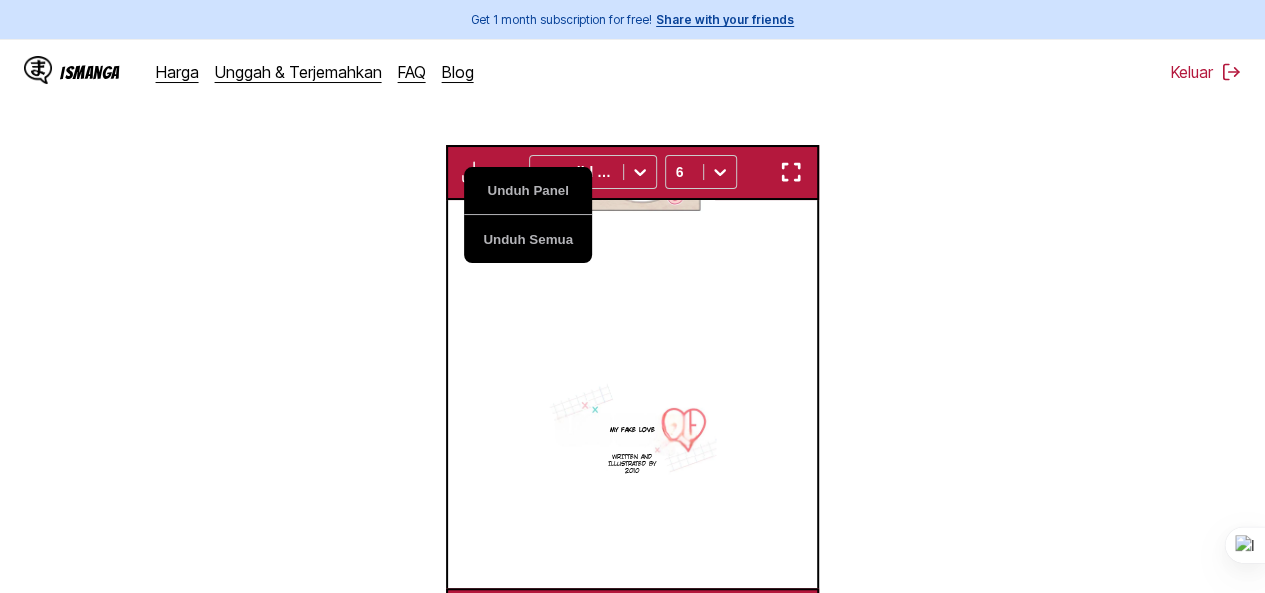 scroll, scrollTop: 0, scrollLeft: 1845, axis: horizontal 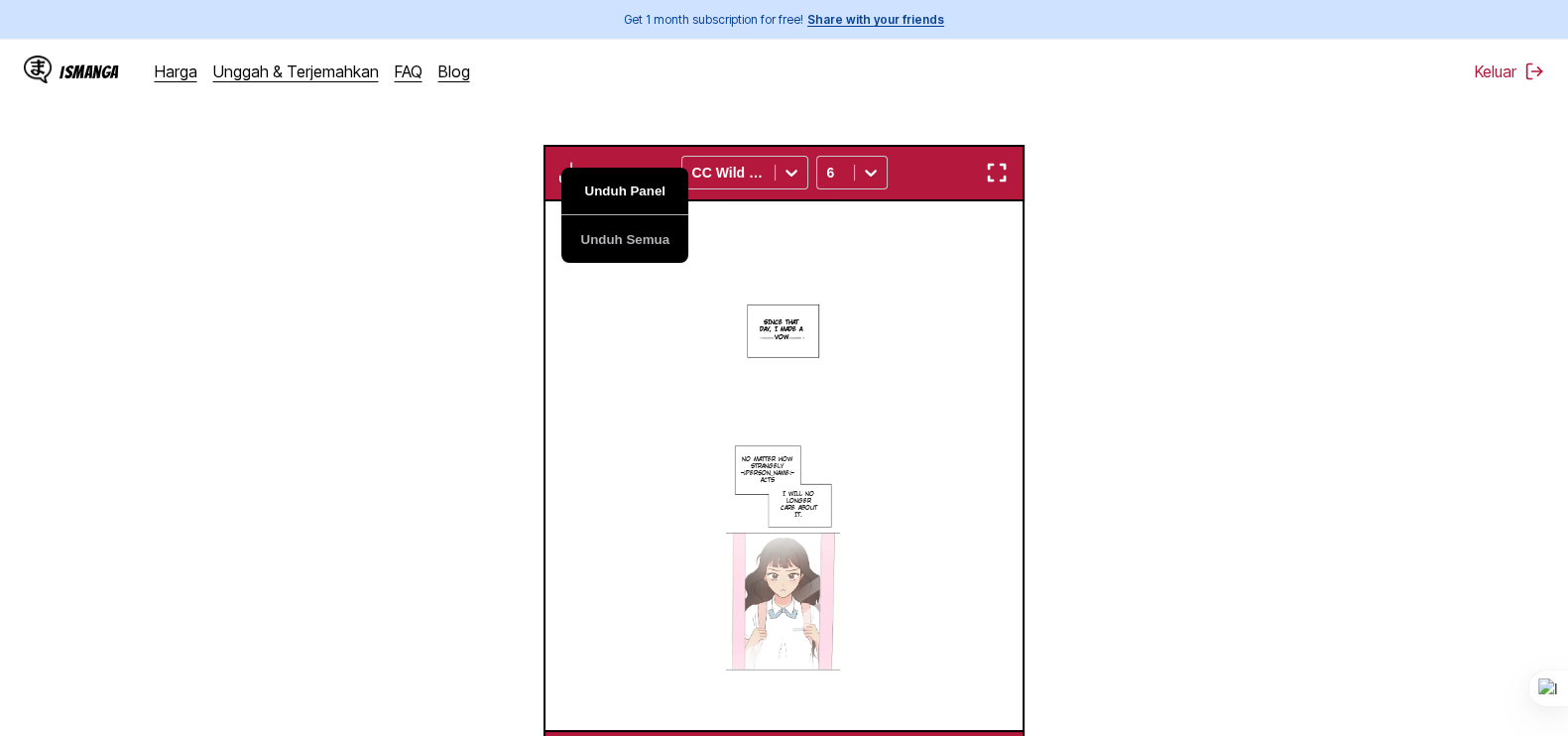 click on "Unduh Panel" at bounding box center (625, 191) 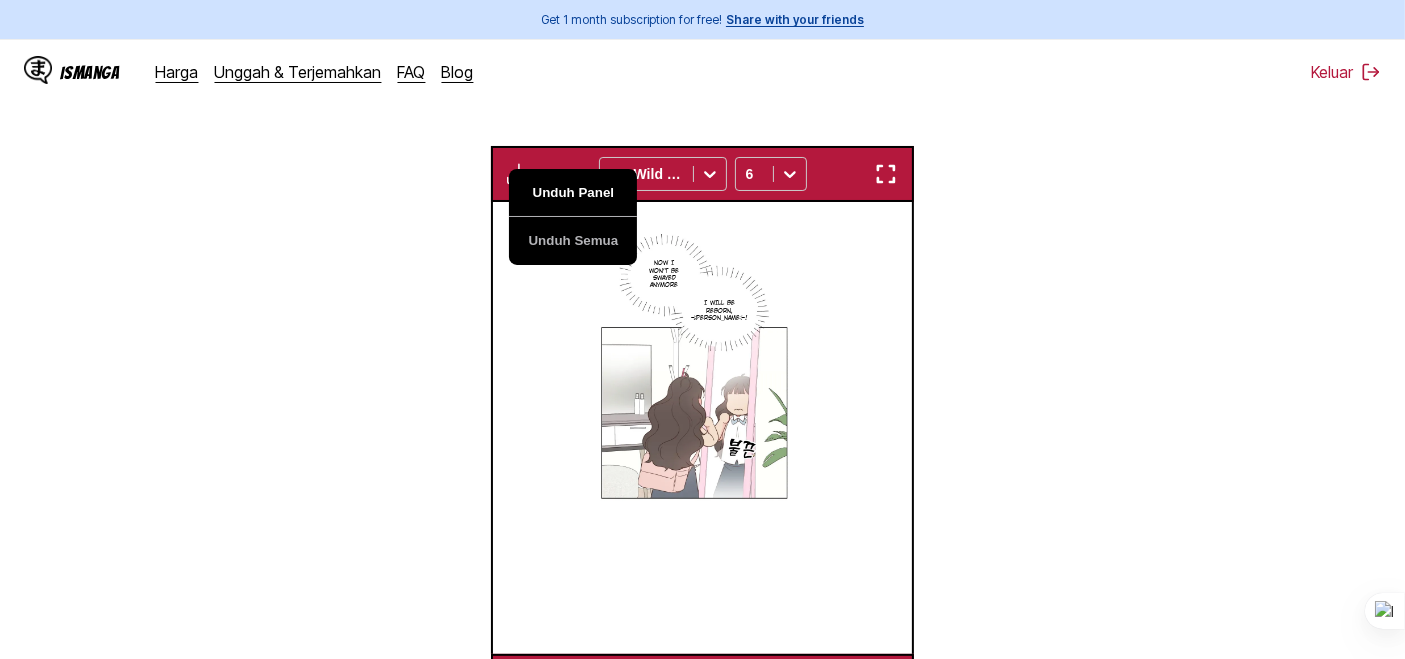 click on "Unduh Panel" at bounding box center [573, 193] 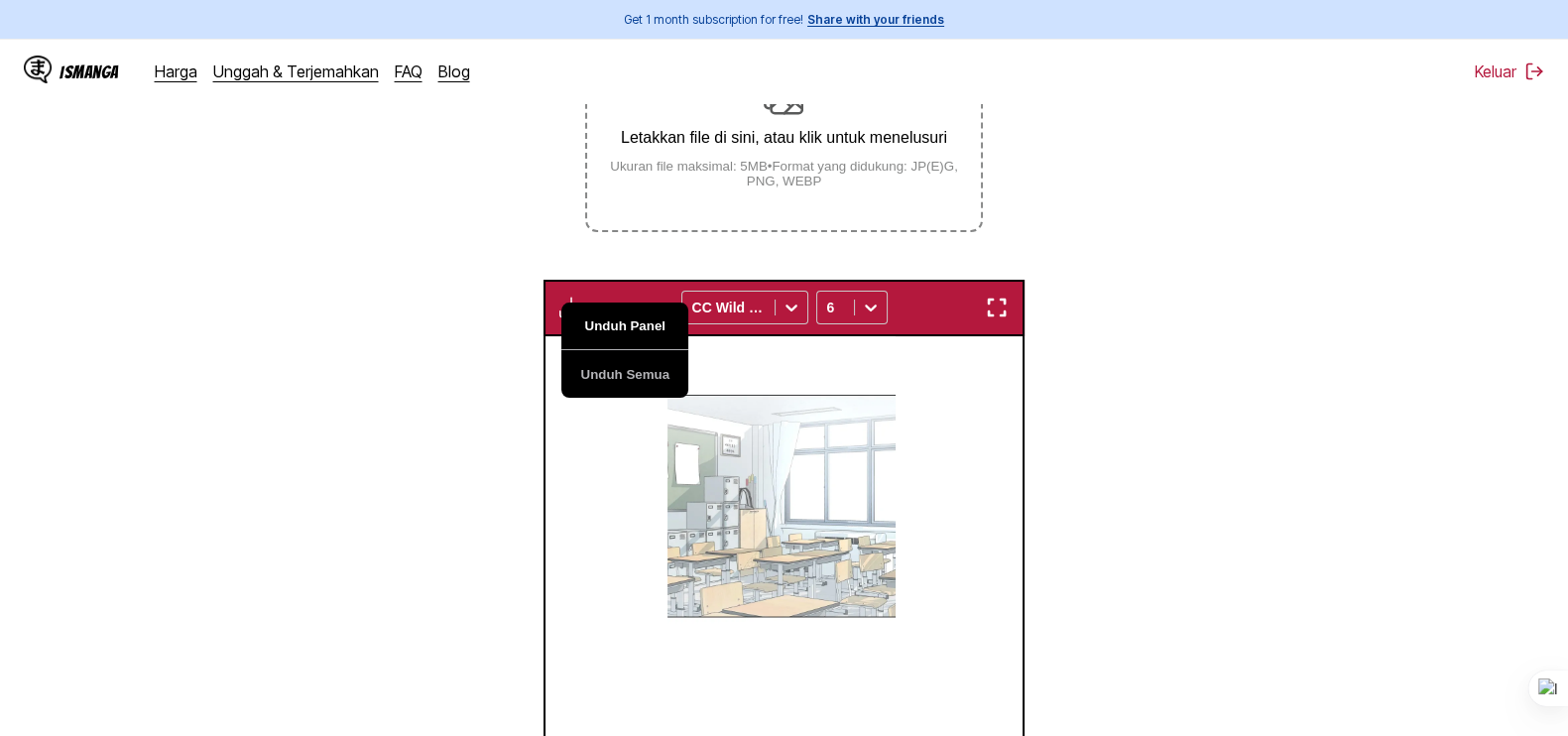 click on "Unduh Panel" at bounding box center [625, 326] 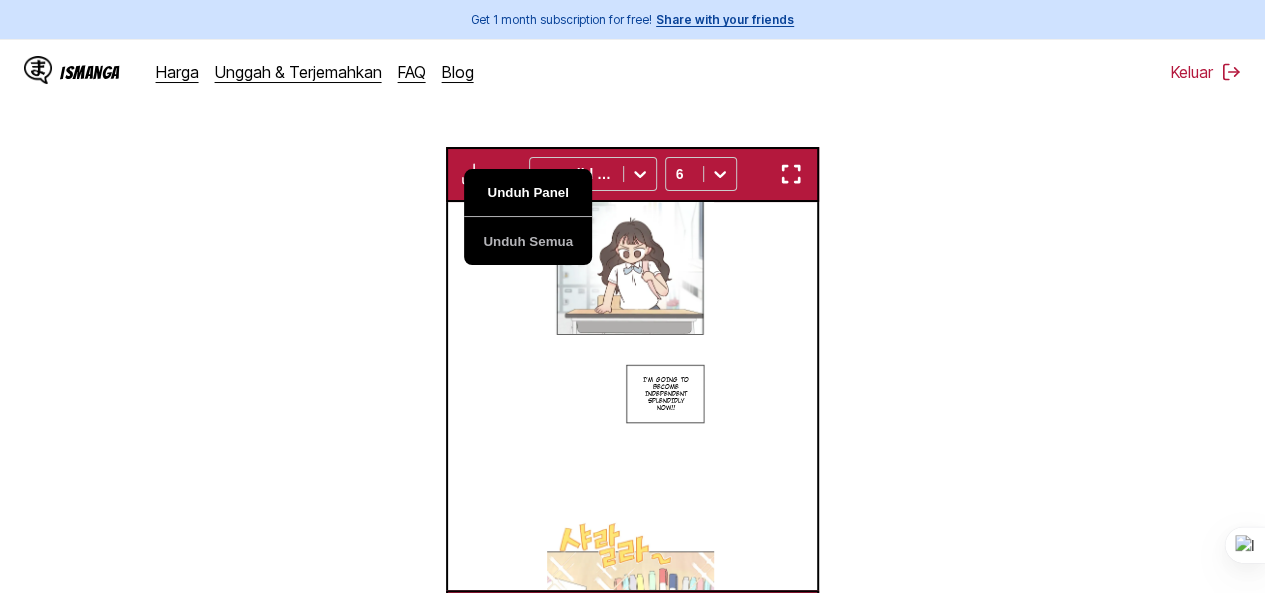 click on "Unduh Panel" at bounding box center [528, 193] 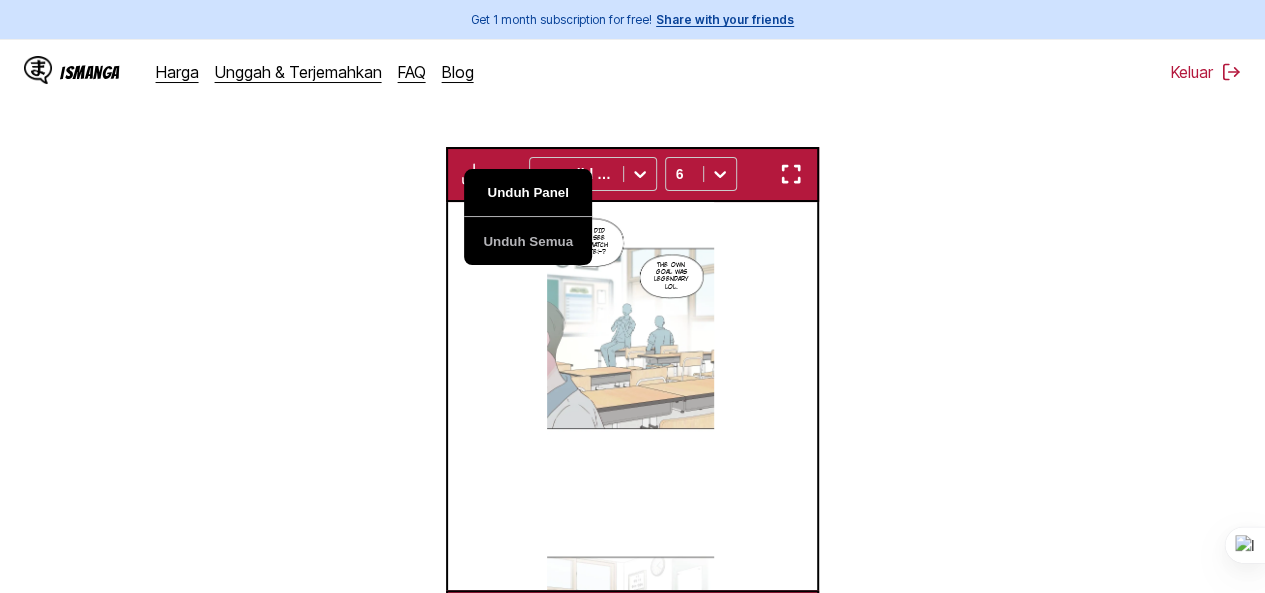 click on "Unduh Panel" at bounding box center (528, 193) 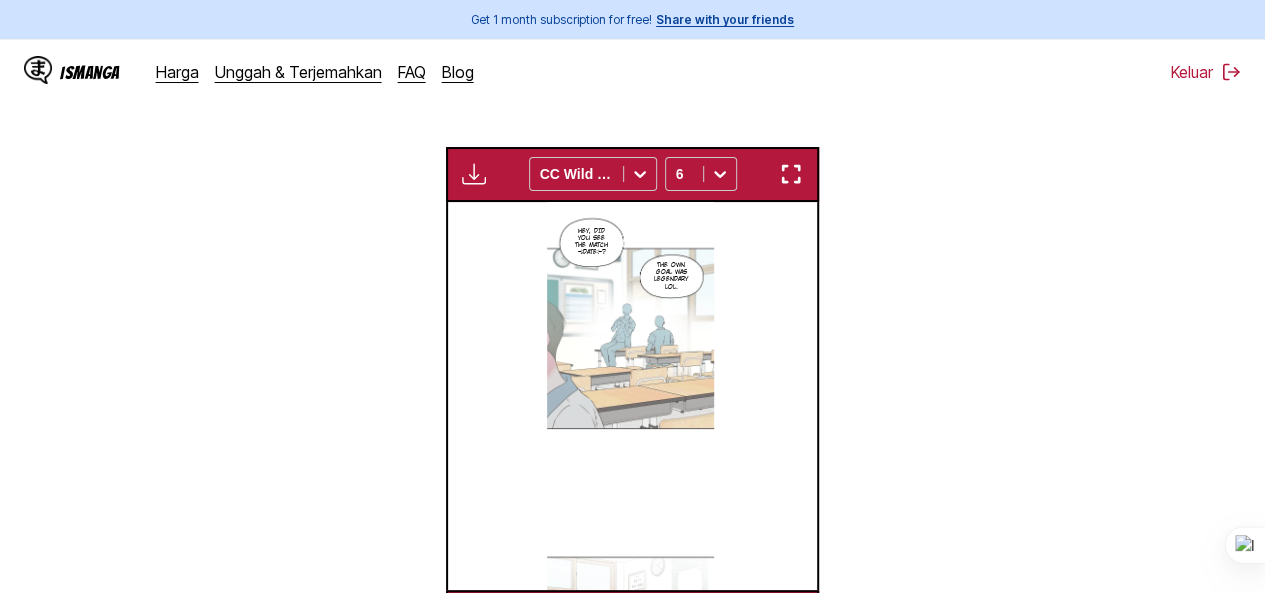click on "Dari Korea Ke Inggris Letakkan file di sini, atau klik untuk menelusuri Ukuran file maksimal: 5MB  •  Format yang didukung: JP(E)G, PNG, WEBP Unduh Panel Unduh Semua CC Wild Words 6 Let's go together, Raia-! Raia!!! Please… Stop it, Jevil~~!! But how do I sing it exactly like Chan? Kyung-a…? Ah!!! I absolutely can't!!! My Fake Love Written and Illustrated by 2010 Since that day, I made a vow No matter how strangely Cha Do-kyung acts I will no longer care about it. Now I won't be swayed anymore I will be reborn, Kim Rai! The past life me who was woken up by Cha Do-kyung to go to school Hello. I'm going to become independent splendidly now!! Hey, did you see the match yesterday? The own goal was legendary lol. Yagimrai! Are you leaving without a word⁈ I've been waiting-!! You went alone yesterday too. Sassy Look. You said you would only call by name yesterday, but you called Kim Ra again. I knew it would be like this. I said it and left. No, so are you planning to take revenge or something? Raya~~ Shh" at bounding box center [632, 219] 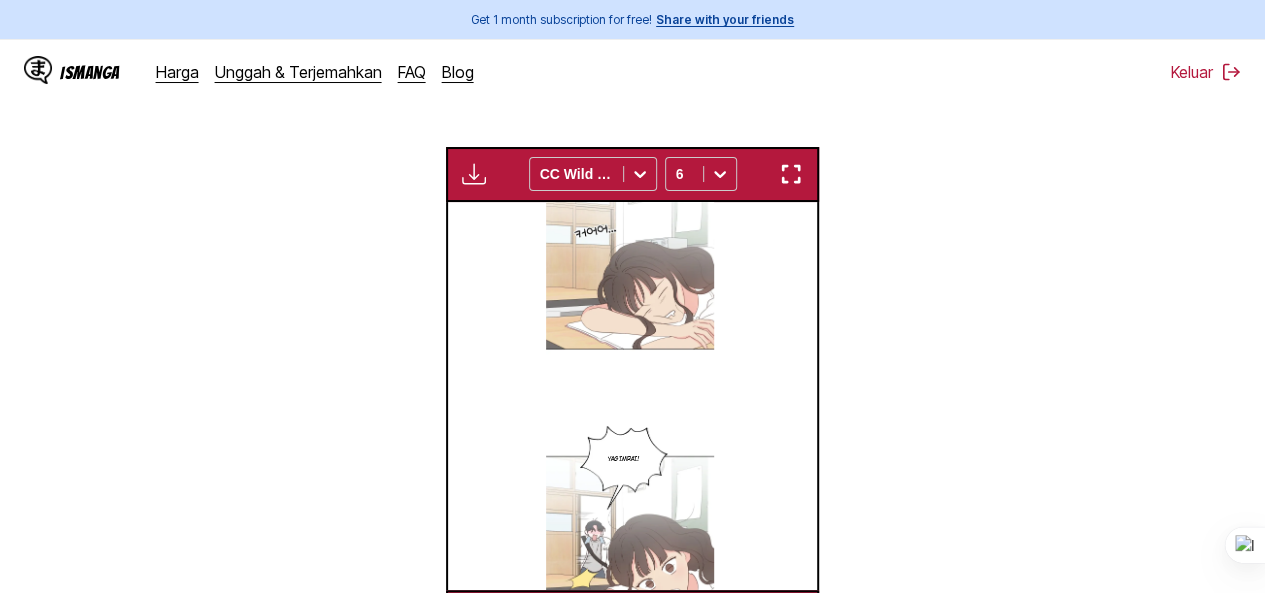 click at bounding box center [474, 174] 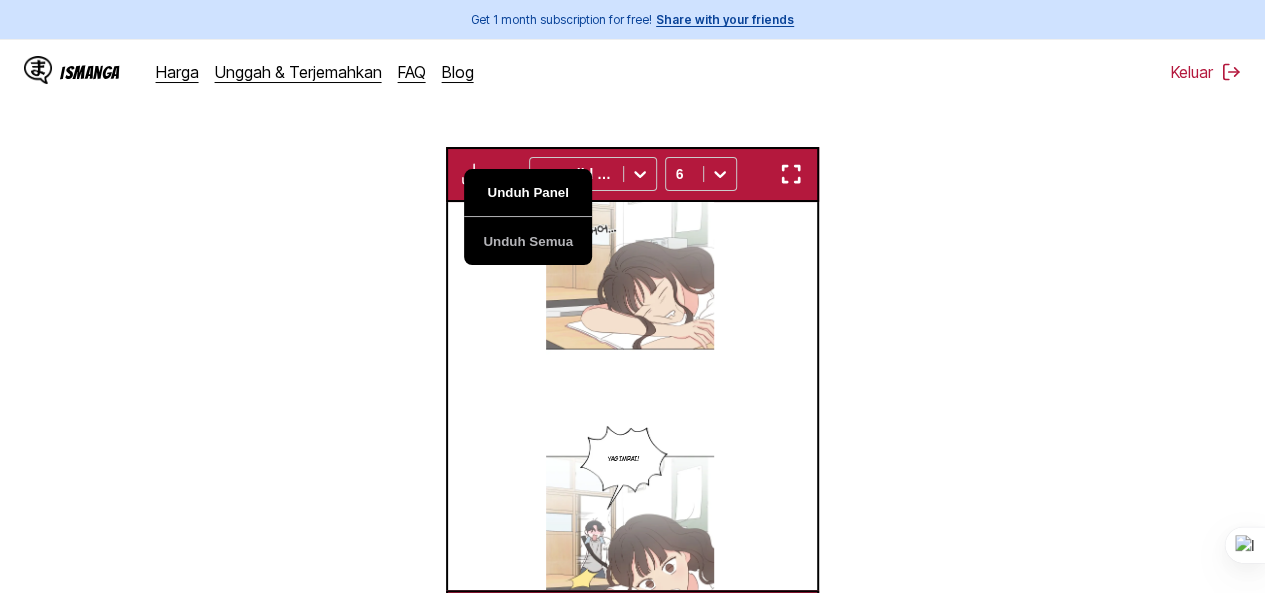 click on "Unduh Panel" at bounding box center [528, 193] 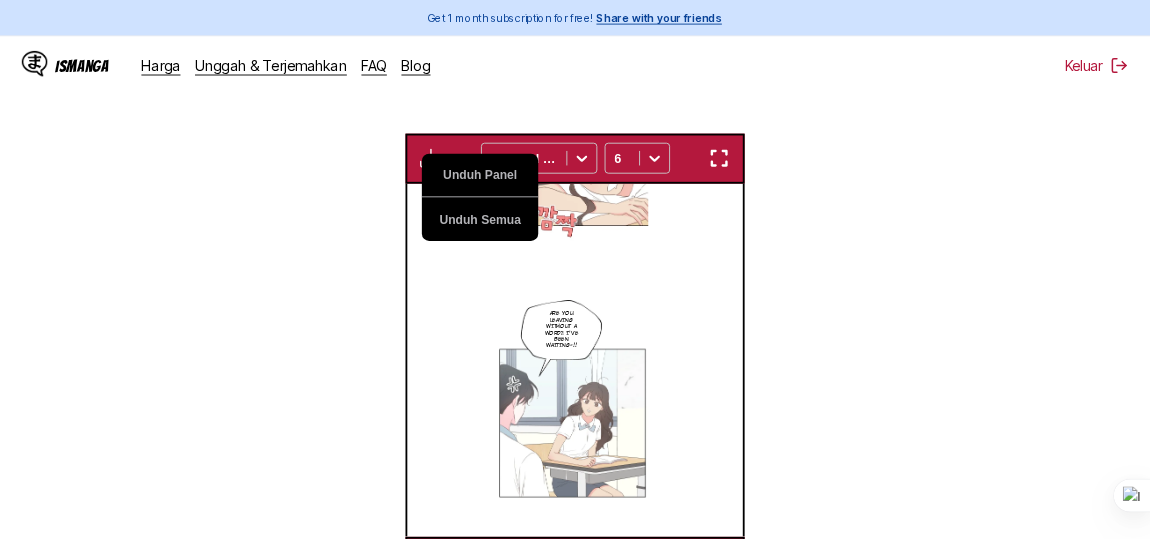 scroll, scrollTop: 524, scrollLeft: 0, axis: vertical 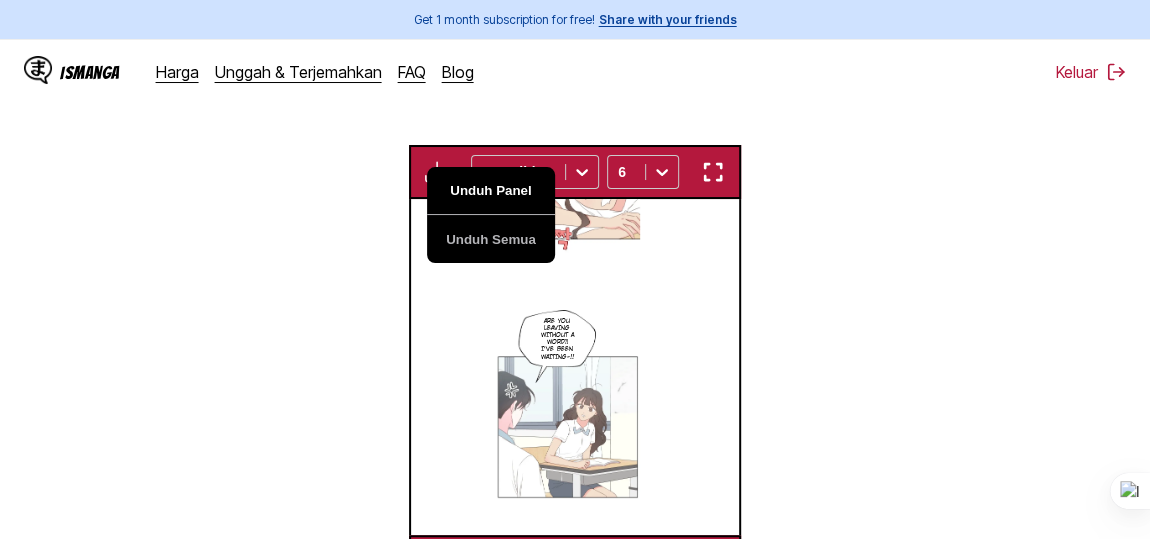 click on "Unduh Panel" at bounding box center [491, 191] 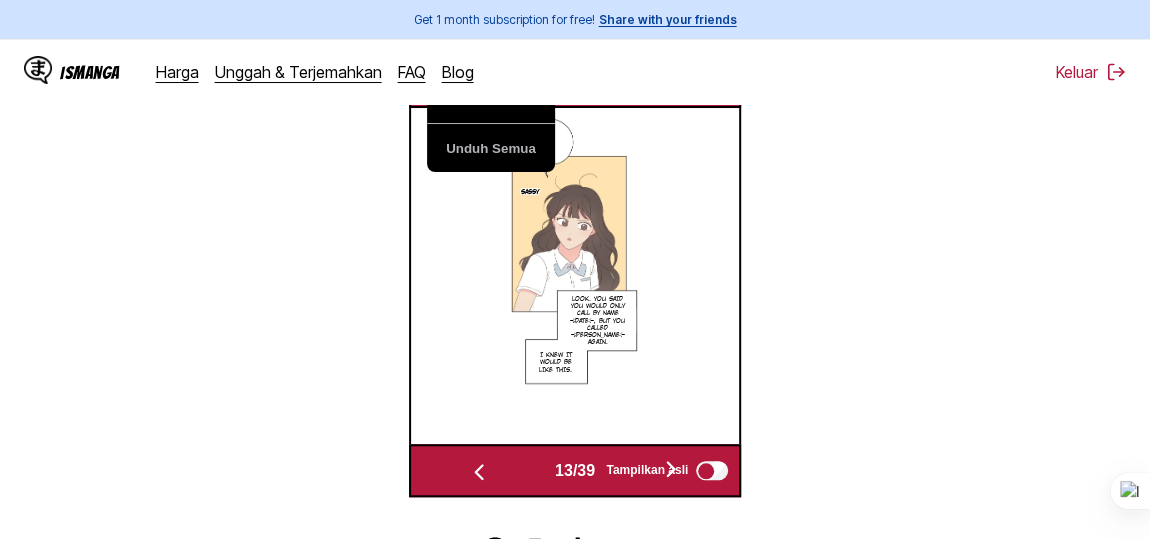 click on "Dari Korea Ke Inggris Letakkan file di sini, atau klik untuk menelusuri Ukuran file maksimal: 5MB  •  Format yang didukung: JP(E)G, PNG, WEBP Unduh Panel Unduh Semua CC Wild Words 6 Let's go together, Raia-! Raia!!! Please… Stop it, Jevil~~!! But how do I sing it exactly like Chan? Kyung-a…? Ah!!! I absolutely can't!!! My Fake Love Written and Illustrated by 2010 Since that day, I made a vow No matter how strangely Cha Do-kyung acts I will no longer care about it. Now I won't be swayed anymore I will be reborn, Kim Rai! The past life me who was woken up by Cha Do-kyung to go to school Hello. I'm going to become independent splendidly now!! Hey, did you see the match yesterday? The own goal was legendary lol. Yagimrai! Are you leaving without a word⁈ I've been waiting-!! You went alone yesterday too. Sassy Look. You said you would only call by name yesterday, but you called Kim Ra again. I knew it would be like this. I said it and left. No, so are you planning to take revenge or something? Raya~~ Shh" at bounding box center [575, 99] 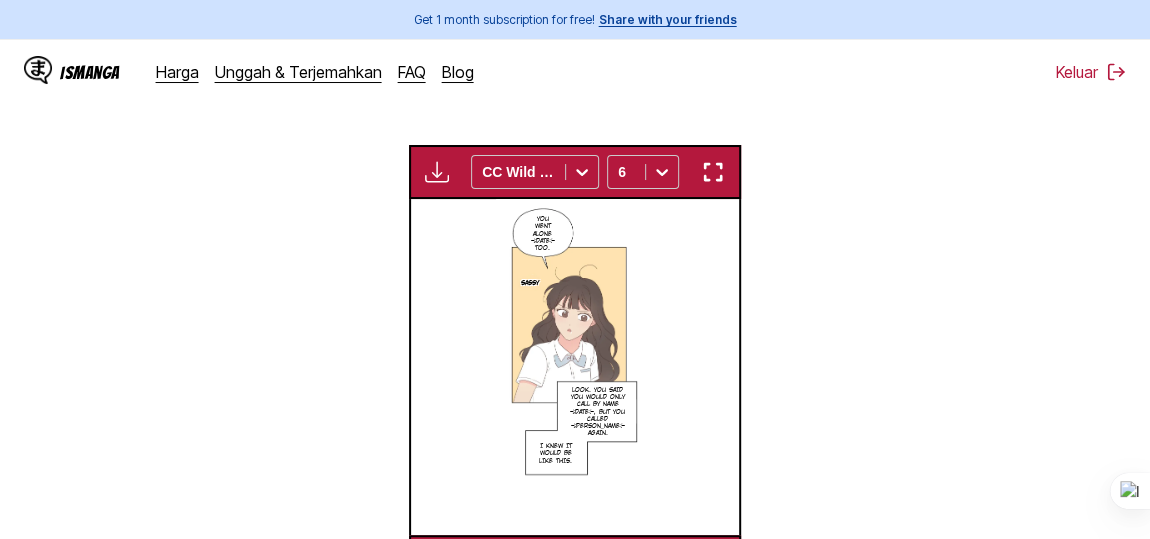 click at bounding box center (437, 172) 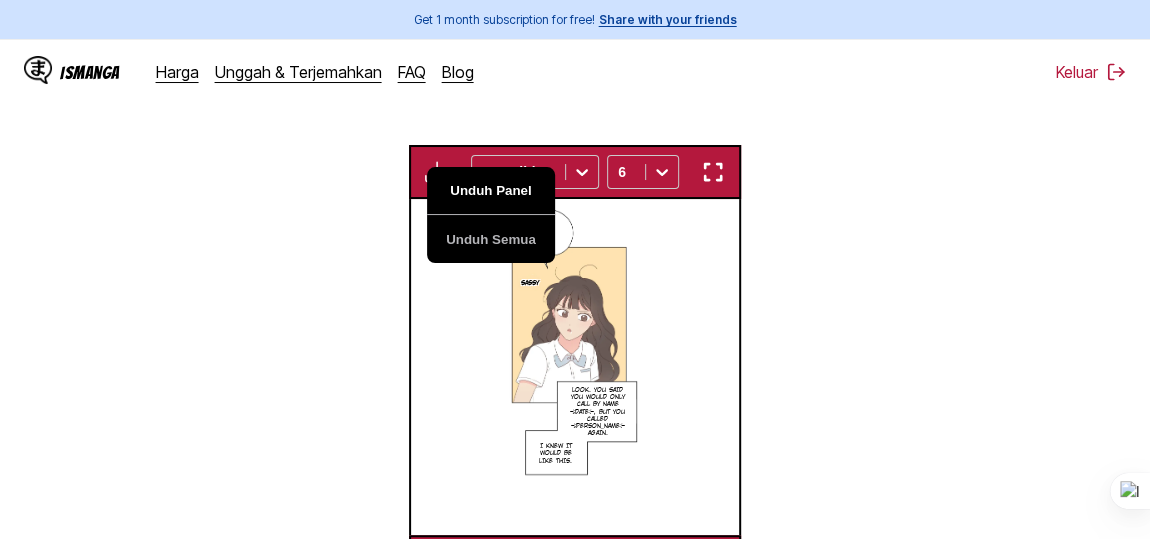 click on "Unduh Panel" at bounding box center [491, 191] 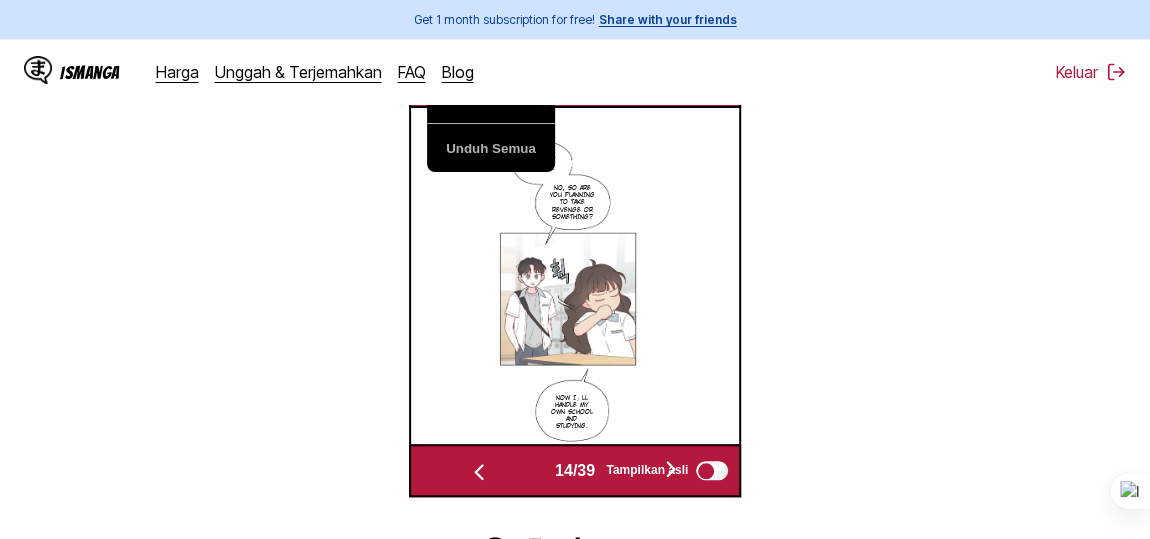 click on "Unduh Panel" at bounding box center [491, 100] 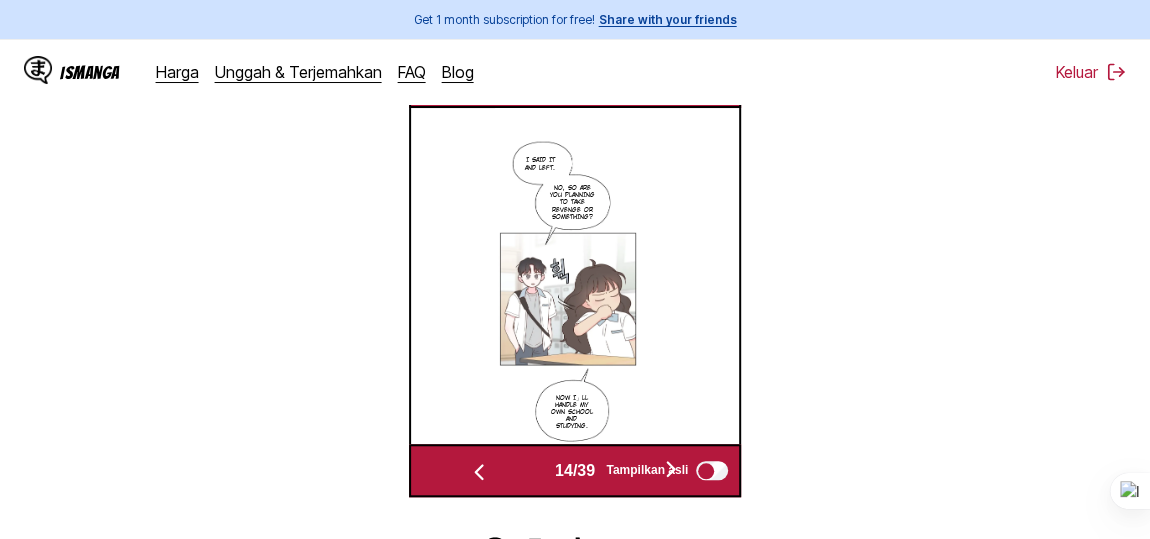 click on "Dari Korea Ke Inggris Letakkan file di sini, atau klik untuk menelusuri Ukuran file maksimal: 5MB  •  Format yang didukung: JP(E)G, PNG, WEBP Mempersiapkan... Unduh Semua CC Wild Words 6 Let's go together, Raia-! Raia!!! Please… Stop it, Jevil~~!! But how do I sing it exactly like Chan? Kyung-a…? Ah!!! I absolutely can't!!! My Fake Love Written and Illustrated by 2010 Since that day, I made a vow No matter how strangely Cha Do-kyung acts I will no longer care about it. Now I won't be swayed anymore I will be reborn, Kim Rai! The past life me who was woken up by Cha Do-kyung to go to school Hello. I'm going to become independent splendidly now!! Hey, did you see the match yesterday? The own goal was legendary lol. Yagimrai! Are you leaving without a word⁈ I've been waiting-!! You went alone yesterday too. Sassy Look. You said you would only call by name yesterday, but you called Kim Ra again. I knew it would be like this. I said it and left. No, so are you planning to take revenge or something? Chin" at bounding box center (575, 99) 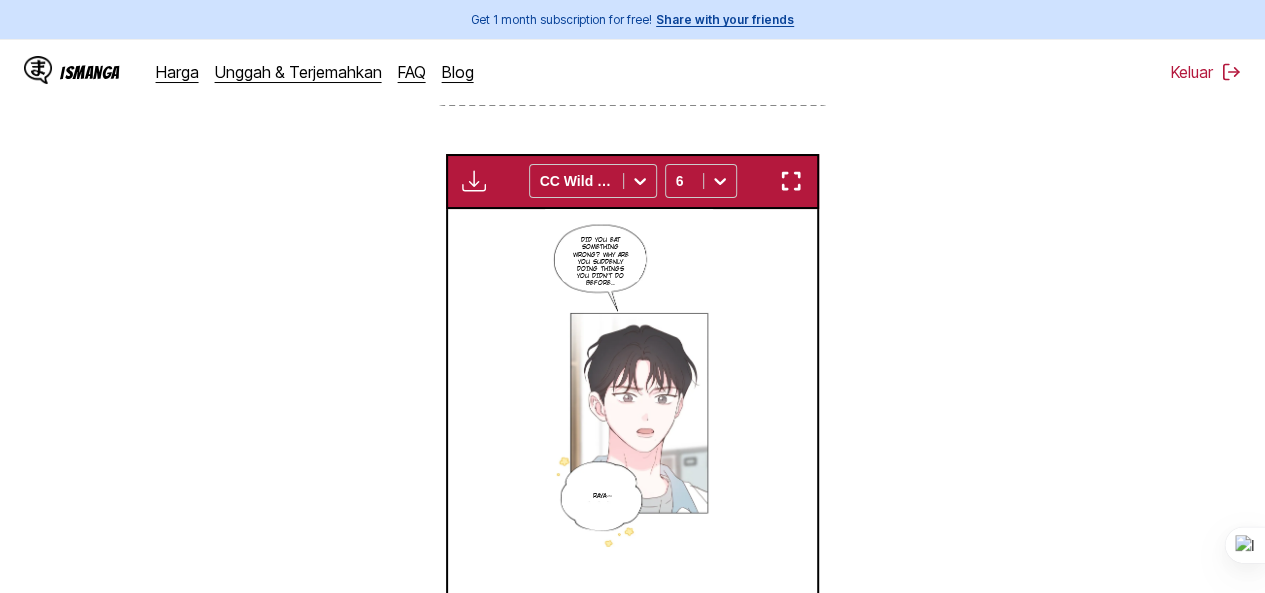 click at bounding box center [474, 181] 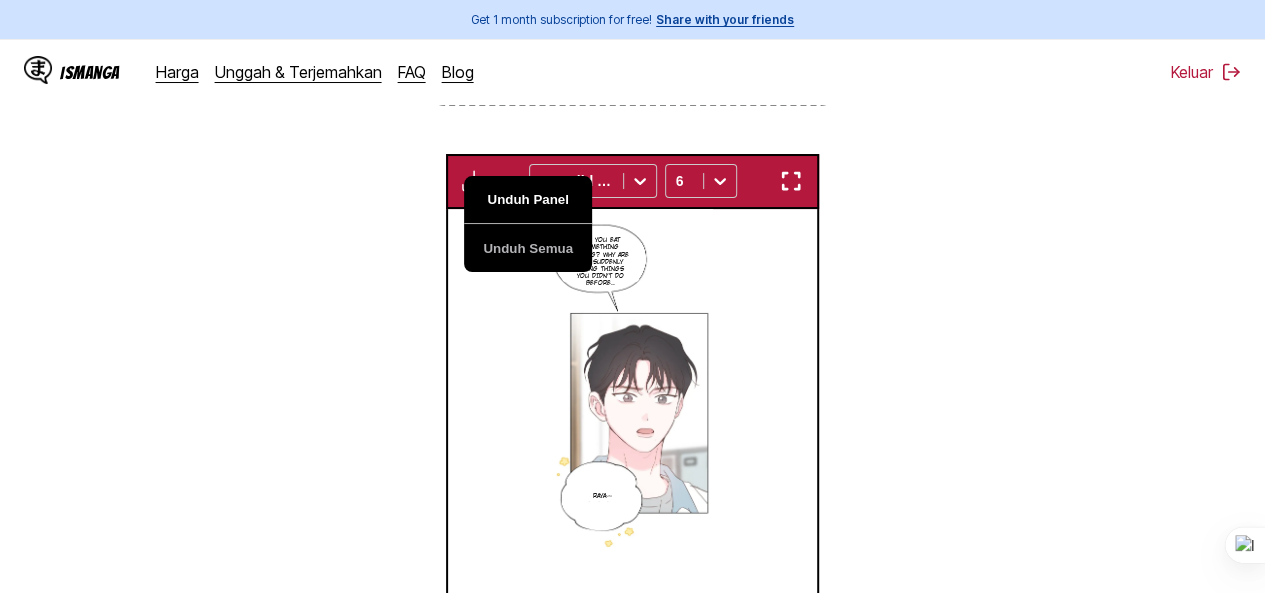 click on "Unduh Panel" at bounding box center [528, 200] 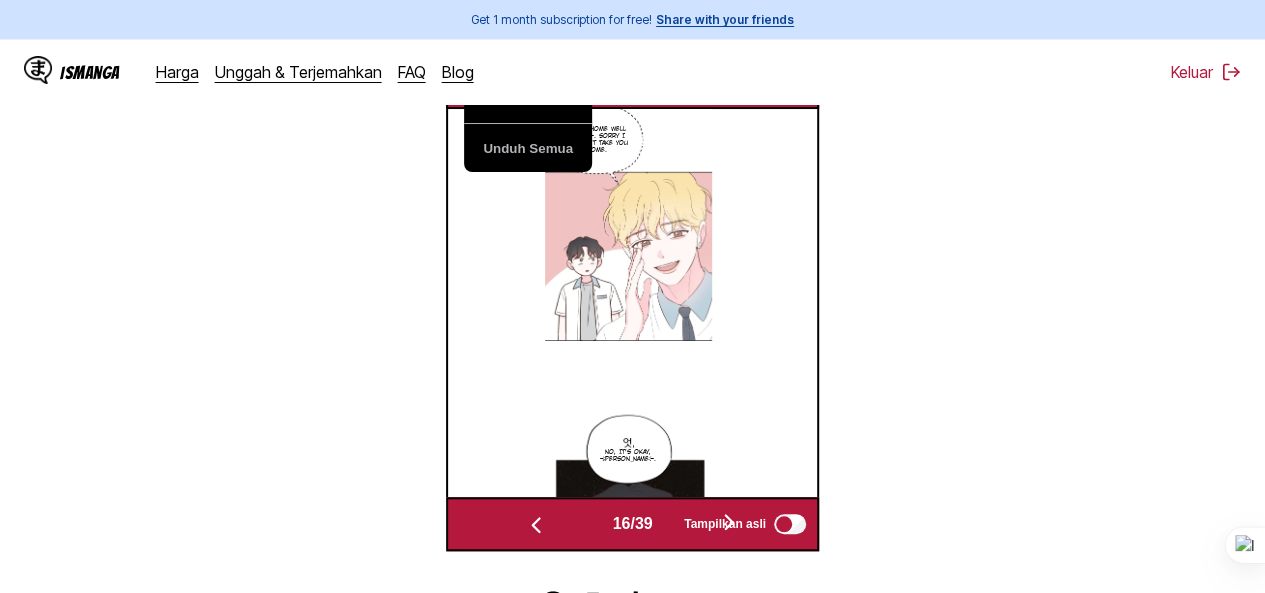 click on "Dari Korea Ke Inggris Letakkan file di sini, atau klik untuk menelusuri Ukuran file maksimal: 5MB  •  Format yang didukung: JP(E)G, PNG, WEBP Unduh Panel Unduh Semua CC Wild Words 6 Let's go together, Raia-! Raia!!! Please… Stop it, Jevil~~!! But how do I sing it exactly like Chan? Kyung-a…? Ah!!! I absolutely can't!!! My Fake Love Written and Illustrated by 2010 Since that day, I made a vow No matter how strangely Cha Do-kyung acts I will no longer care about it. Now I won't be swayed anymore I will be reborn, Kim Rai! The past life me who was woken up by Cha Do-kyung to go to school Hello. I'm going to become independent splendidly now!! Hey, did you see the match yesterday? The own goal was legendary lol. Yagimrai! Are you leaving without a word⁈ I've been waiting-!! You went alone yesterday too. Sassy Look. You said you would only call by name yesterday, but you called Kim Ra again. I knew it would be like this. I said it and left. No, so are you planning to take revenge or something? Raya~~ Shh" at bounding box center (632, 126) 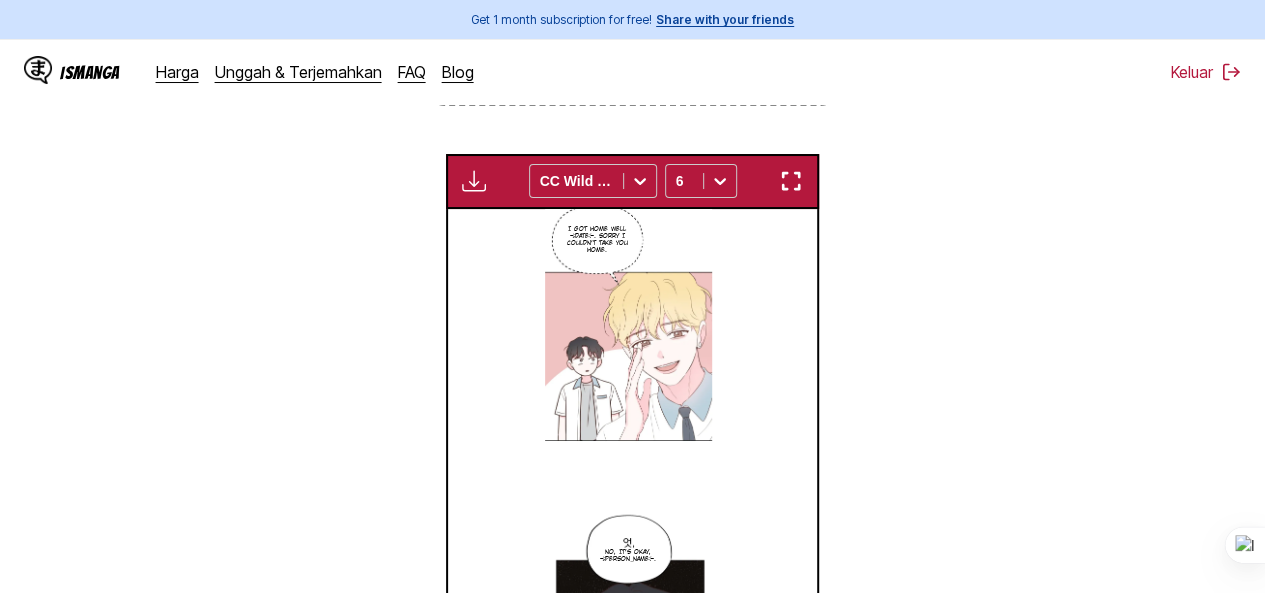 click at bounding box center [474, 181] 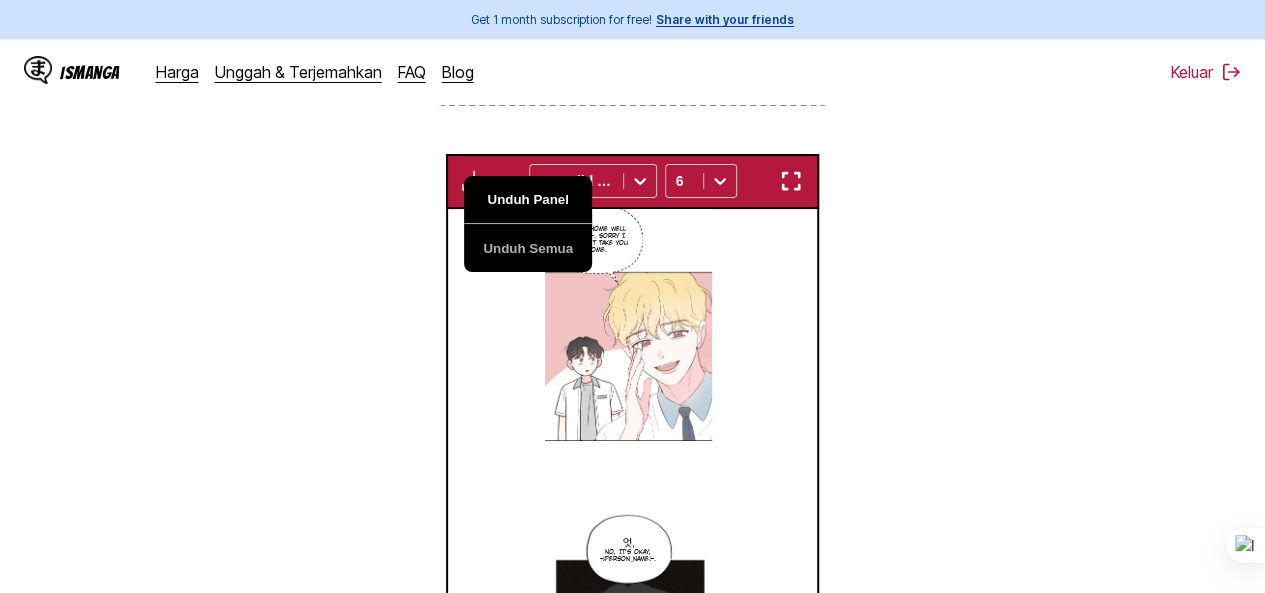 click on "Unduh Panel" at bounding box center [528, 200] 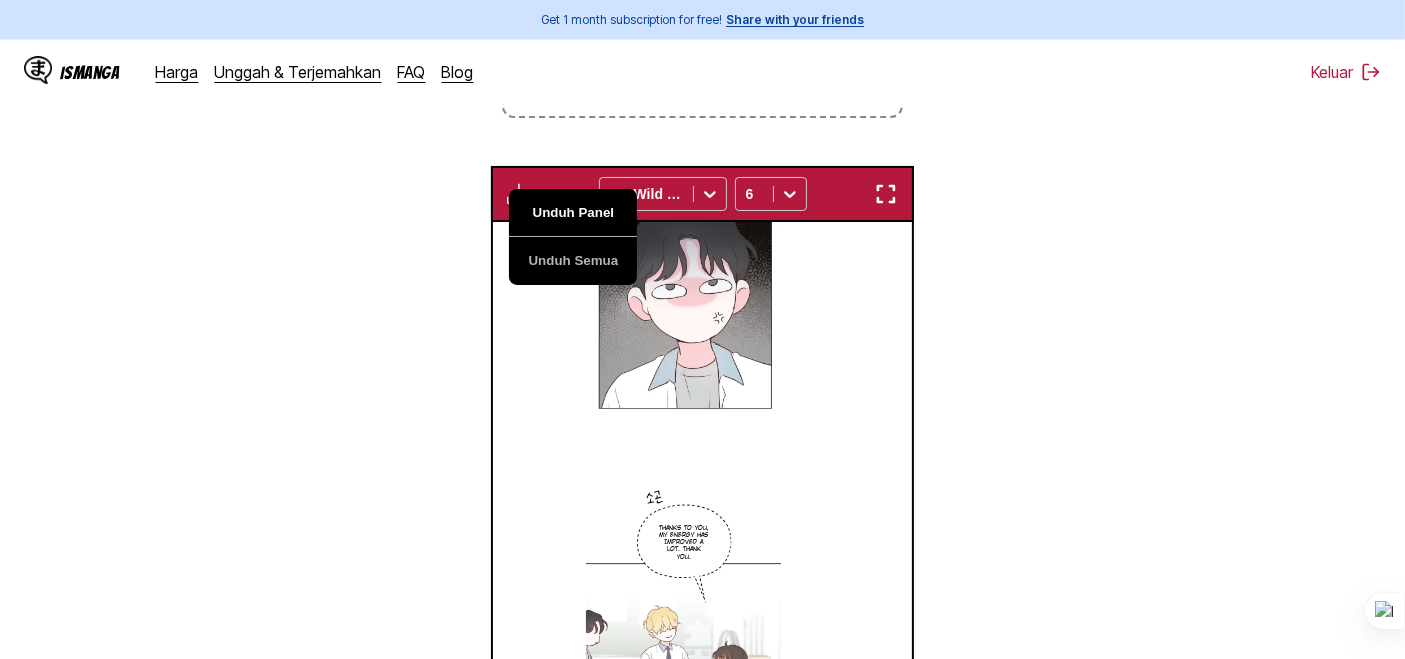 click on "Unduh Panel" at bounding box center (573, 213) 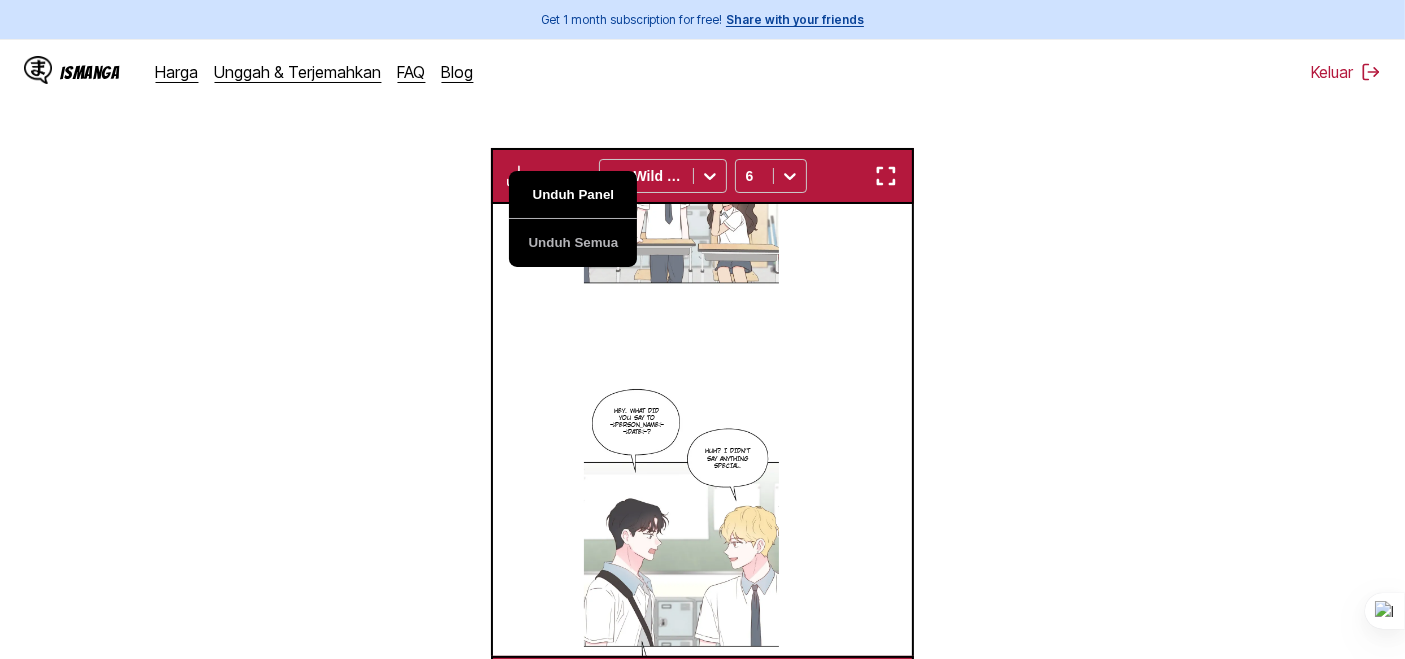 click on "Unduh Panel" at bounding box center (573, 195) 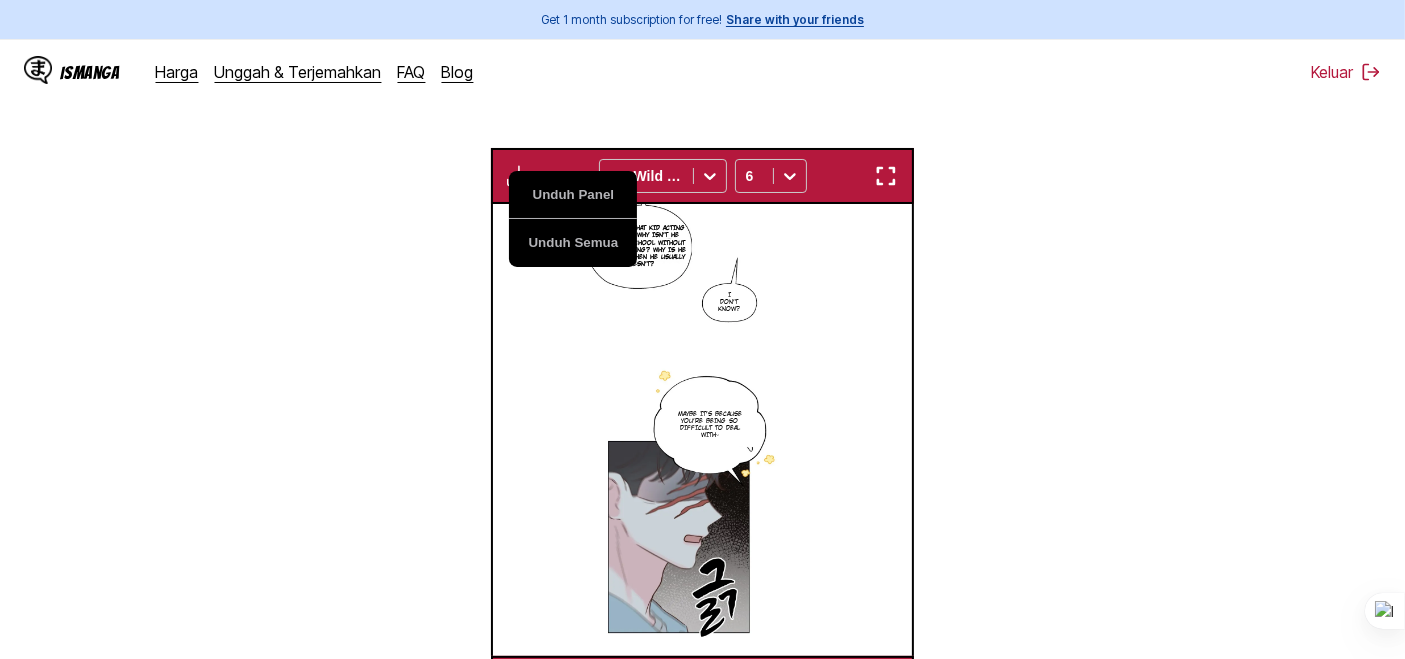 click on "Dari Korea Ke Inggris Letakkan file di sini, atau klik untuk menelusuri Ukuran file maksimal: 5MB  •  Format yang didukung: JP(E)G, PNG, WEBP Unduh Panel Unduh Semua CC Wild Words 6 Let's go together, Raia-! Raia!!! Please… Stop it, Jevil~~!! But how do I sing it exactly like Chan? Kyung-a…? Ah!!! I absolutely can't!!! My Fake Love Written and Illustrated by 2010 Since that day, I made a vow No matter how strangely Cha Do-kyung acts I will no longer care about it. Now I won't be swayed anymore I will be reborn, Kim Rai! The past life me who was woken up by Cha Do-kyung to go to school Hello. I'm going to become independent splendidly now!! Hey, did you see the match yesterday? The own goal was legendary lol. Yagimrai! Are you leaving without a word⁈ I've been waiting-!! You went alone yesterday too. Sassy Look. You said you would only call by name yesterday, but you called Kim Ra again. I knew it would be like this. I said it and left. No, so are you planning to take revenge or something? Raya~~ Shh" at bounding box center [702, 253] 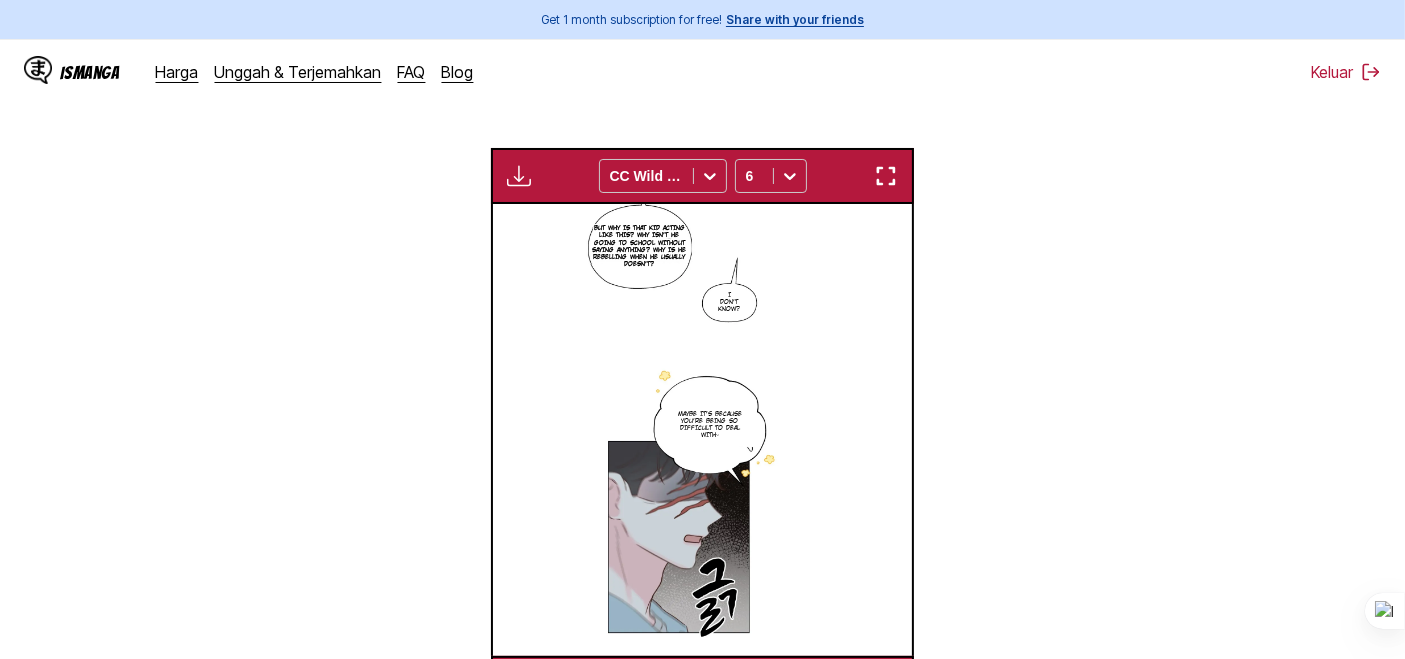 click at bounding box center (519, 176) 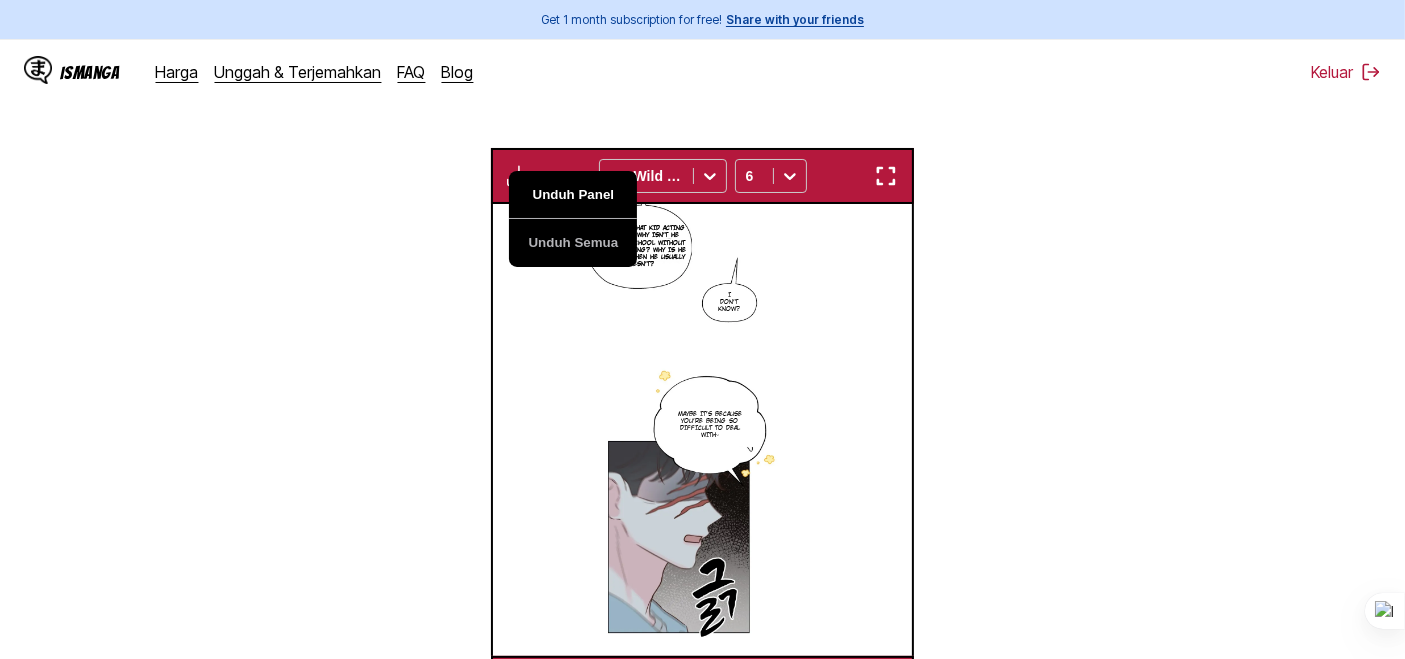 click on "Unduh Panel" at bounding box center [573, 195] 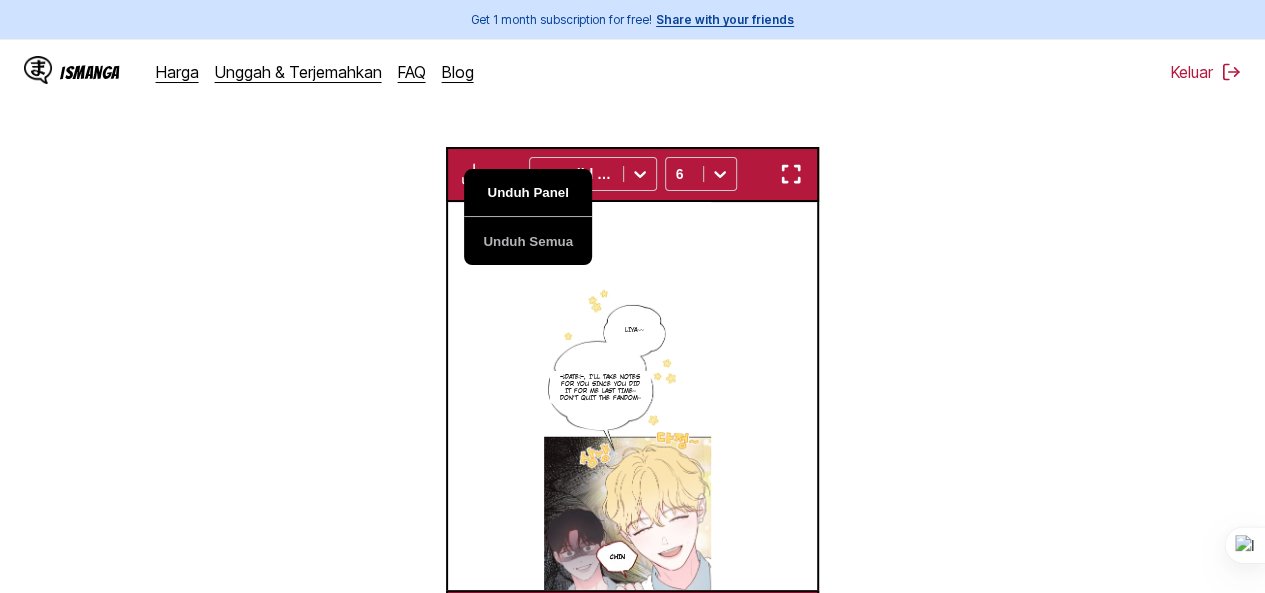 click on "Unduh Panel" at bounding box center (528, 193) 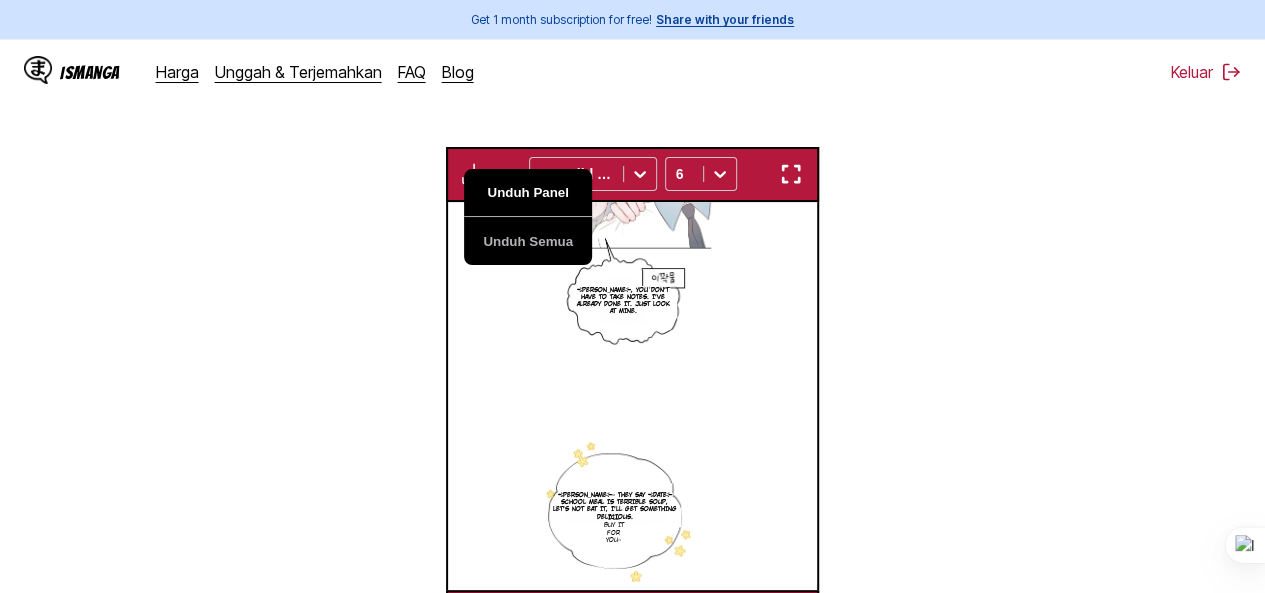 click on "Unduh Panel" at bounding box center (528, 193) 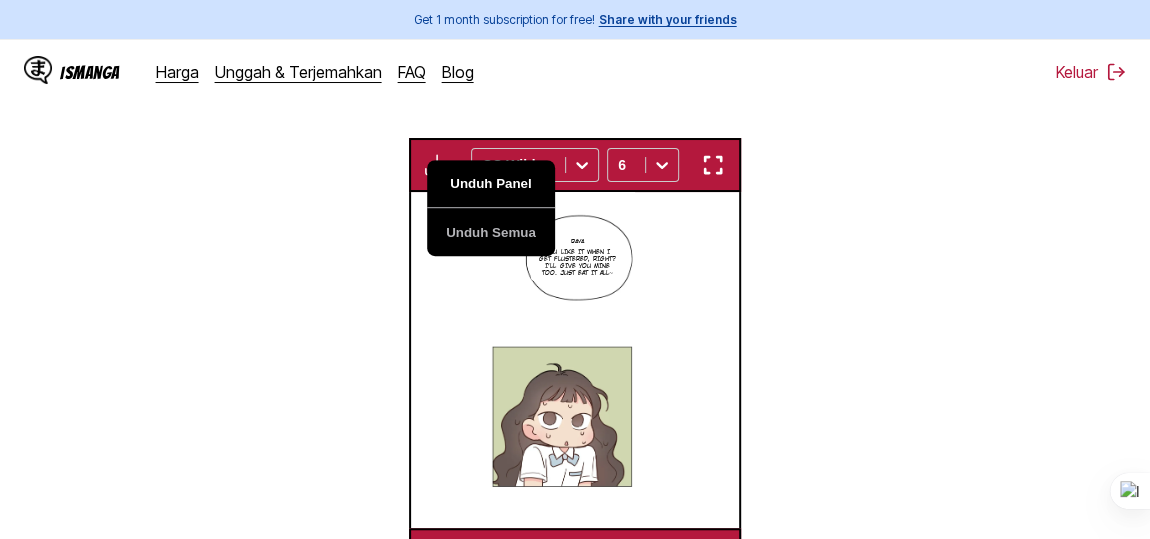 click on "Unduh Panel" at bounding box center [491, 184] 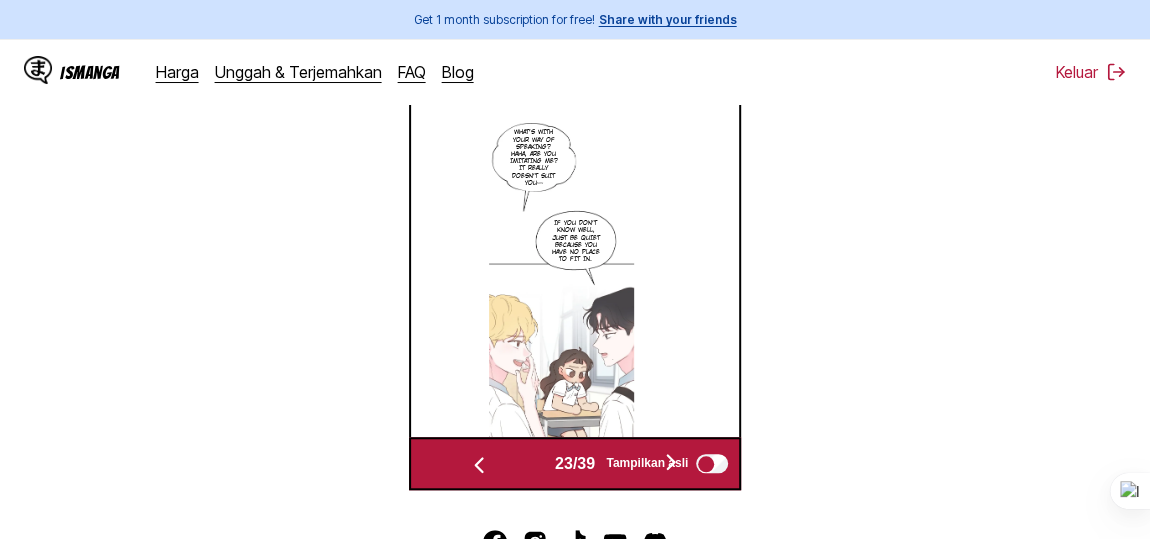 click on "Dari Korea Ke Inggris Letakkan file di sini, atau klik untuk menelusuri Ukuran file maksimal: 5MB  •  Format yang didukung: JP(E)G, PNG, WEBP Unduh Panel Unduh Semua CC Wild Words 6 Let's go together, Raia-! Raia!!! Please… Stop it, Jevil~~!! But how do I sing it exactly like Chan? Kyung-a…? Ah!!! I absolutely can't!!! My Fake Love Written and Illustrated by 2010 Since that day, I made a vow No matter how strangely Cha Do-kyung acts I will no longer care about it. Now I won't be swayed anymore I will be reborn, Kim Rai! The past life me who was woken up by Cha Do-kyung to go to school Hello. I'm going to become independent splendidly now!! Hey, did you see the match yesterday? The own goal was legendary lol. Yagimrai! Are you leaving without a word⁈ I've been waiting-!! You went alone yesterday too. Sassy Look. You said you would only call by name yesterday, but you called Kim Ra again. I knew it would be like this. I said it and left. No, so are you planning to take revenge or something? Raya~~ Shh" at bounding box center [575, 92] 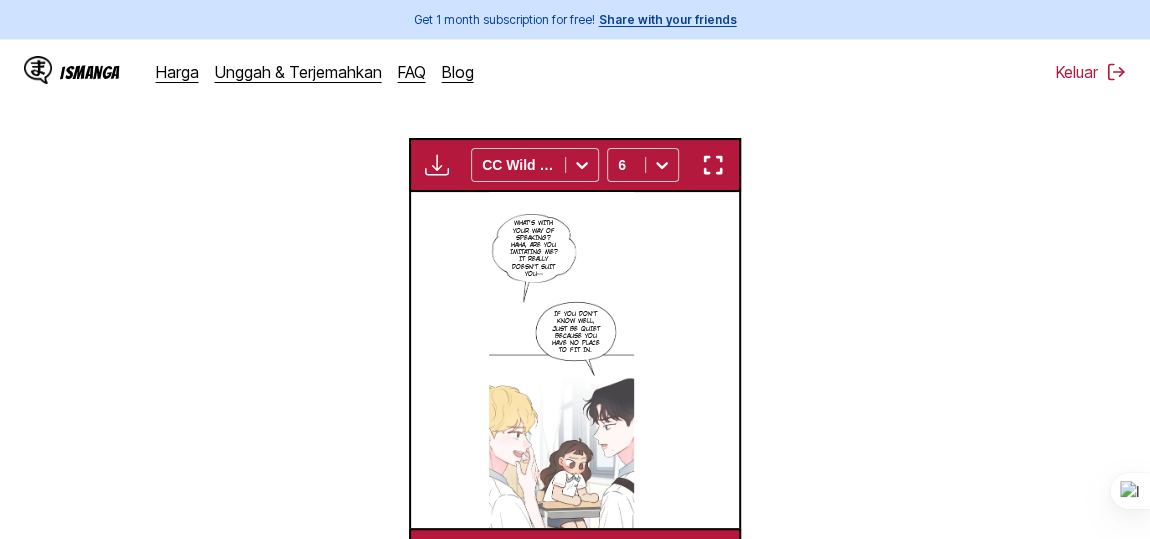 click at bounding box center (437, 165) 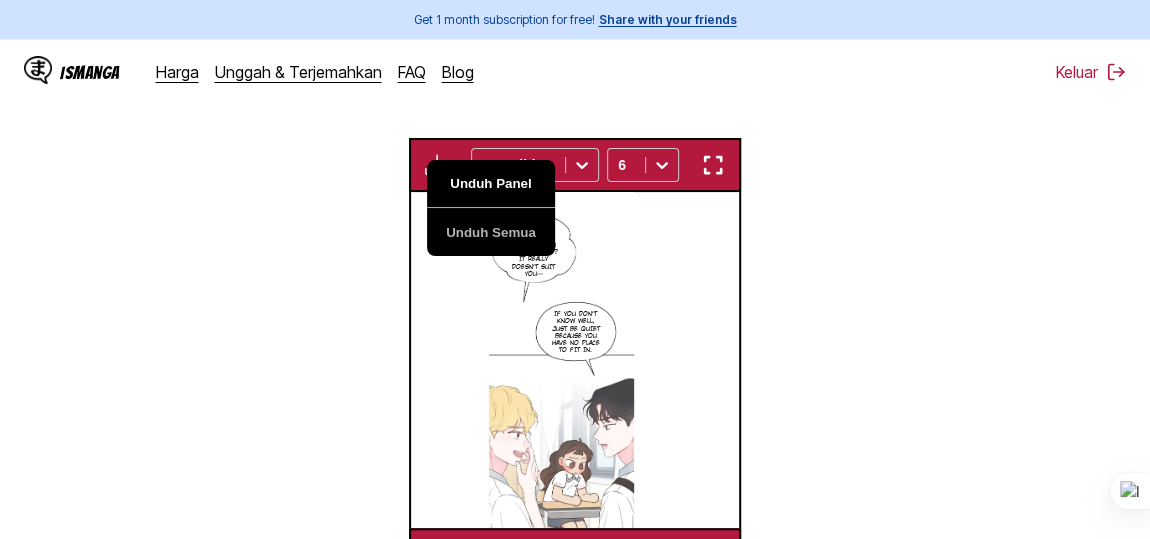 click on "Unduh Panel" at bounding box center [491, 184] 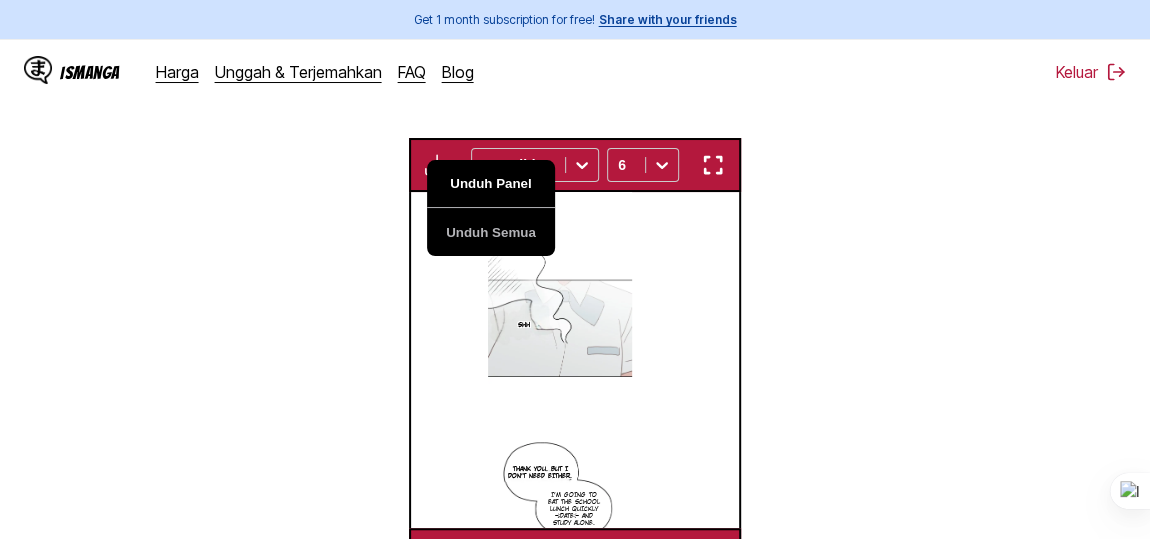 click on "Unduh Panel" at bounding box center [491, 184] 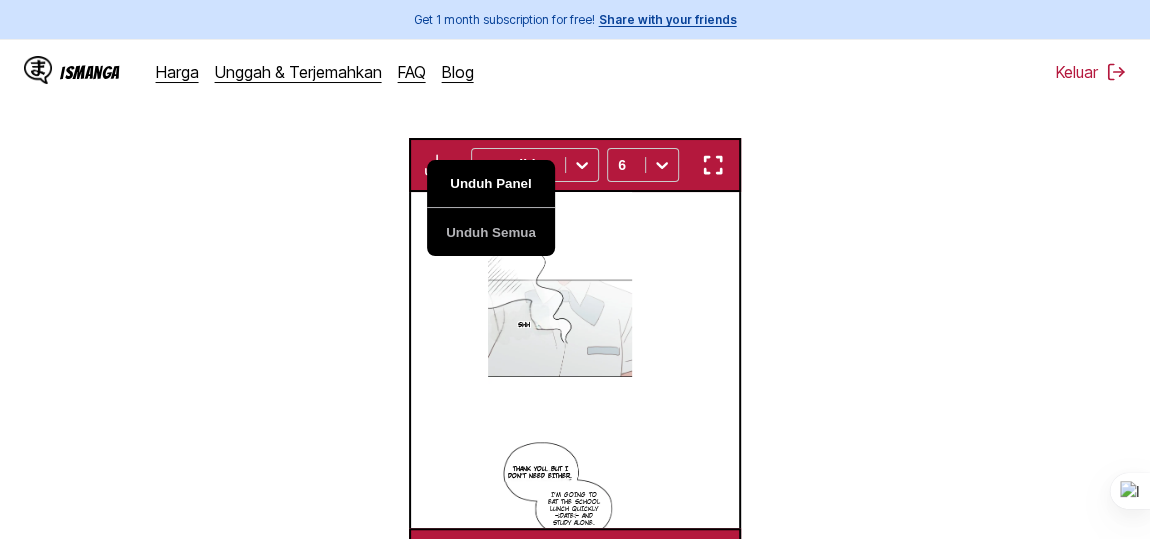 scroll, scrollTop: 0, scrollLeft: 8222, axis: horizontal 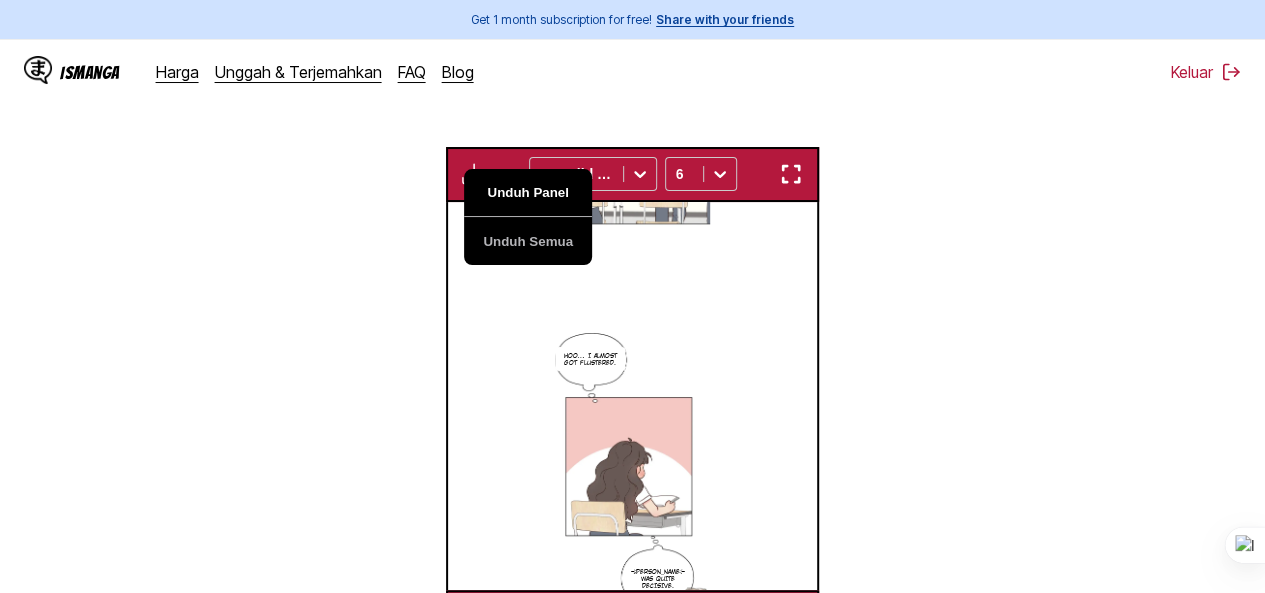 click on "Unduh Panel" at bounding box center (528, 193) 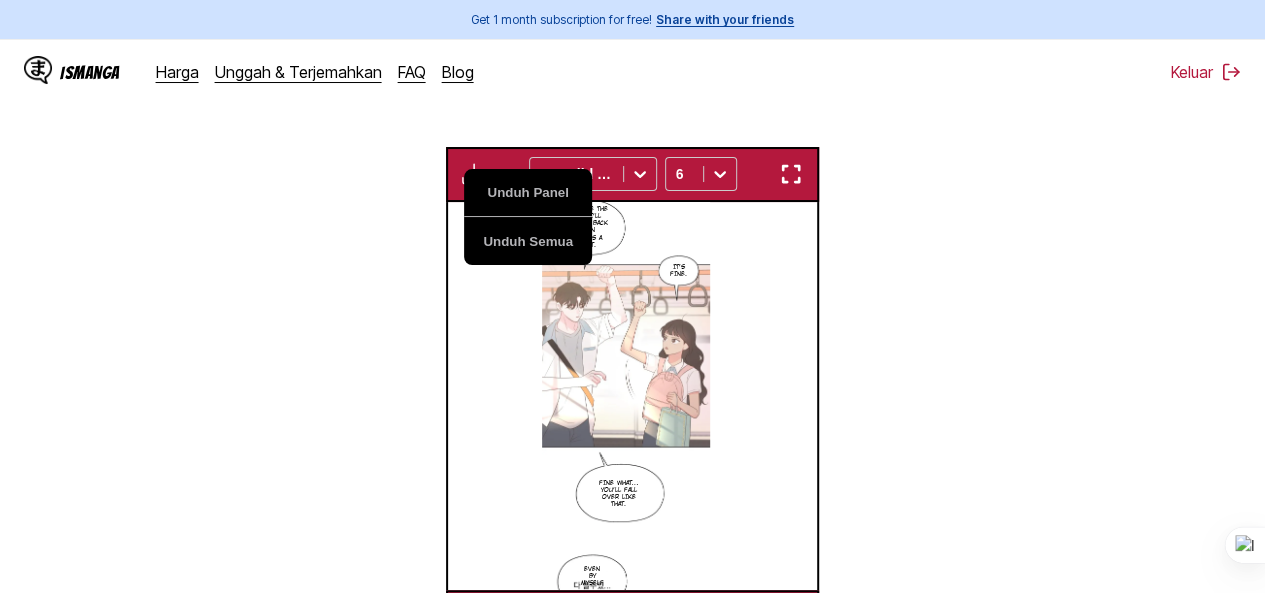 click on "Give me the bag. I'll give it back when there's a spot. It's fine. Fine what… you'll fall over like that. Even by myself" at bounding box center [626, 396] 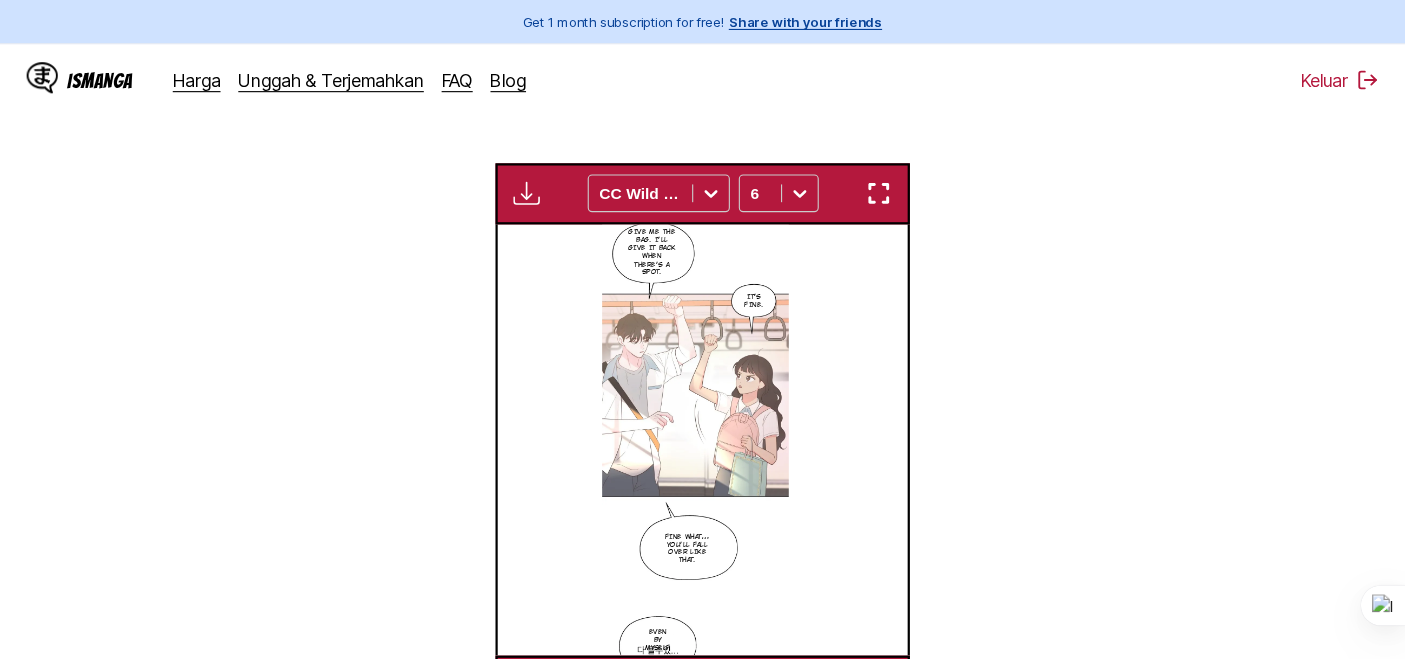 scroll, scrollTop: 523, scrollLeft: 0, axis: vertical 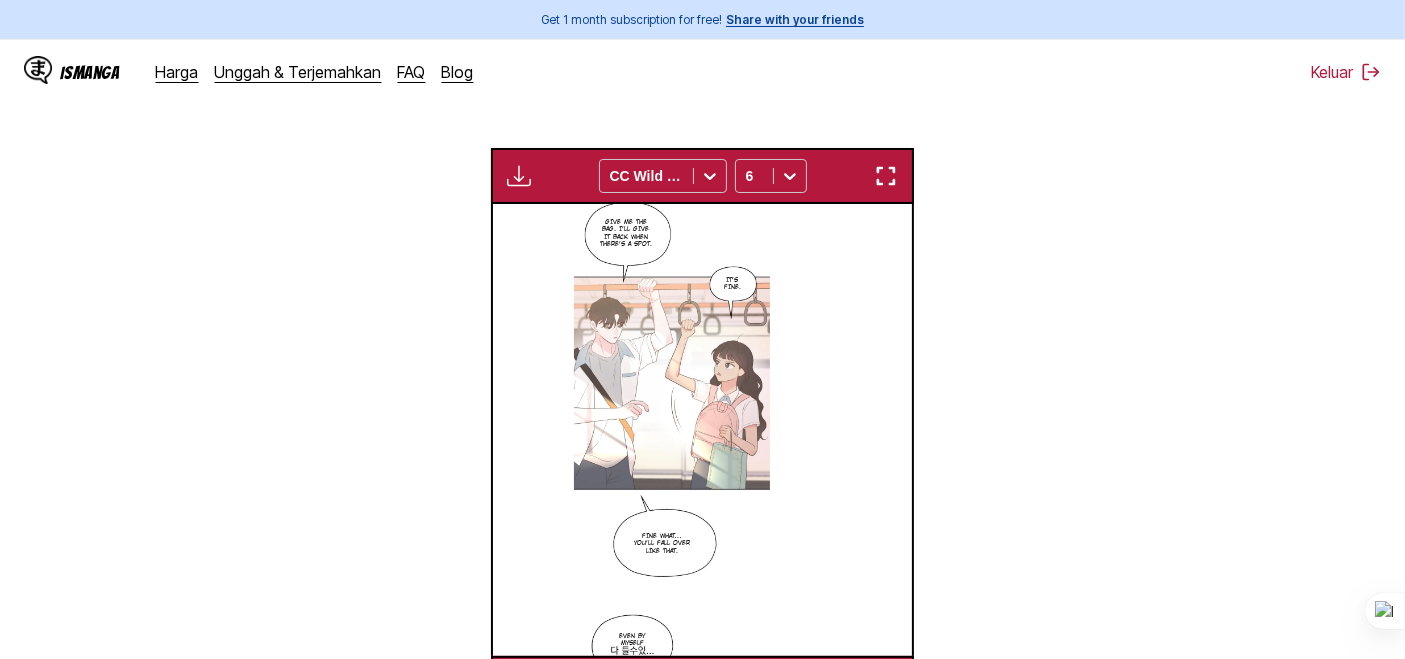 click at bounding box center [519, 176] 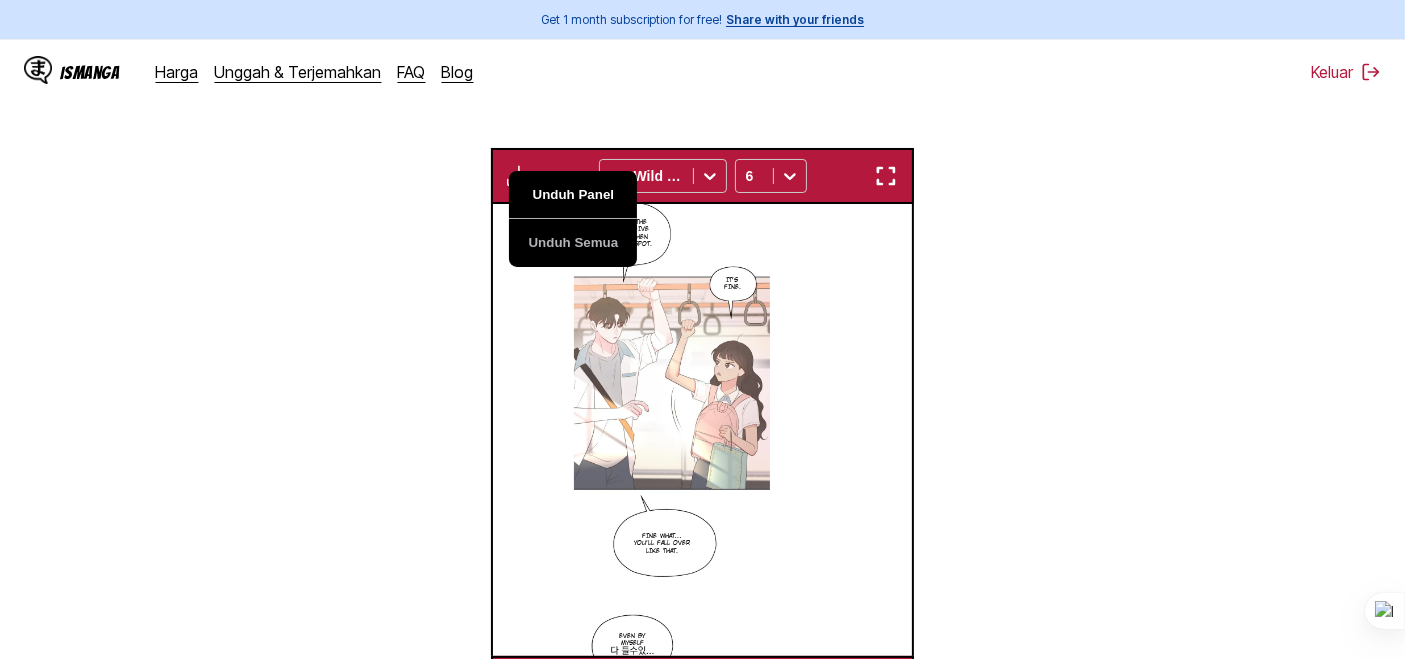 click on "Unduh Panel" at bounding box center [573, 195] 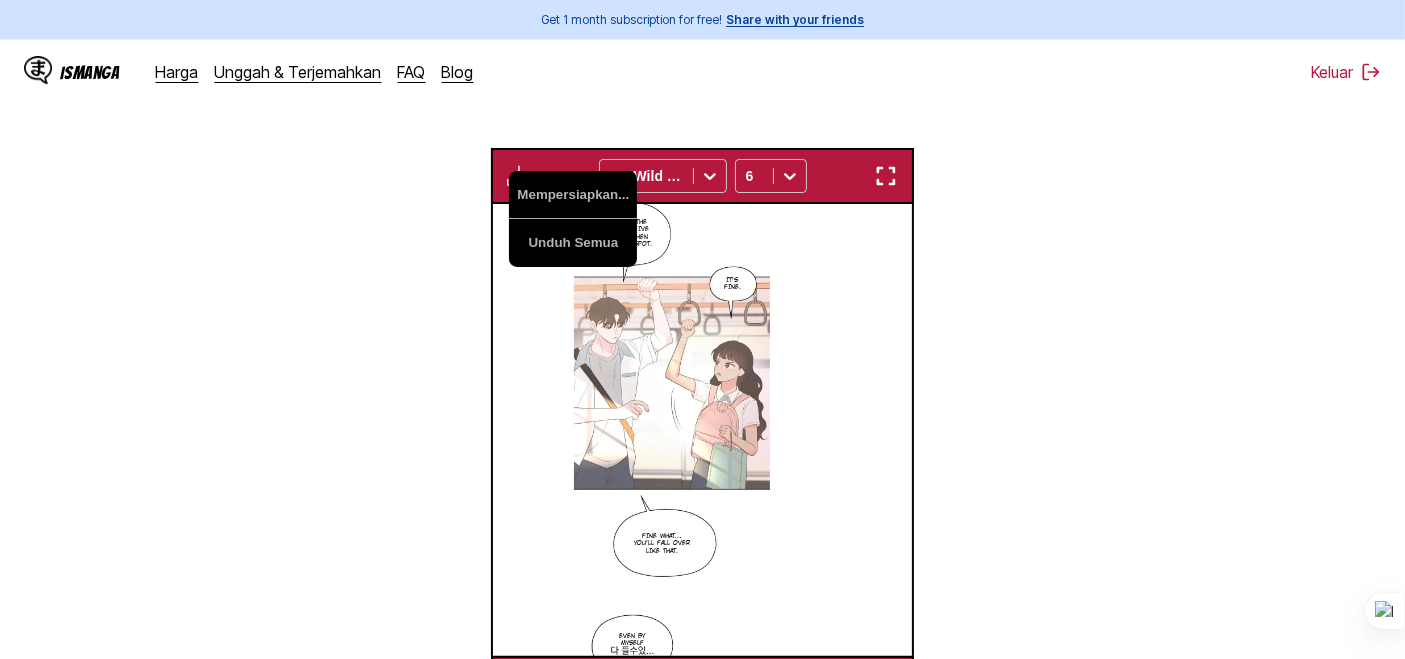 scroll, scrollTop: 634, scrollLeft: 0, axis: vertical 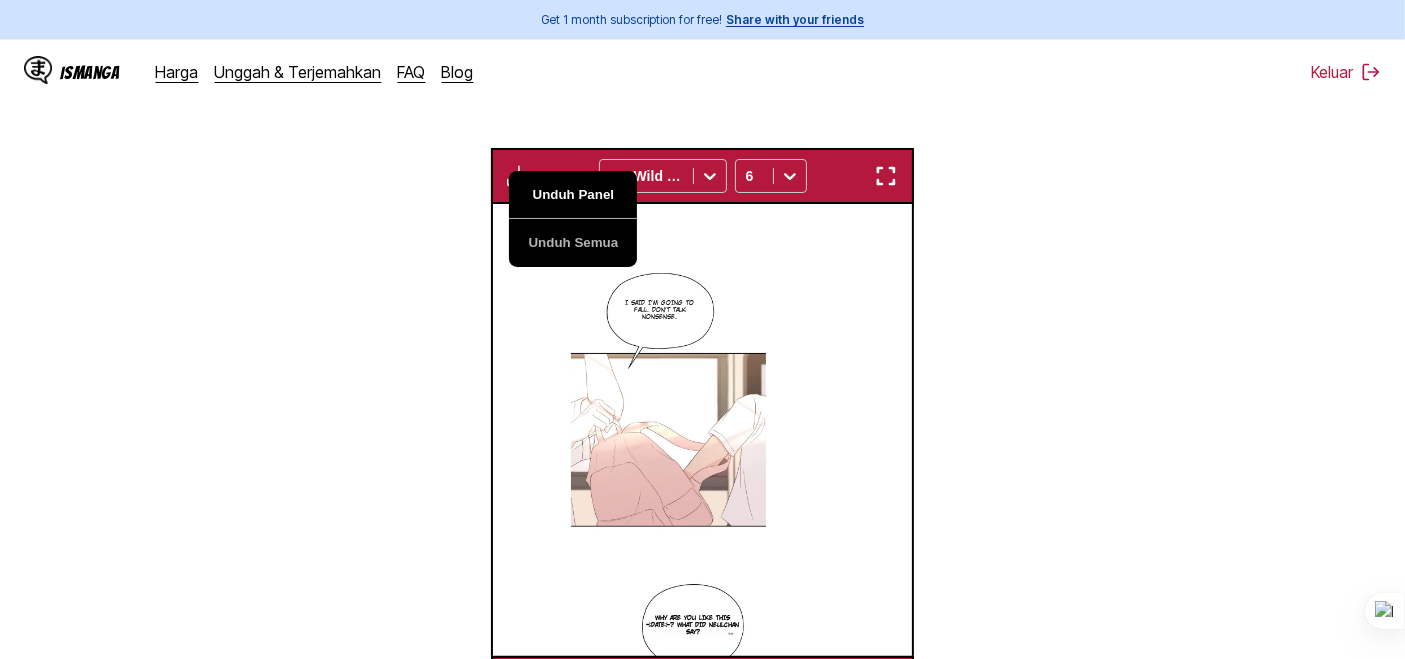 click on "Unduh Panel" at bounding box center (573, 195) 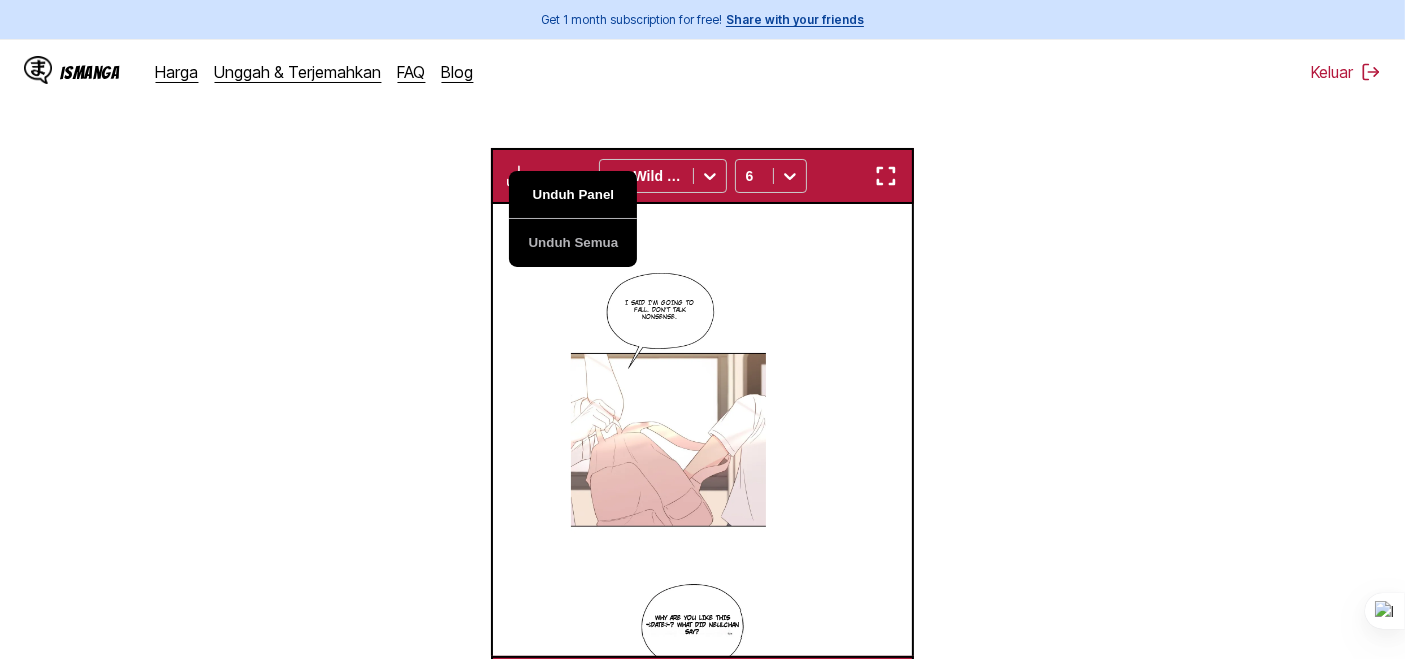 scroll, scrollTop: 0, scrollLeft: 12164, axis: horizontal 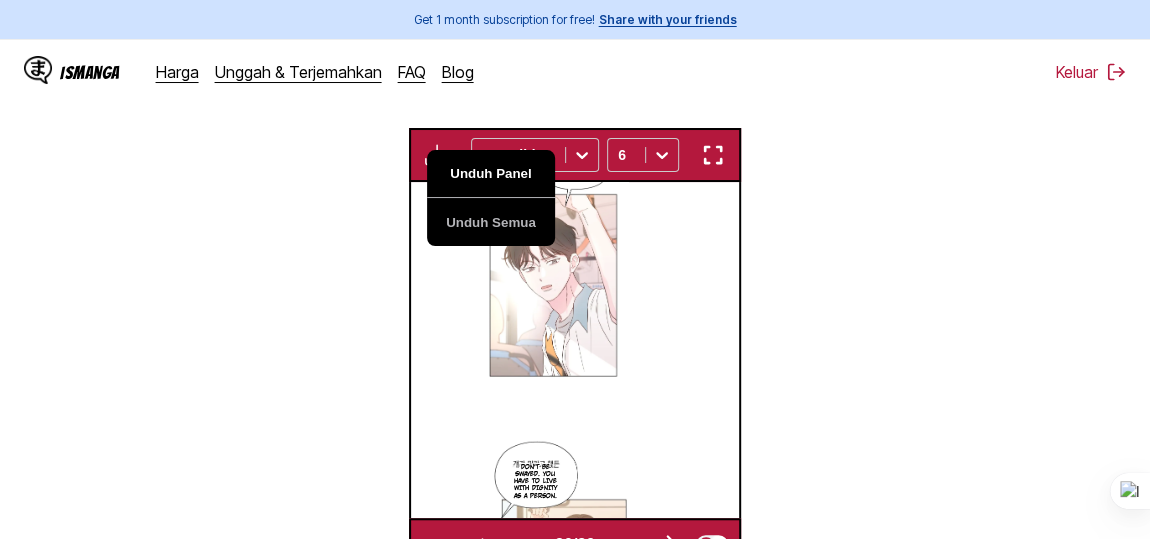 click on "Unduh Panel" at bounding box center (491, 174) 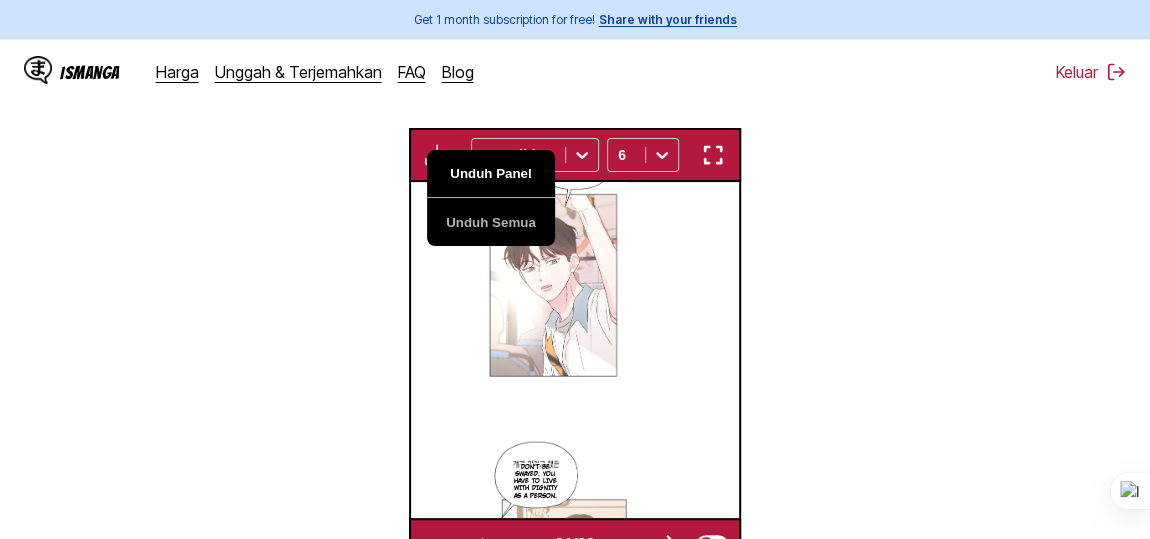 scroll, scrollTop: 0, scrollLeft: 9867, axis: horizontal 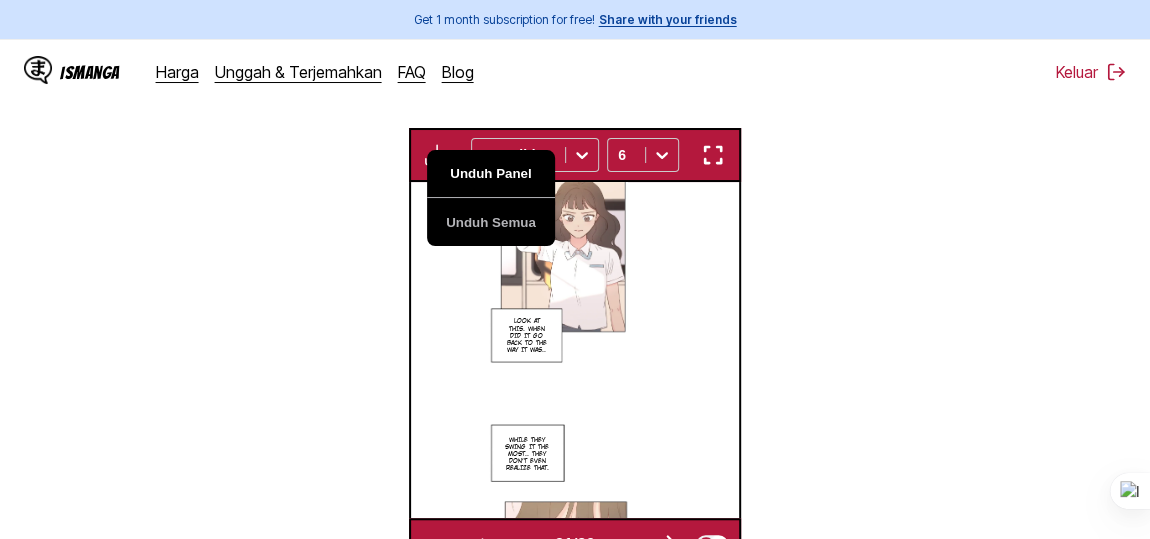 click on "Unduh Panel" at bounding box center [491, 174] 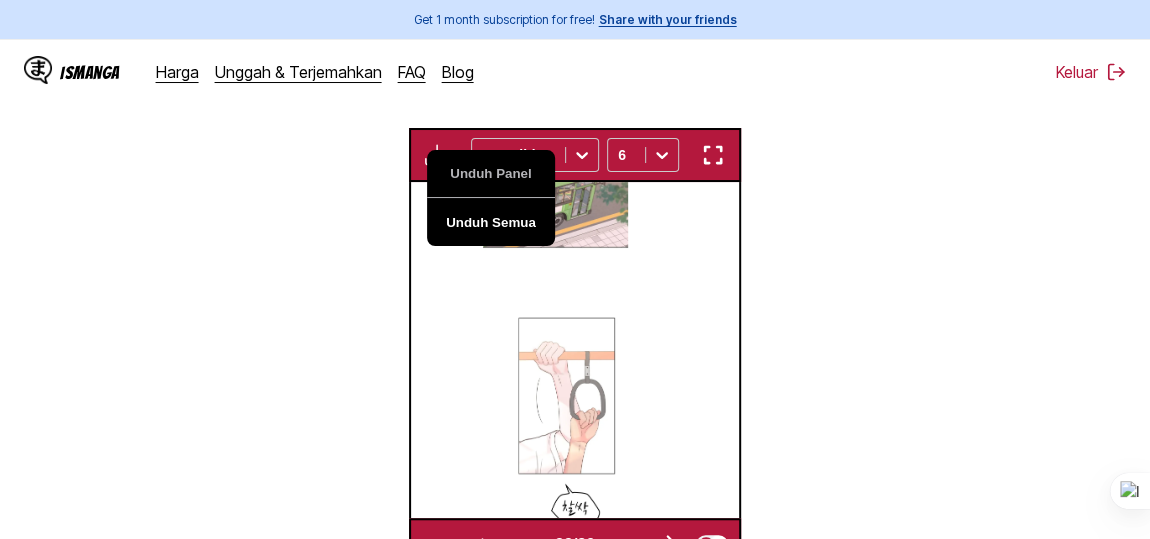 scroll, scrollTop: 0, scrollLeft: 10524, axis: horizontal 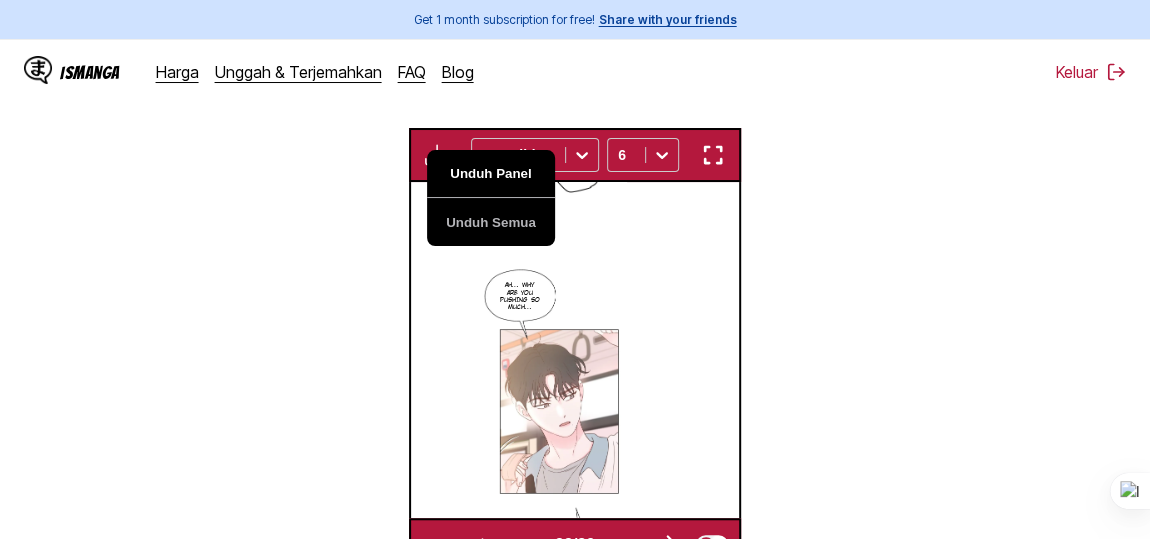 click on "Unduh Panel" at bounding box center (491, 174) 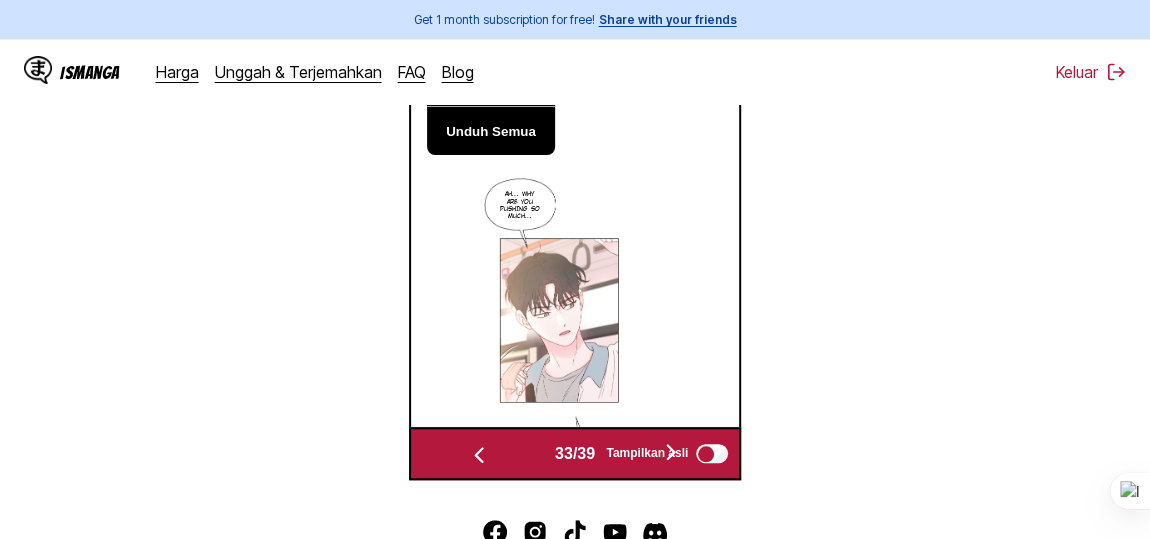 scroll, scrollTop: 543, scrollLeft: 0, axis: vertical 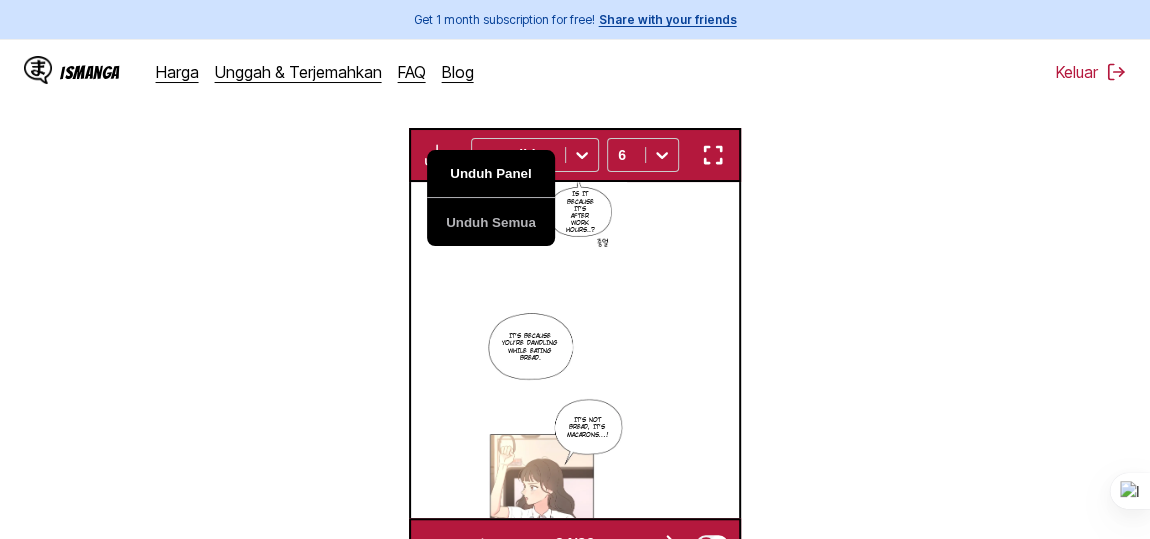 click on "Unduh Panel" at bounding box center [491, 174] 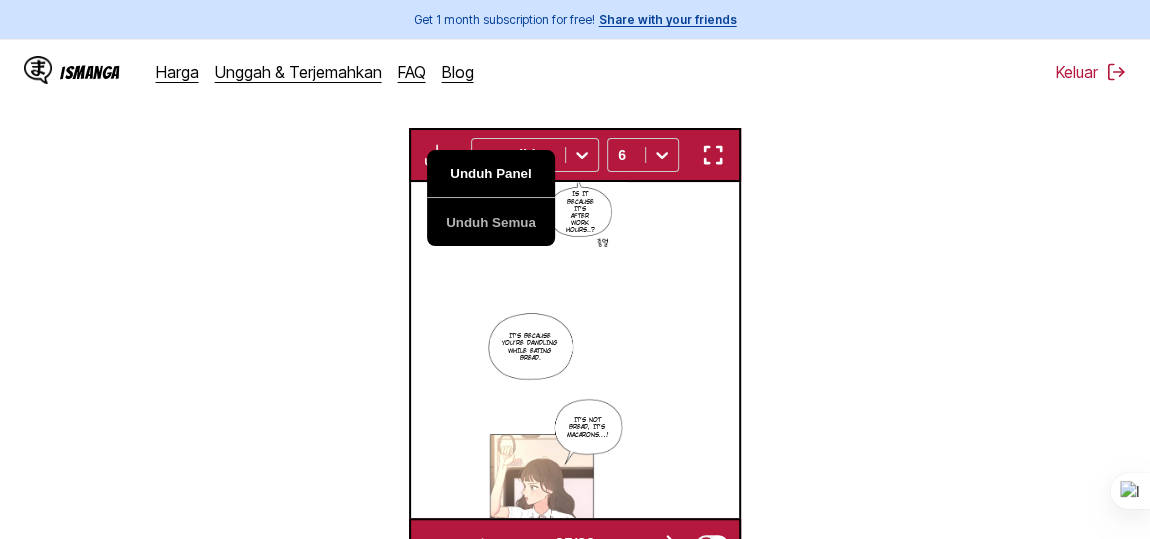 scroll, scrollTop: 0, scrollLeft: 11182, axis: horizontal 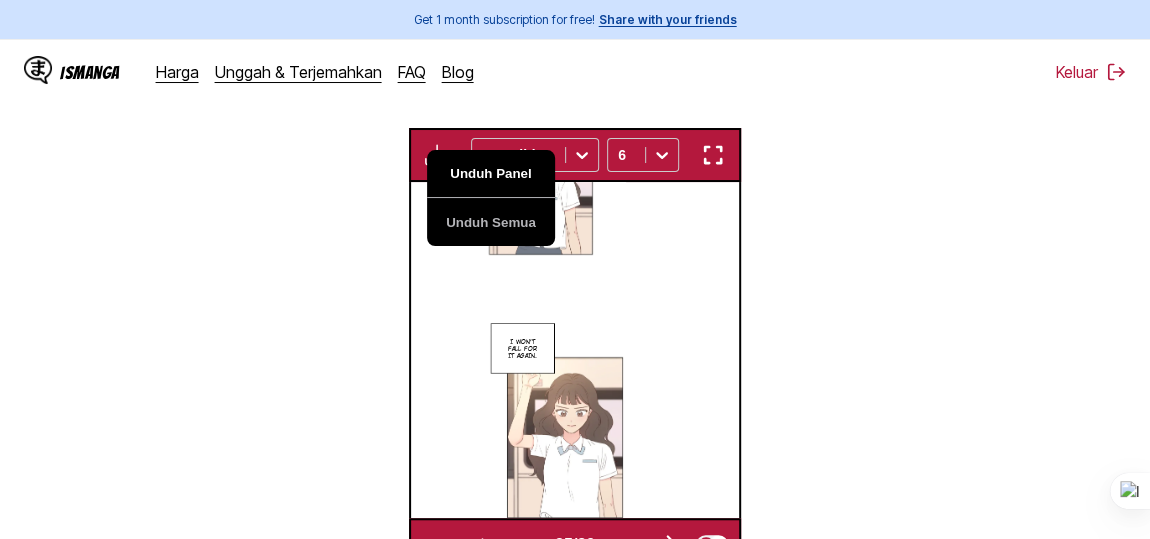 click on "Unduh Panel" at bounding box center (491, 174) 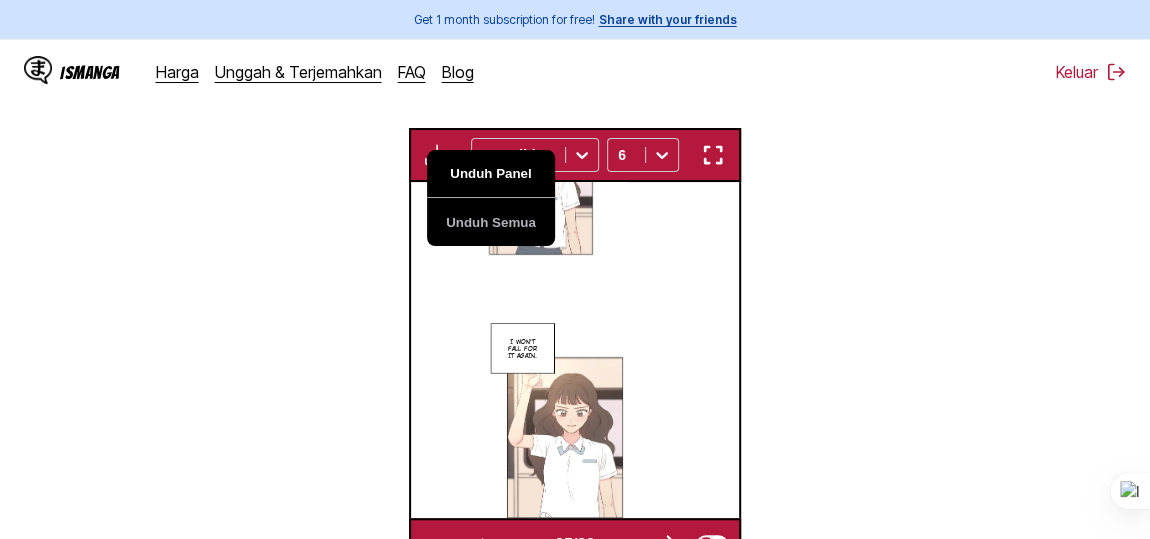 scroll, scrollTop: 0, scrollLeft: 11511, axis: horizontal 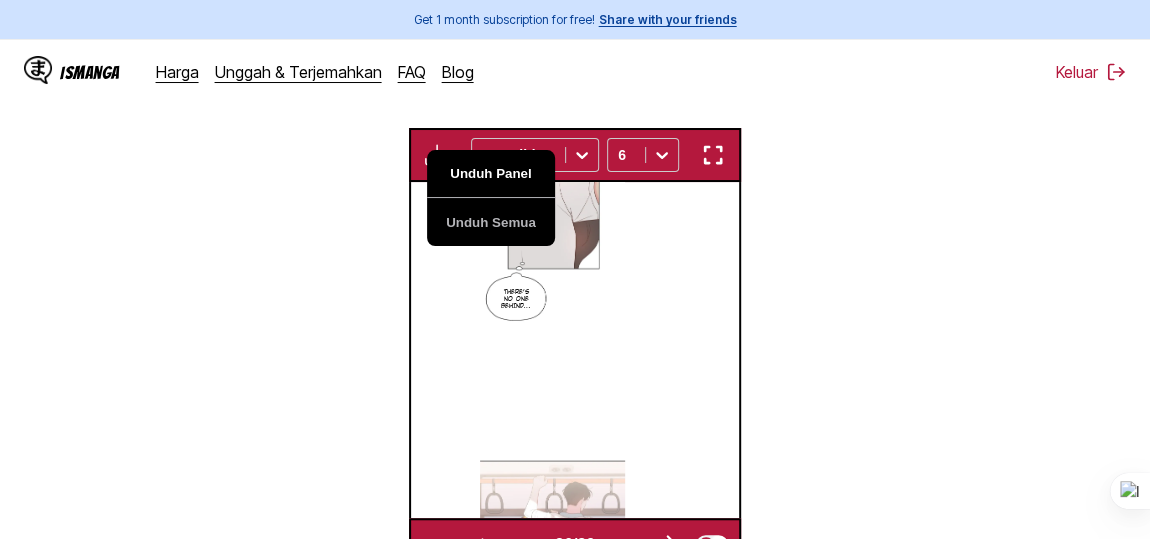 click on "Unduh Panel" at bounding box center [491, 174] 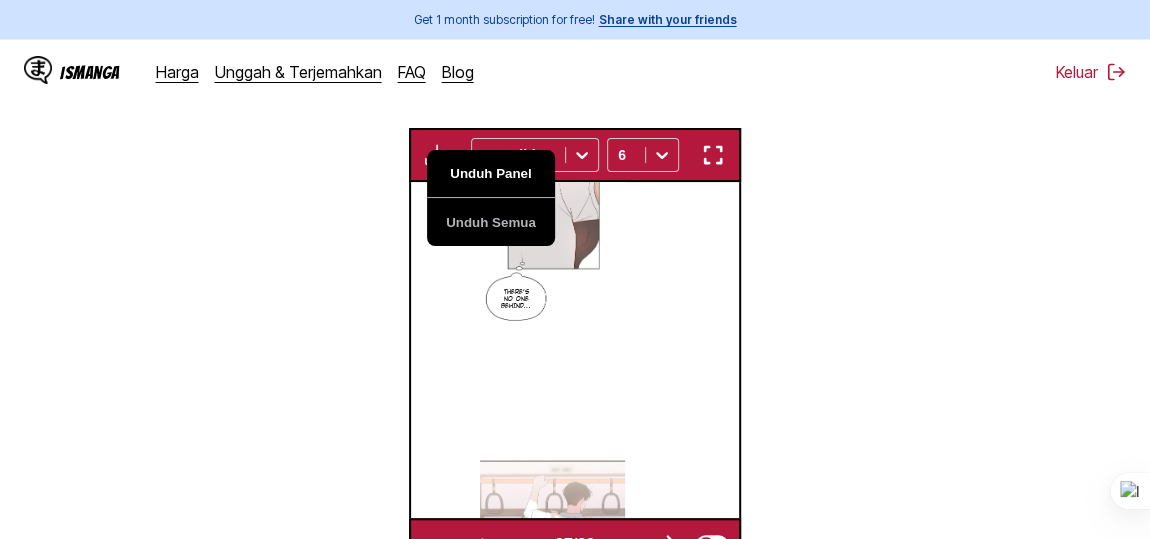 scroll, scrollTop: 0, scrollLeft: 11840, axis: horizontal 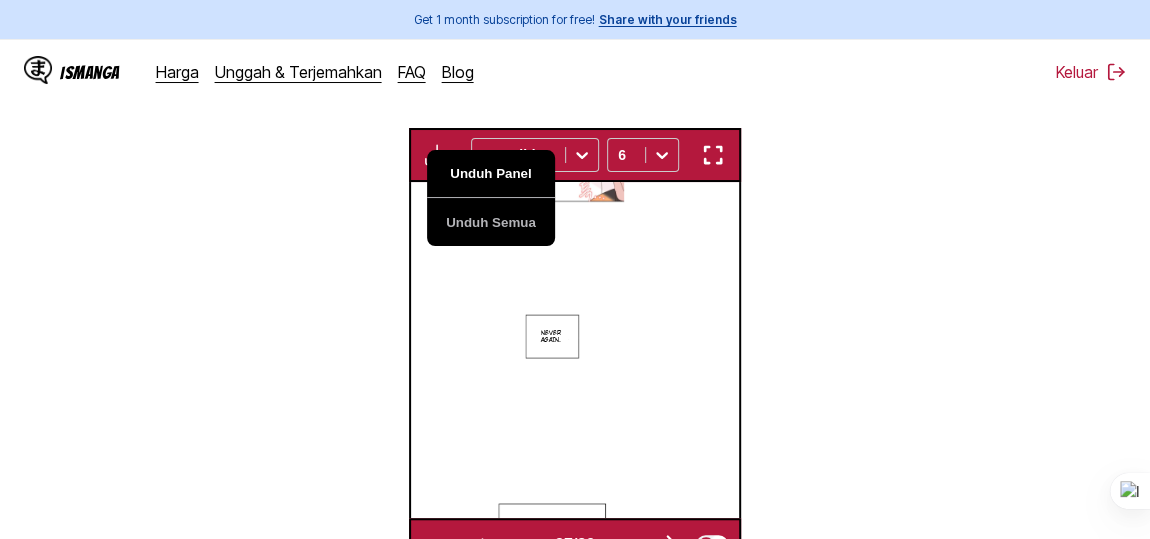 click on "Unduh Panel" at bounding box center [491, 174] 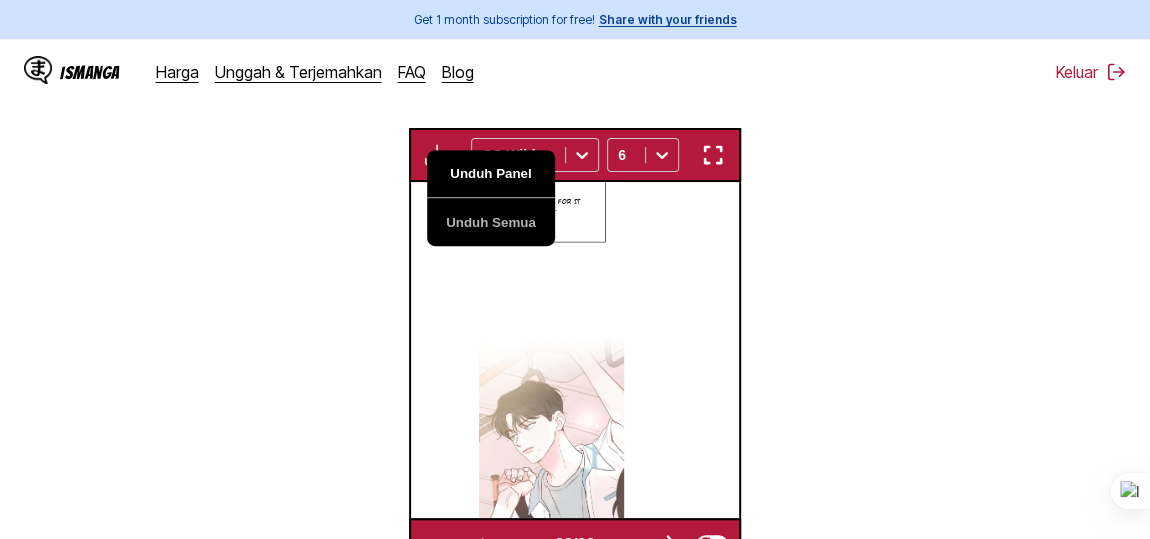 click on "Unduh Panel" at bounding box center (491, 174) 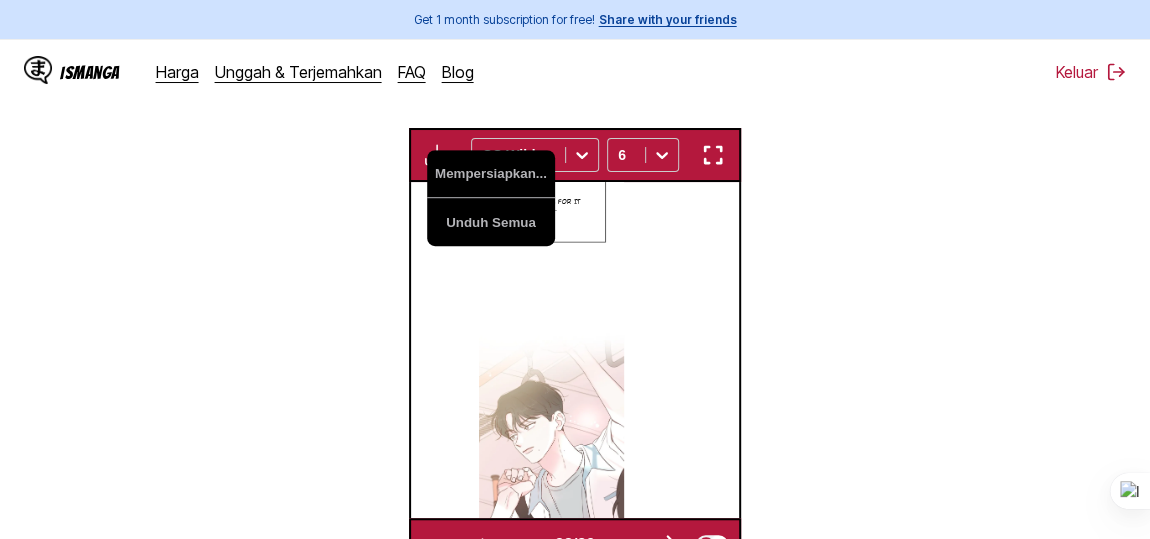 click on "I won't fall for it again." at bounding box center [551, 350] 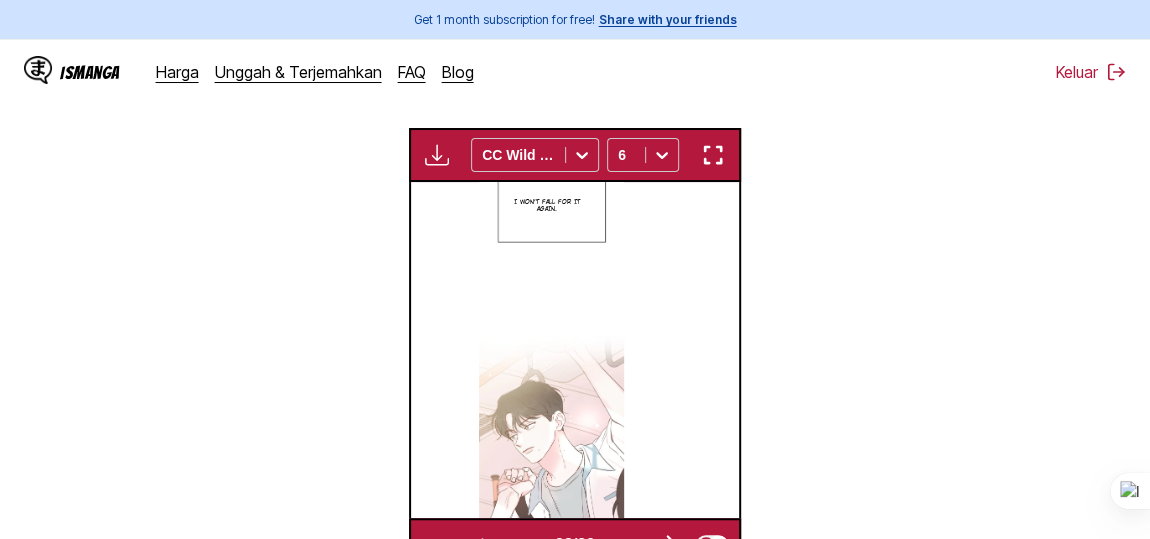 scroll, scrollTop: 0, scrollLeft: 12498, axis: horizontal 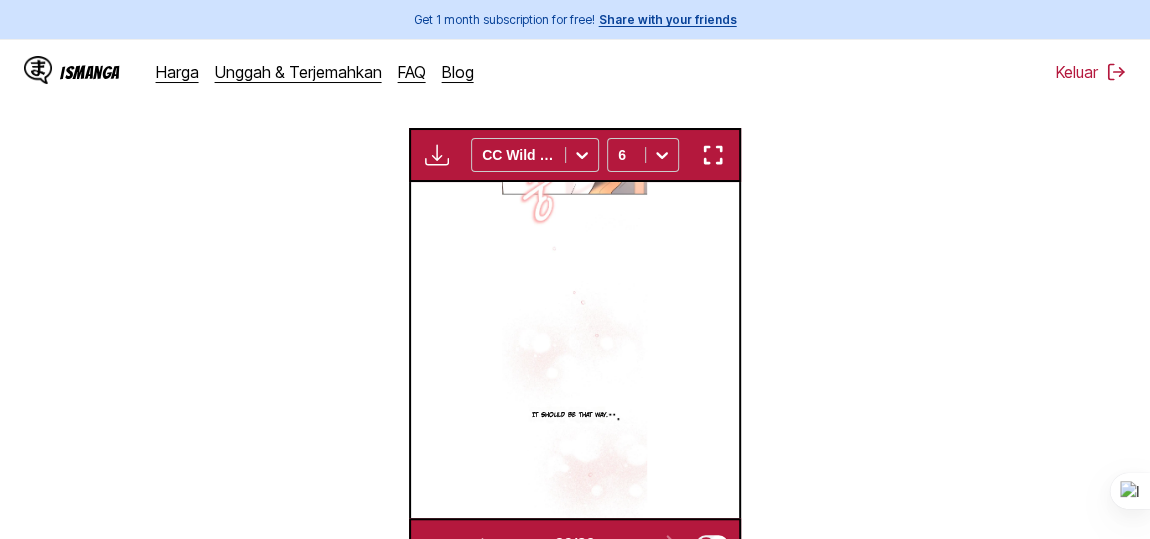 click at bounding box center [437, 155] 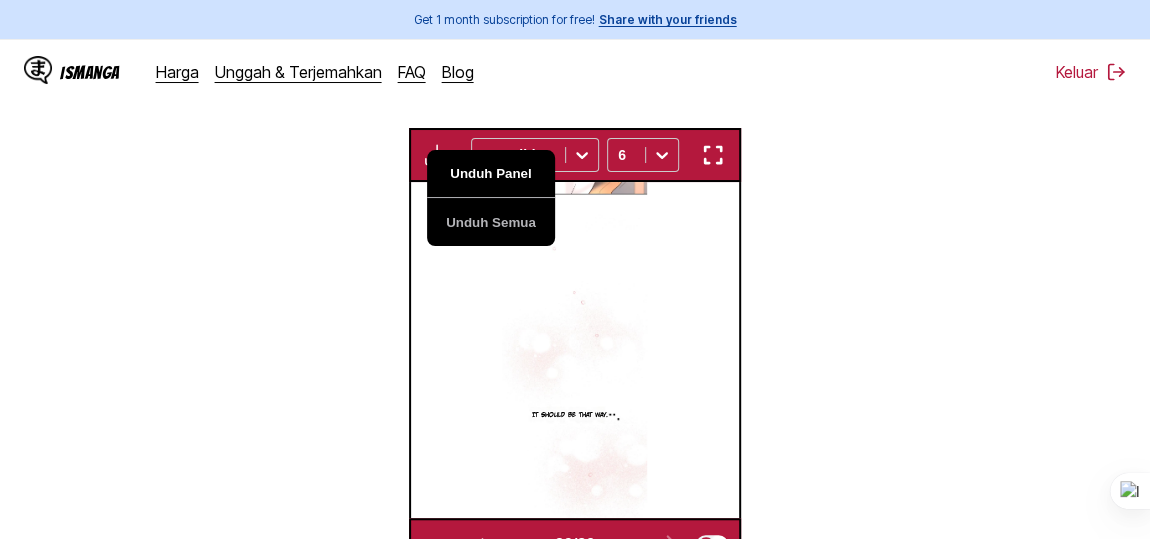 click on "Unduh Panel" at bounding box center (491, 174) 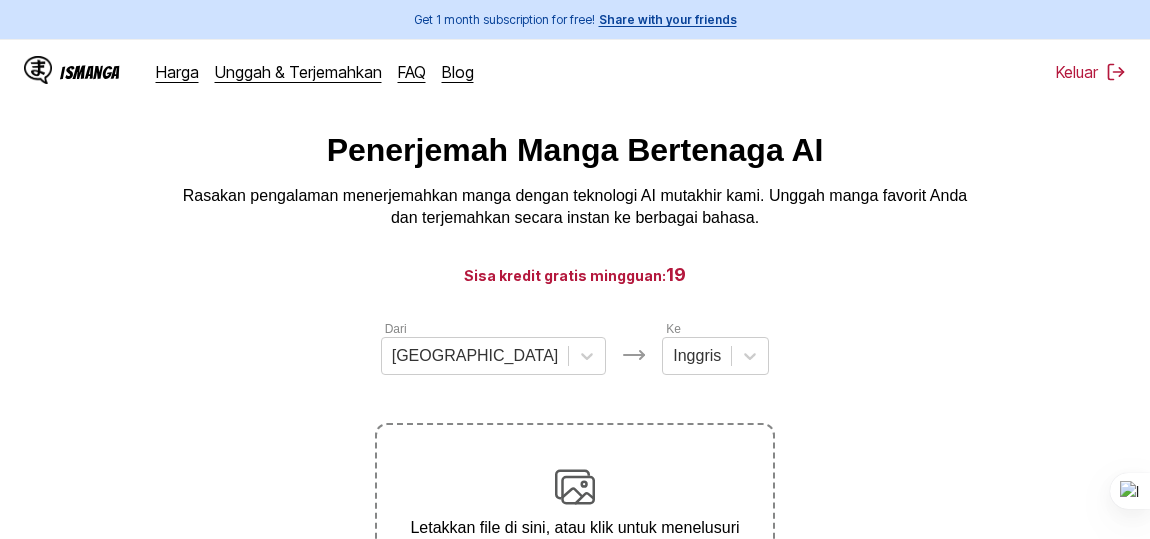 scroll, scrollTop: 0, scrollLeft: 0, axis: both 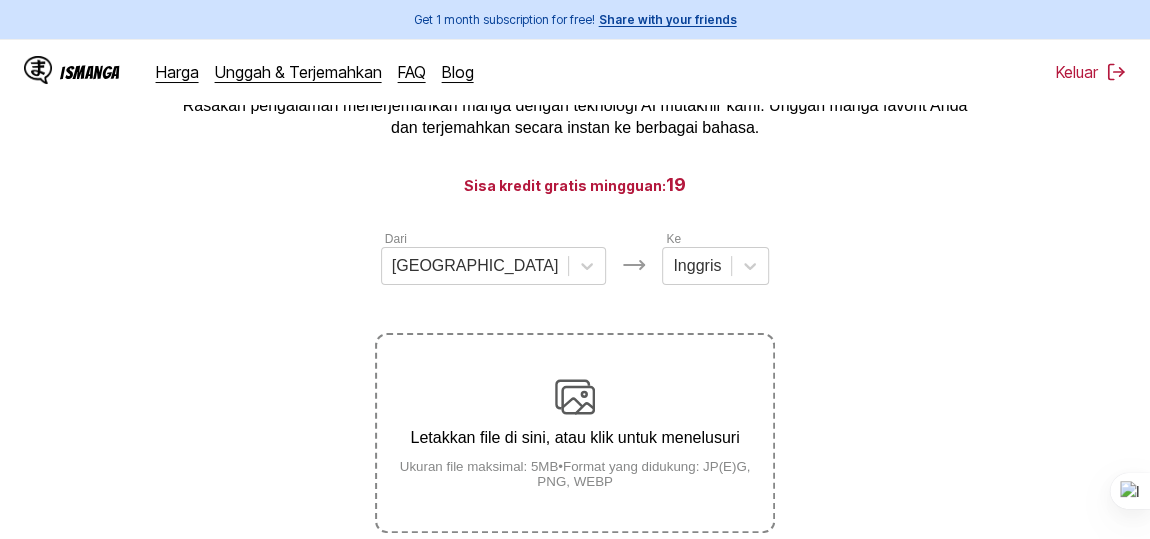 click at bounding box center [575, 397] 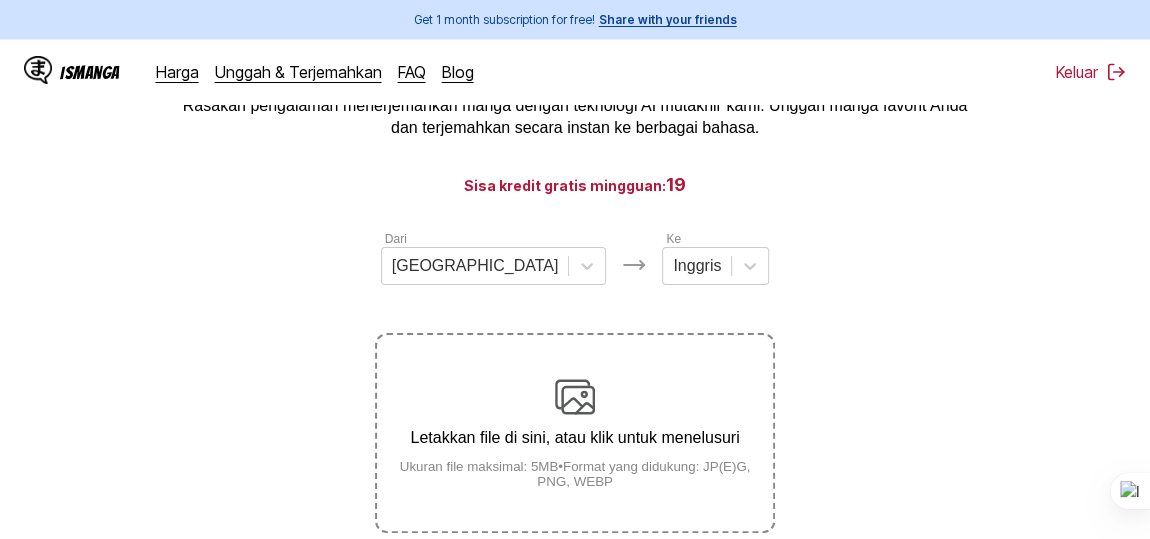 click on "Letakkan file di sini, atau klik untuk menelusuri" at bounding box center (575, 438) 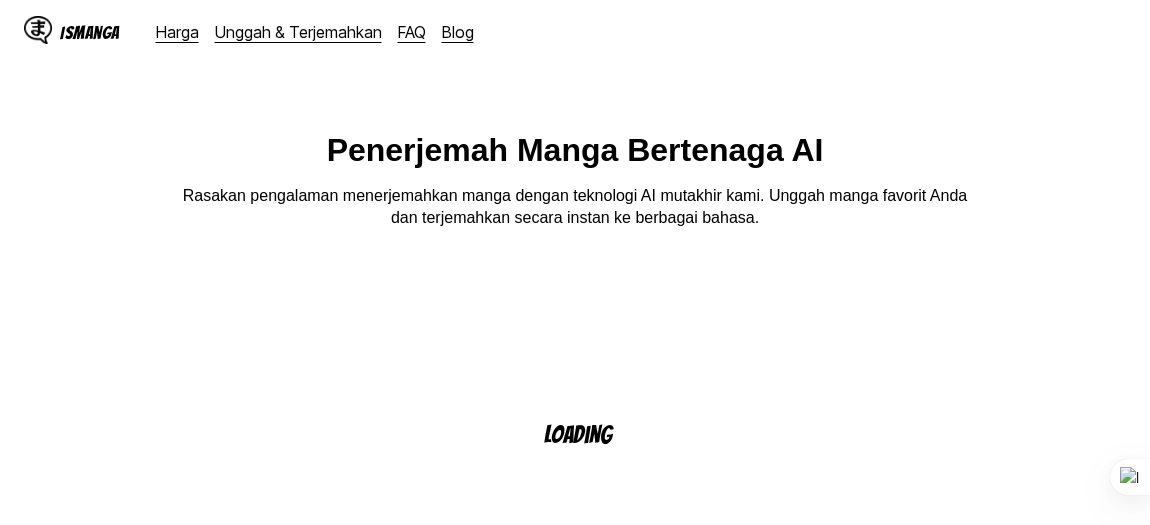 scroll, scrollTop: 90, scrollLeft: 0, axis: vertical 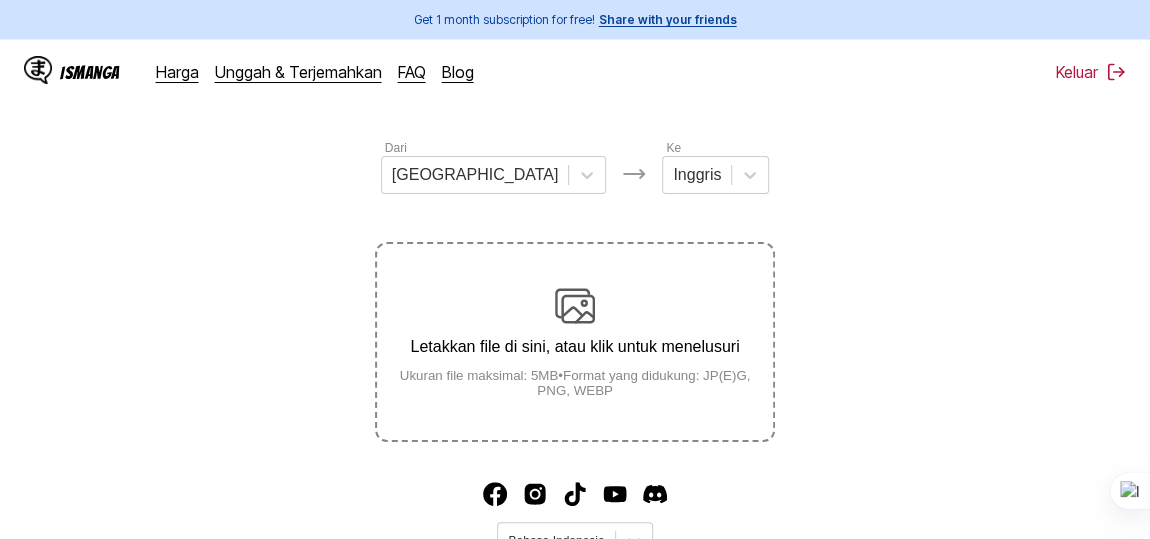 click on "Letakkan file di sini, atau klik untuk menelusuri Ukuran file maksimal: 5MB  •  Format yang didukung: JP(E)G, PNG, WEBP" at bounding box center (575, 342) 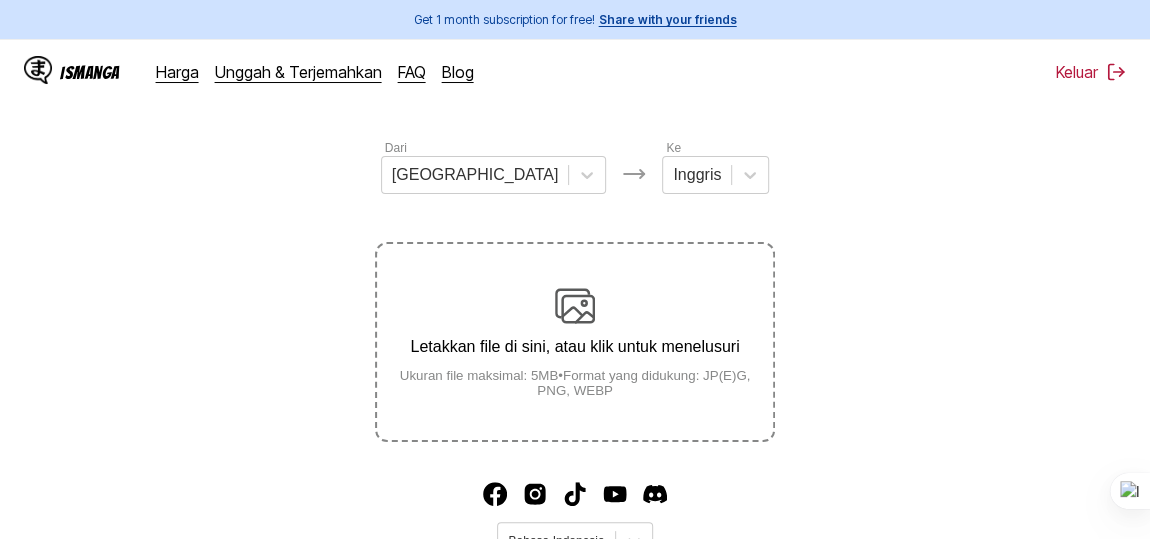 click on "Letakkan file di sini, atau klik untuk menelusuri Ukuran file maksimal: 5MB  •  Format yang didukung: JP(E)G, PNG, WEBP" at bounding box center (575, 342) 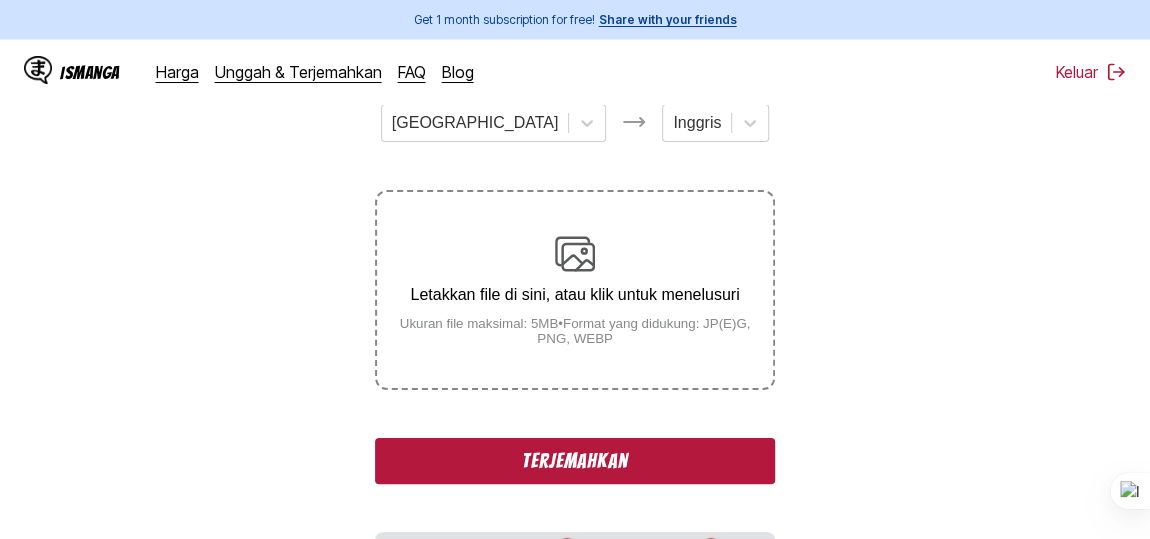 scroll, scrollTop: 181, scrollLeft: 0, axis: vertical 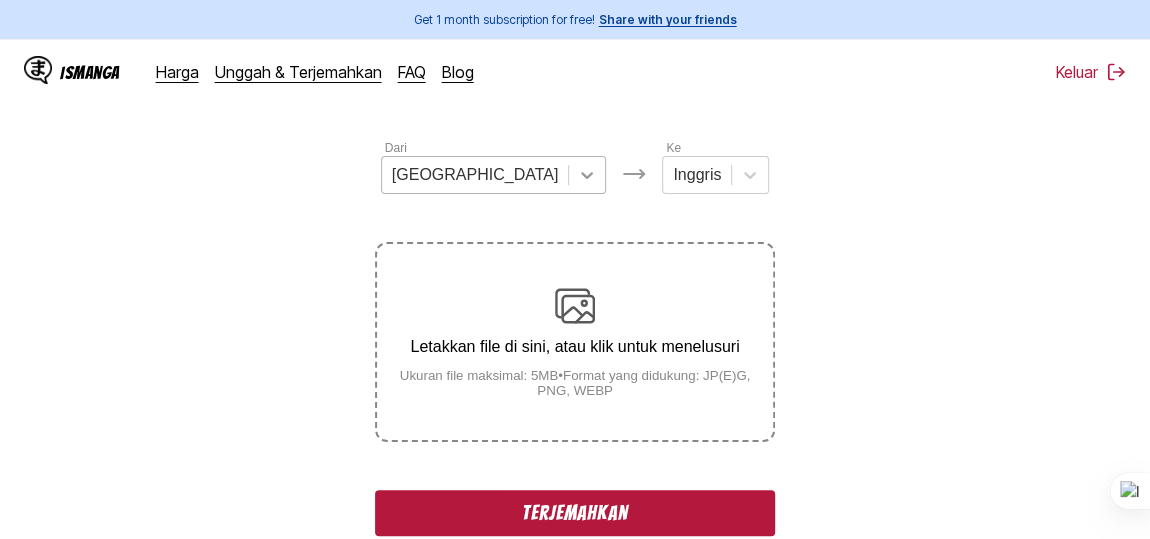 click at bounding box center (587, 175) 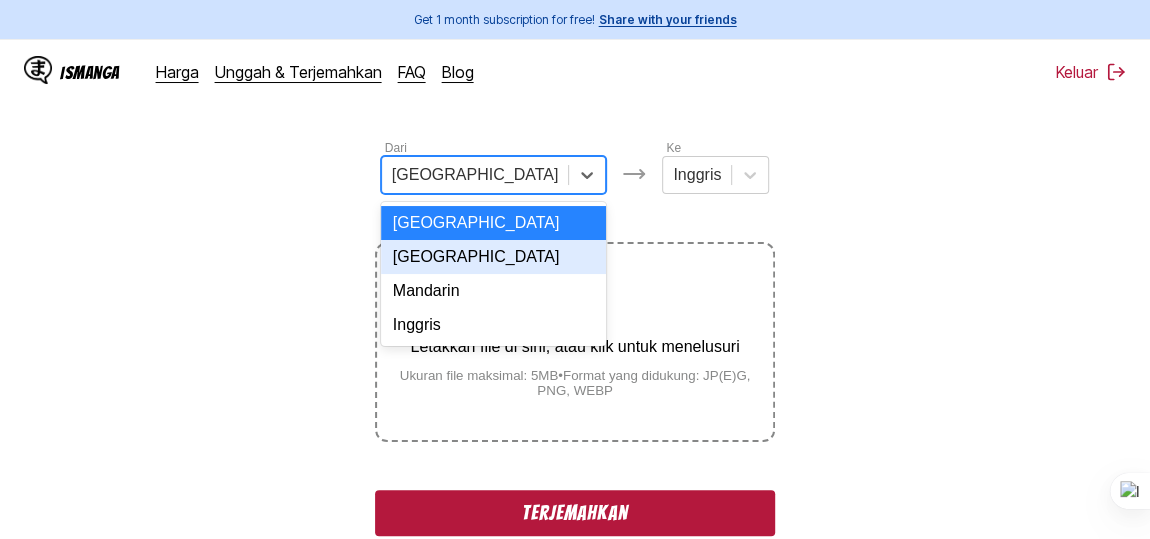 click on "Korea" at bounding box center [494, 257] 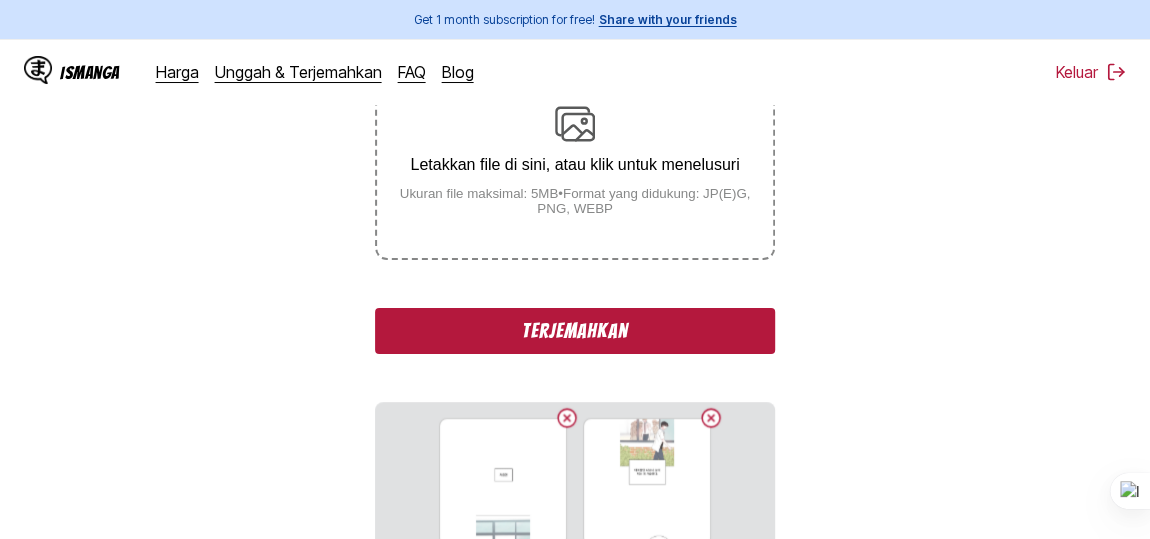 click on "Terjemahkan" at bounding box center [575, 331] 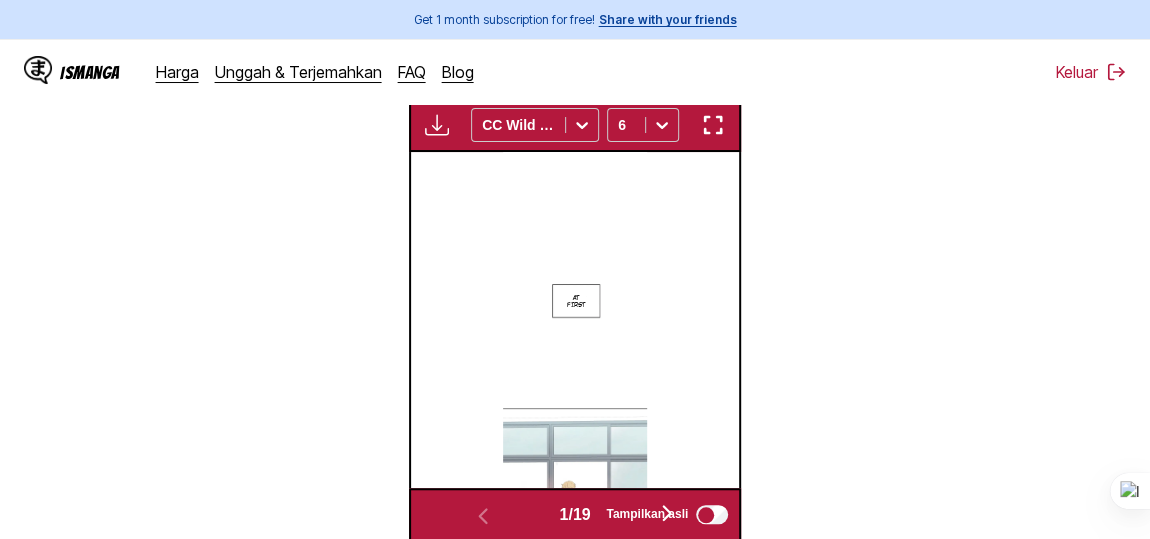 scroll, scrollTop: 545, scrollLeft: 0, axis: vertical 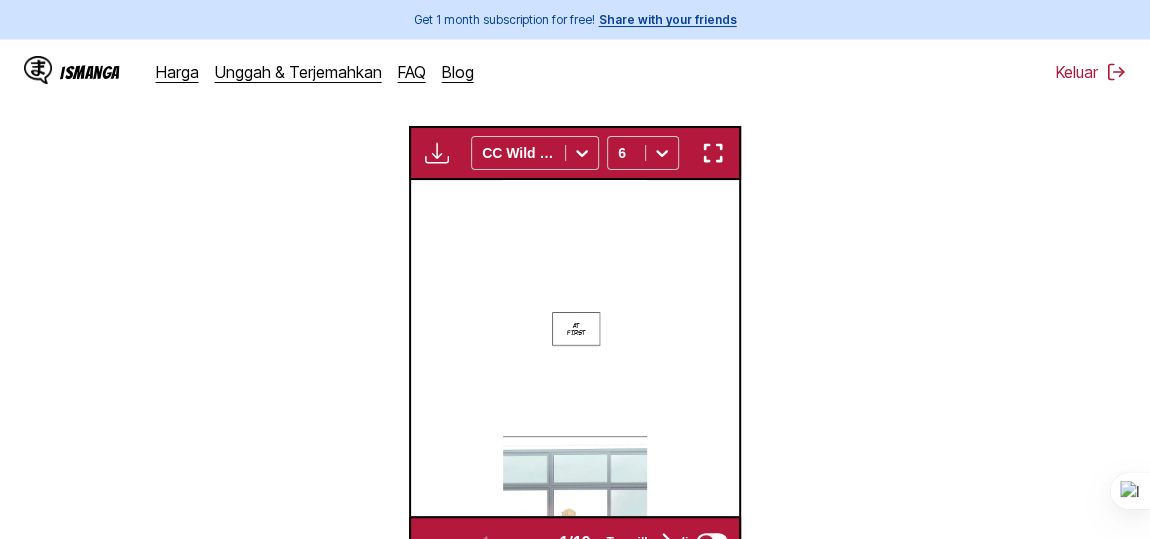 click at bounding box center (437, 153) 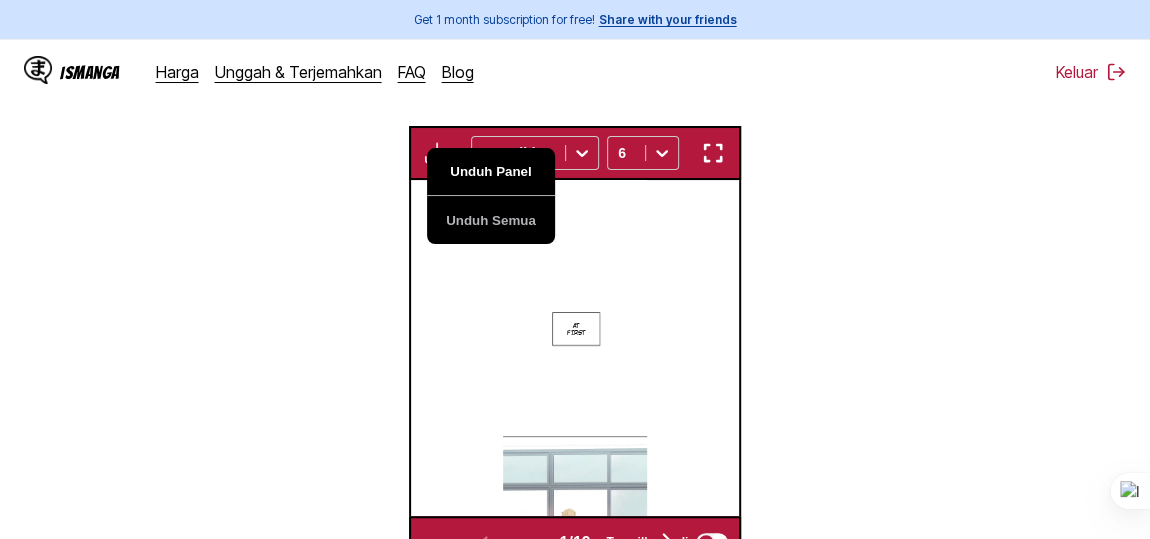 click on "Unduh Panel" at bounding box center (491, 172) 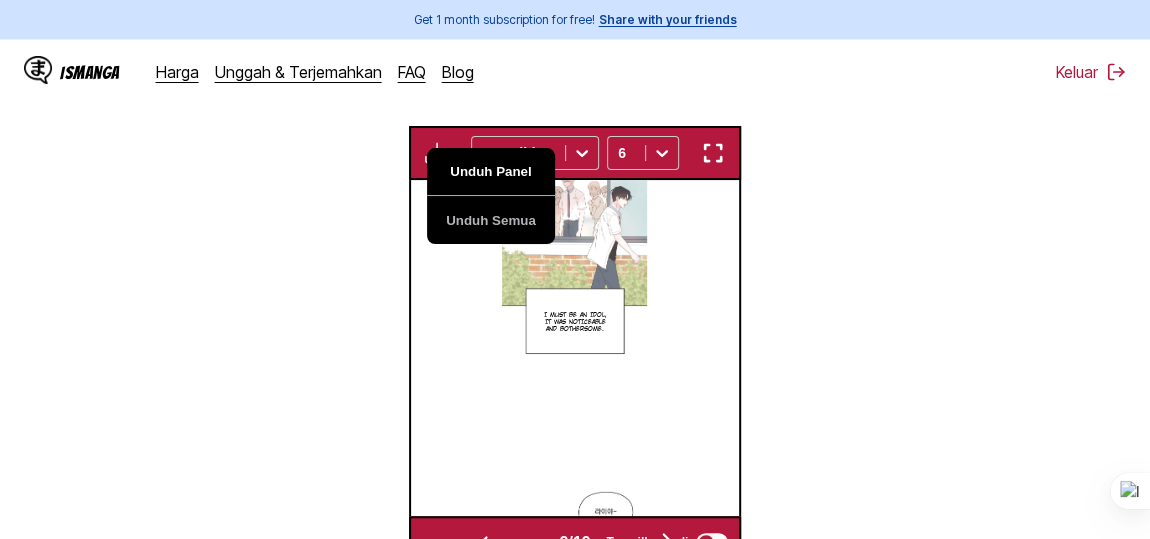 click on "Unduh Panel" at bounding box center (491, 172) 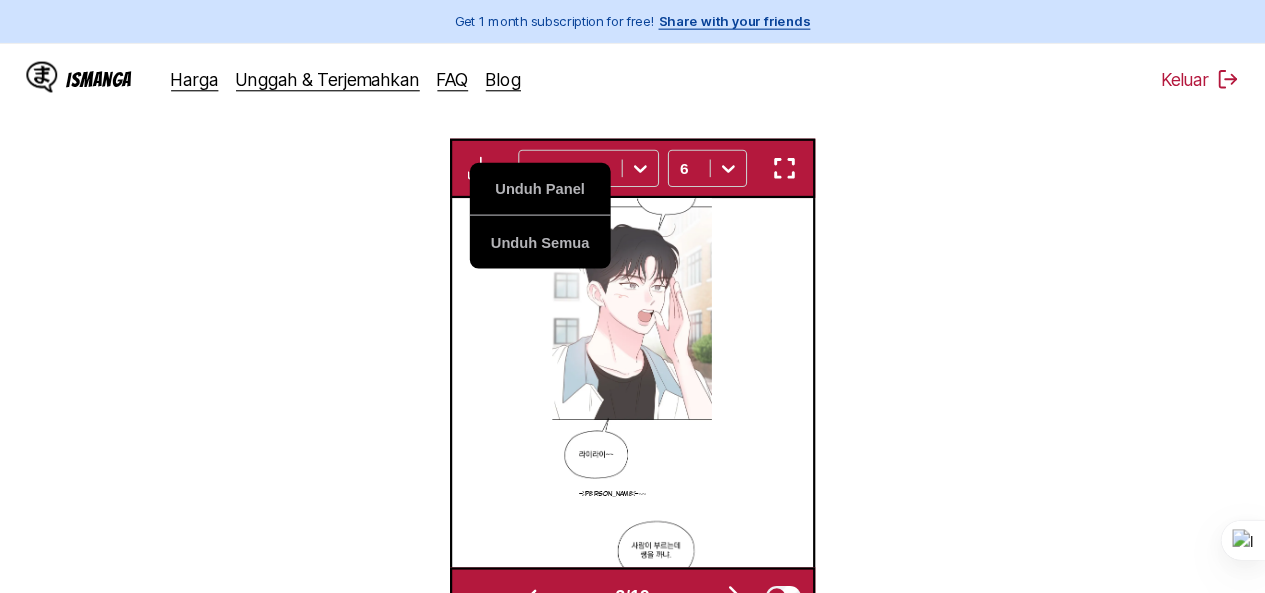 scroll, scrollTop: 545, scrollLeft: 0, axis: vertical 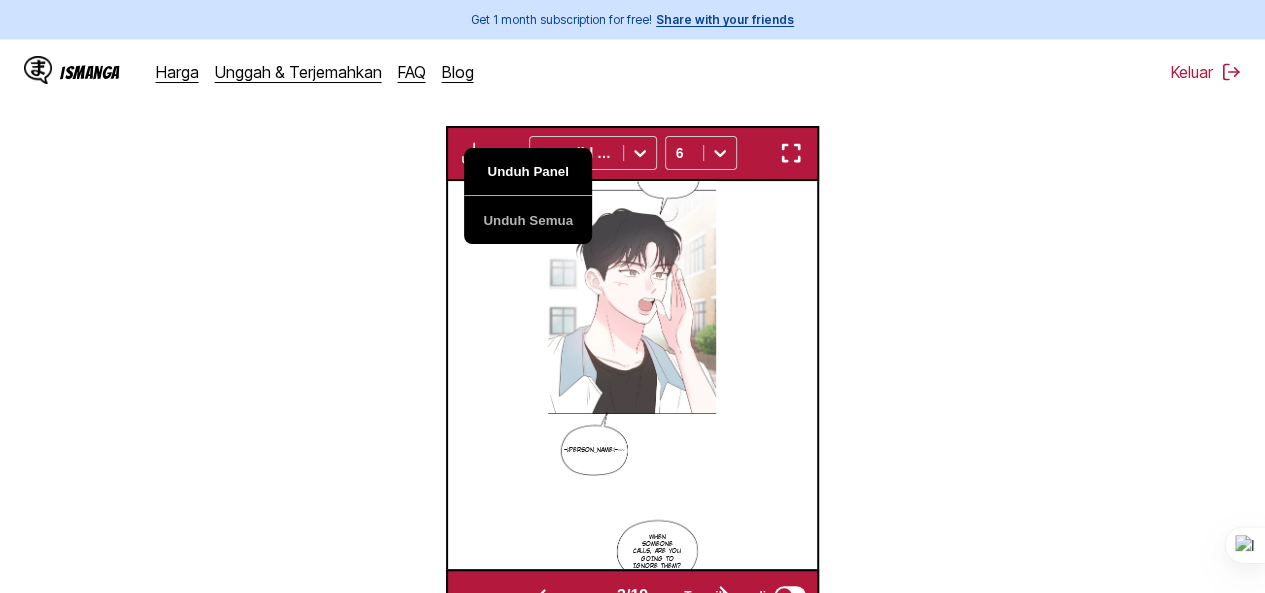 click on "Unduh Panel" at bounding box center (528, 172) 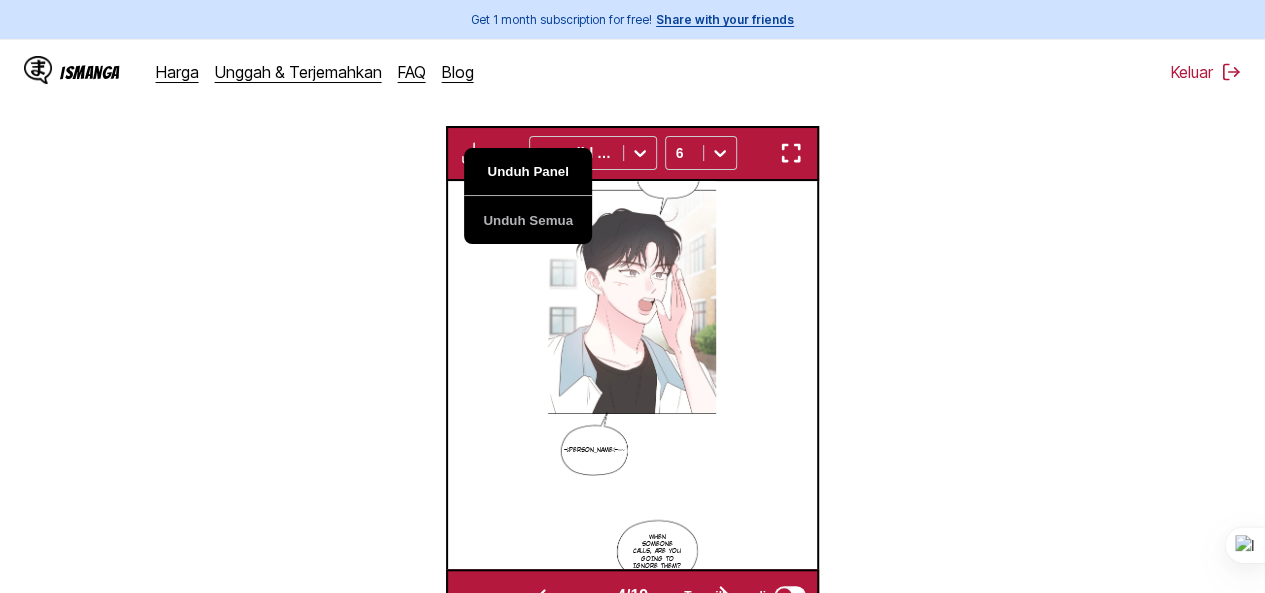 scroll, scrollTop: 0, scrollLeft: 1107, axis: horizontal 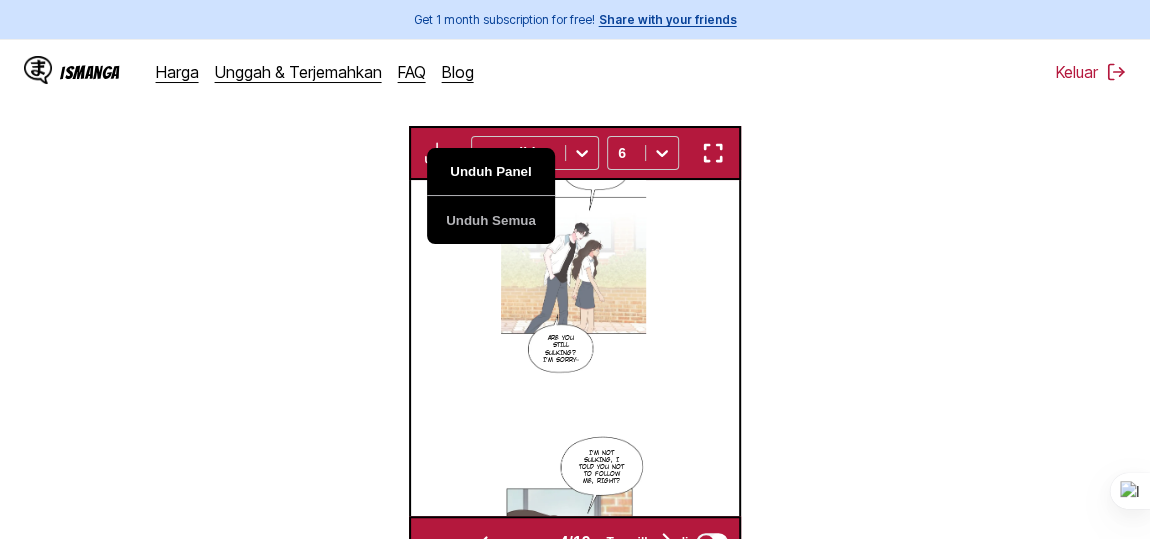 click on "Unduh Panel" at bounding box center [491, 172] 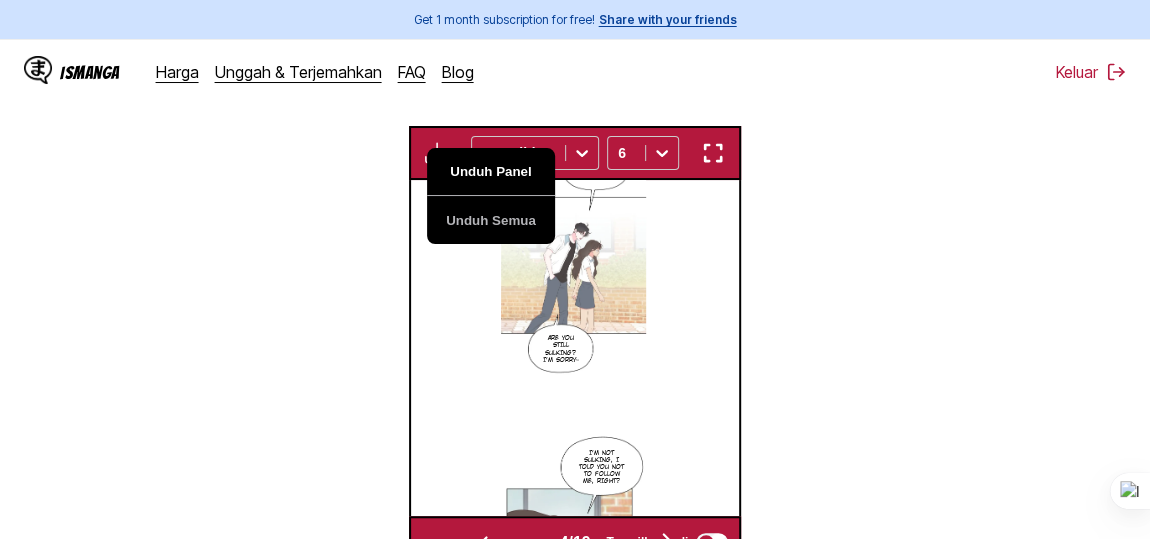 scroll, scrollTop: 0, scrollLeft: 1315, axis: horizontal 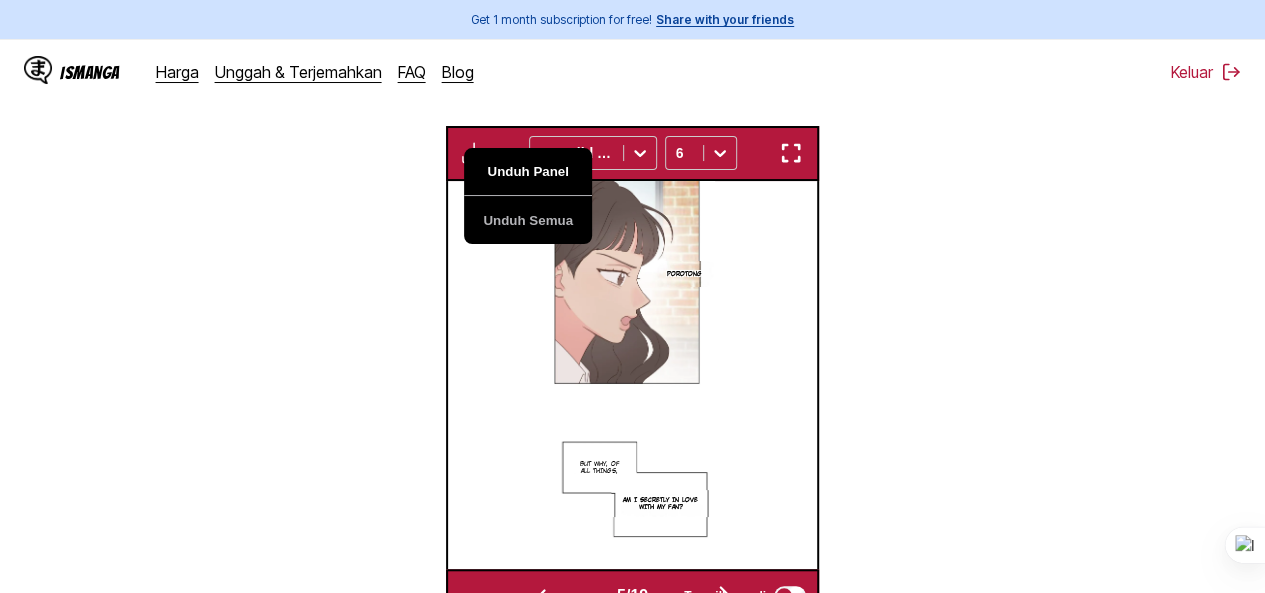 click on "Unduh Panel" at bounding box center (528, 172) 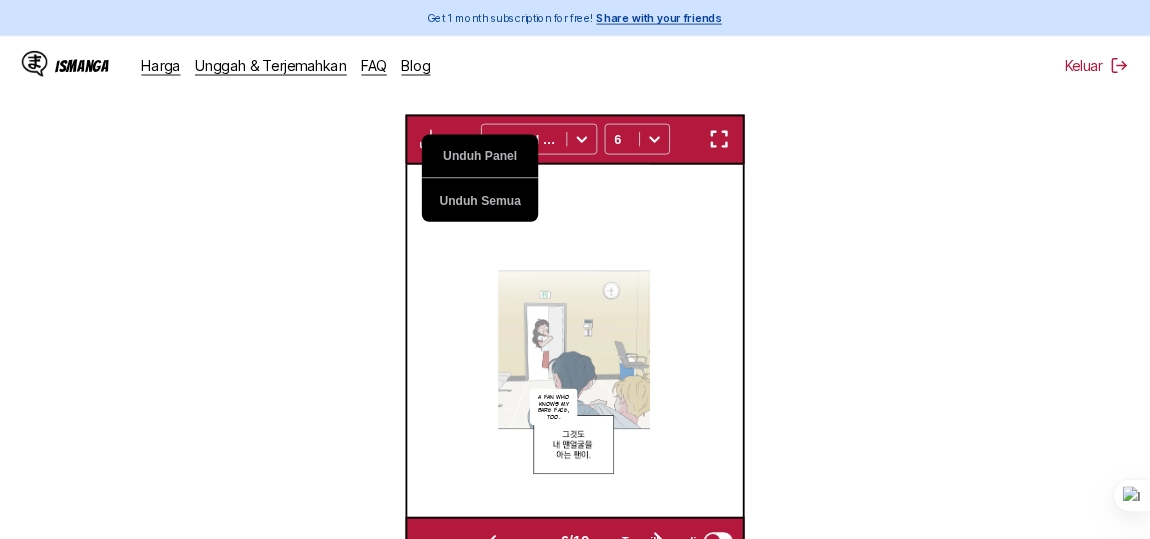 scroll, scrollTop: 545, scrollLeft: 0, axis: vertical 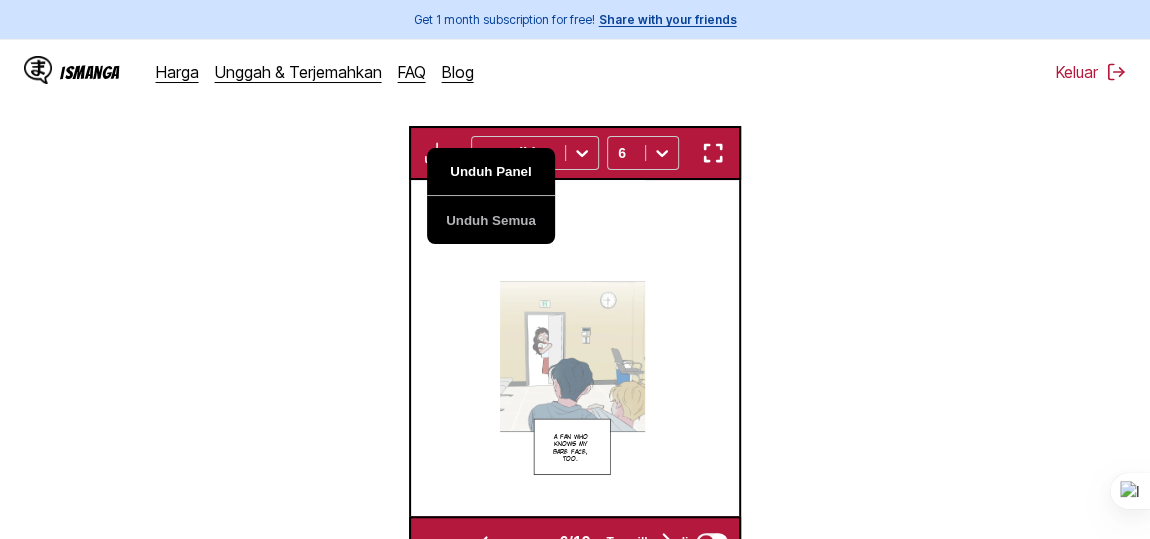 click on "Unduh Panel" at bounding box center (491, 172) 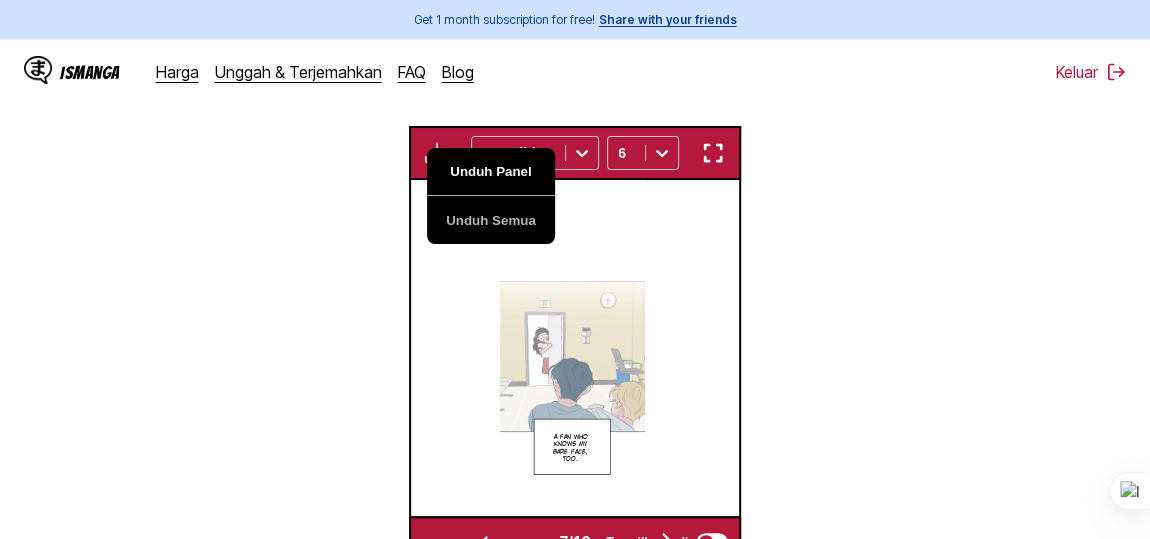 scroll, scrollTop: 0, scrollLeft: 1973, axis: horizontal 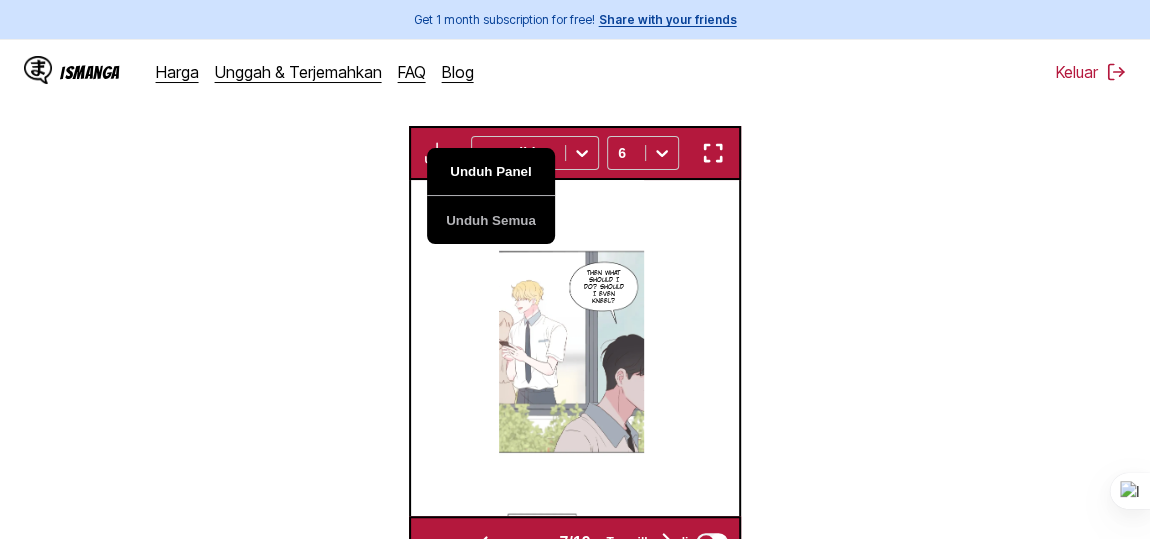 click on "Unduh Panel" at bounding box center (491, 172) 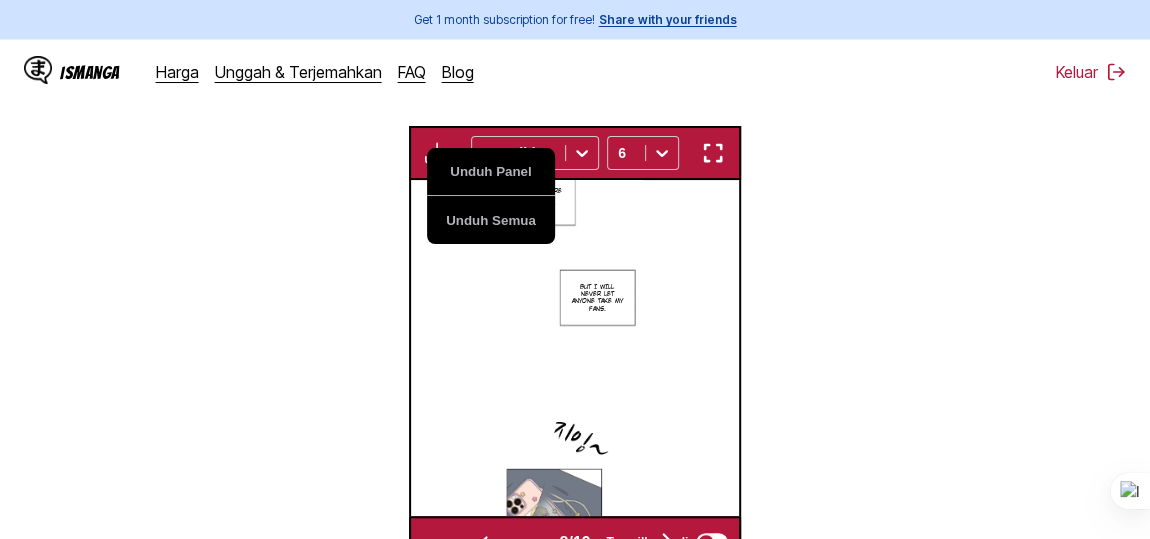 click on "But I will never let anyone take my fans." at bounding box center (597, 297) 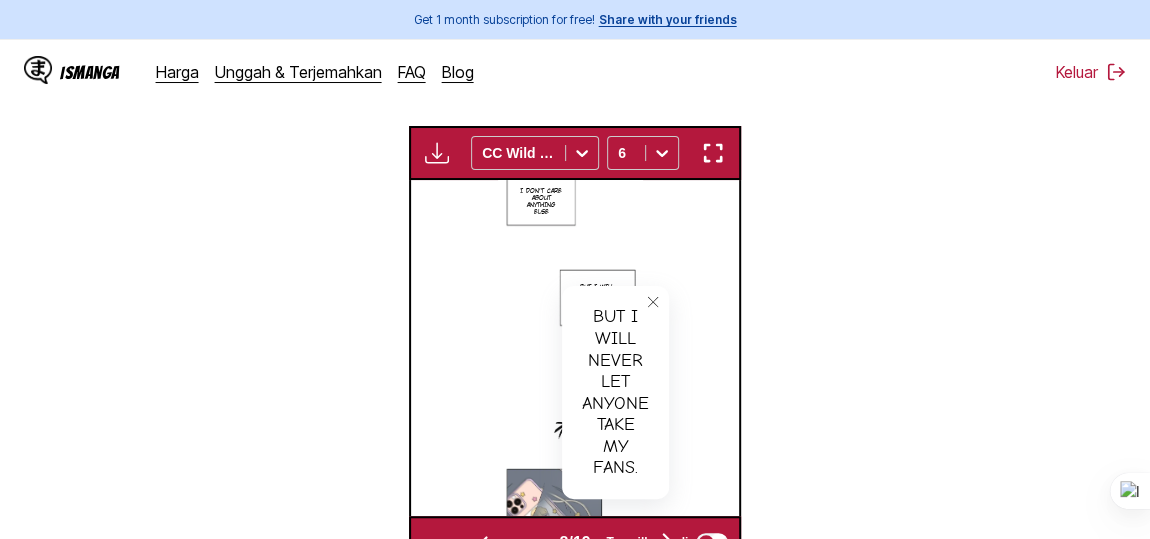 click on "I don't care about anything else" at bounding box center [541, 201] 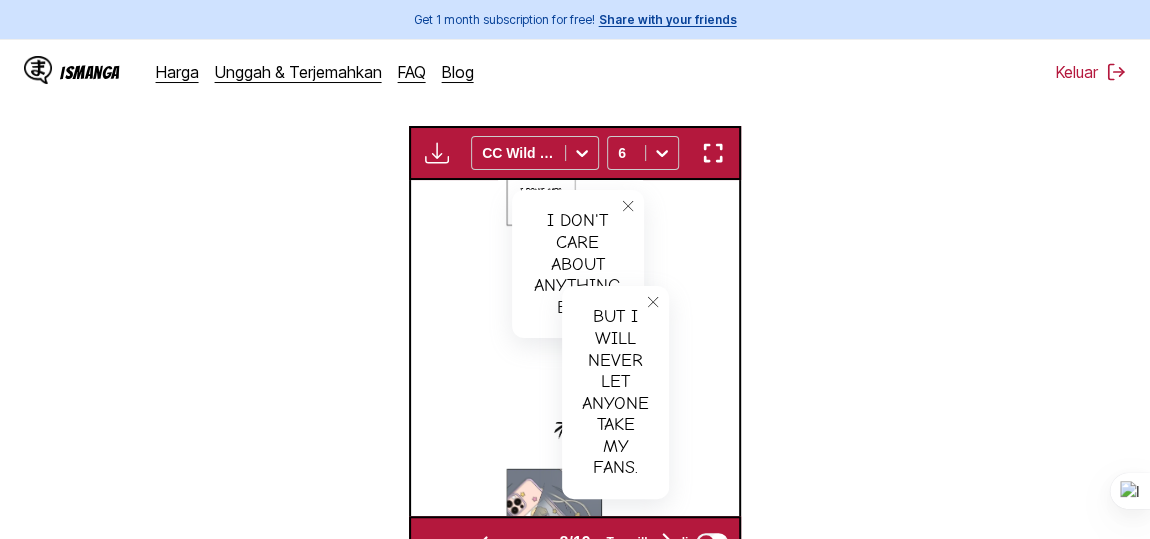 click on "I don't care about anything else I don't care about anything else But I will never let anyone take my fans. But I will never let anyone take my fans." at bounding box center (571, 348) 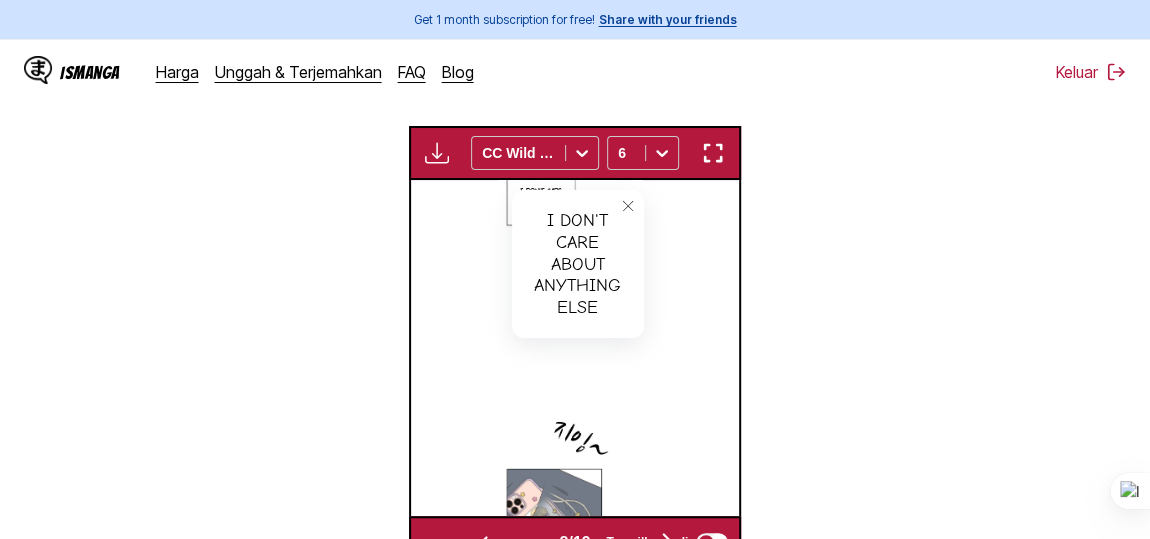 click 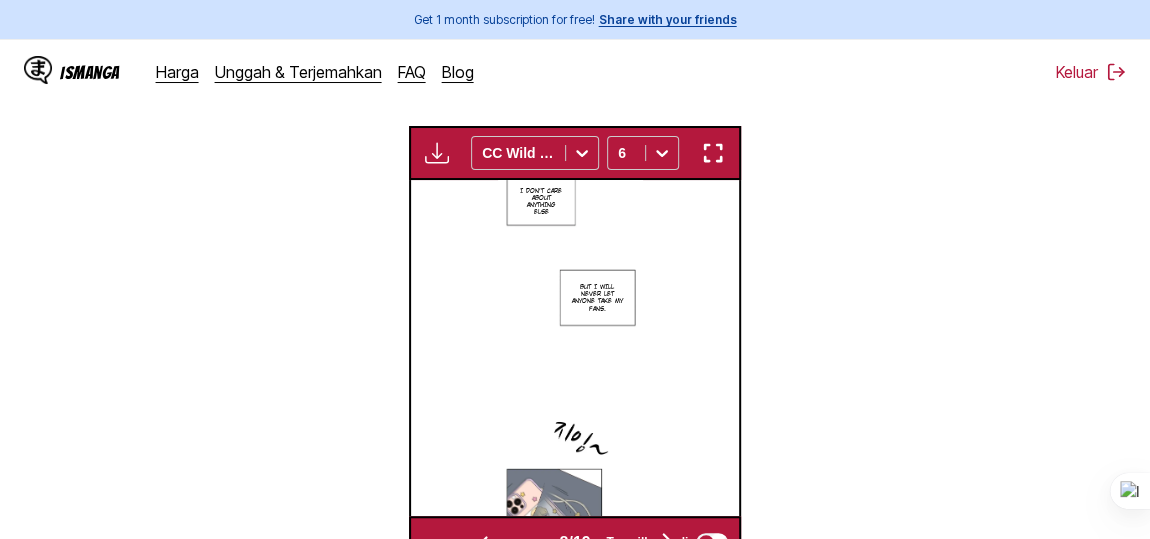 click at bounding box center (437, 153) 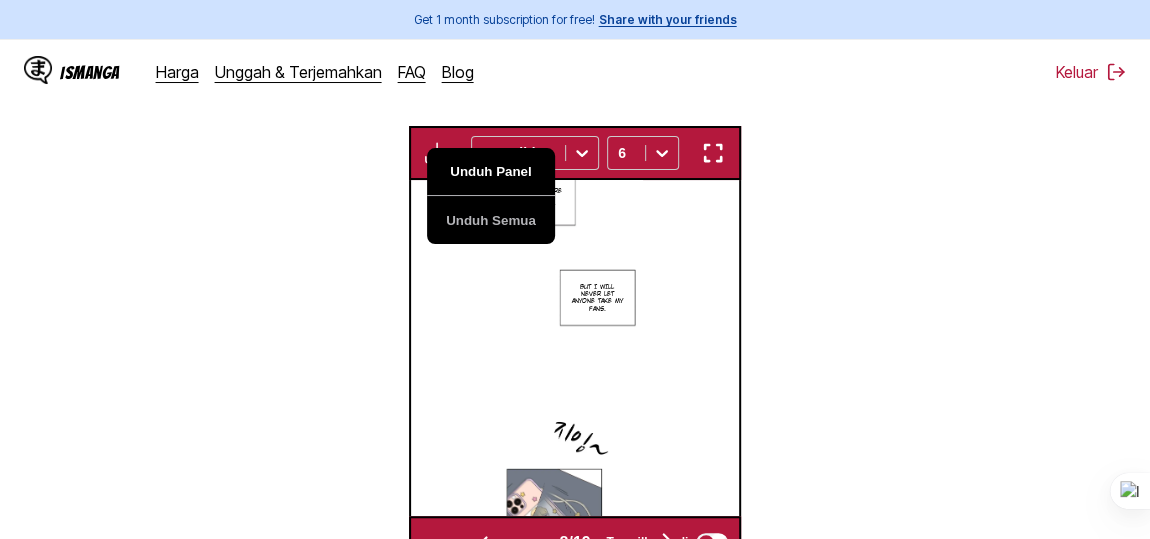 click on "Unduh Panel" at bounding box center [491, 172] 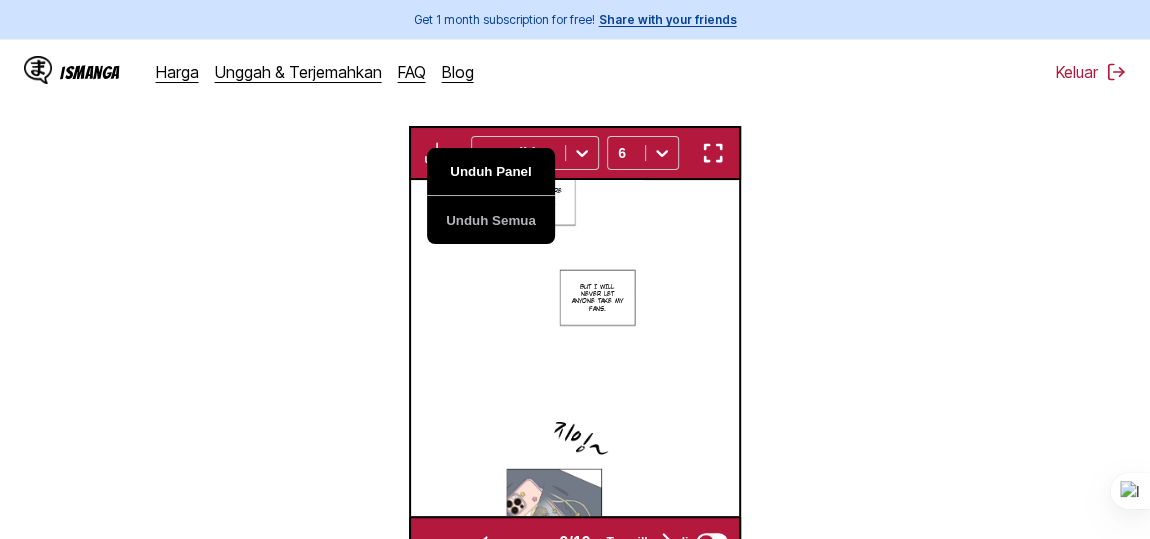 scroll, scrollTop: 0, scrollLeft: 2631, axis: horizontal 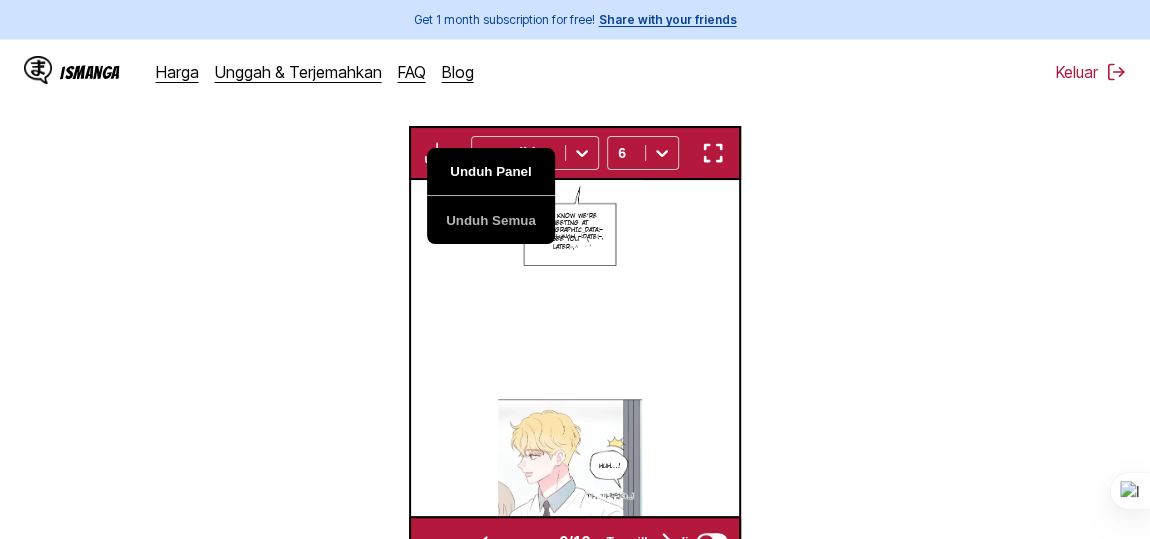click on "Unduh Panel" at bounding box center (491, 172) 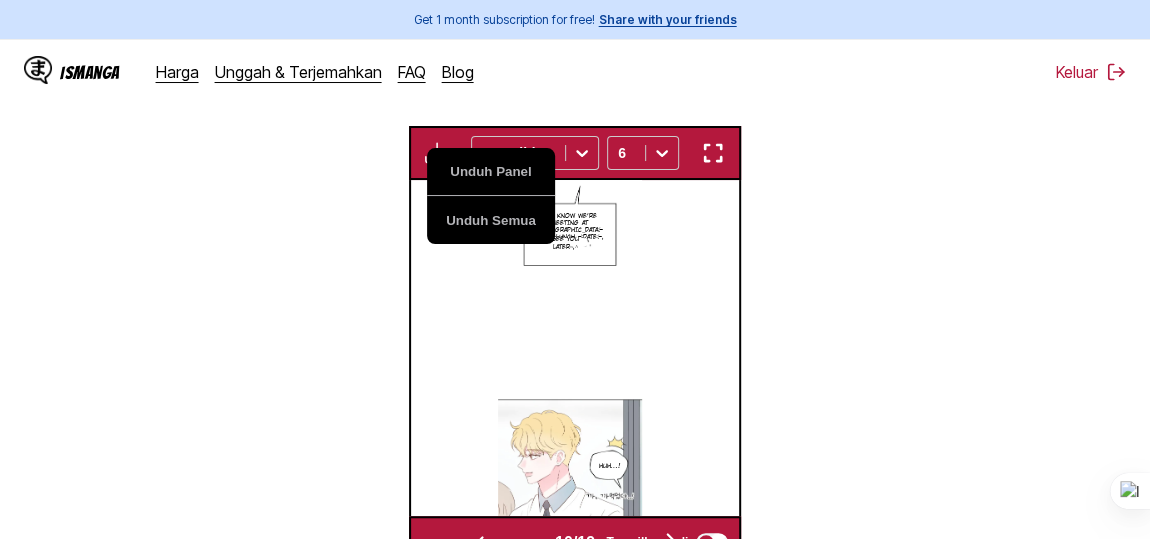 scroll, scrollTop: 0, scrollLeft: 2959, axis: horizontal 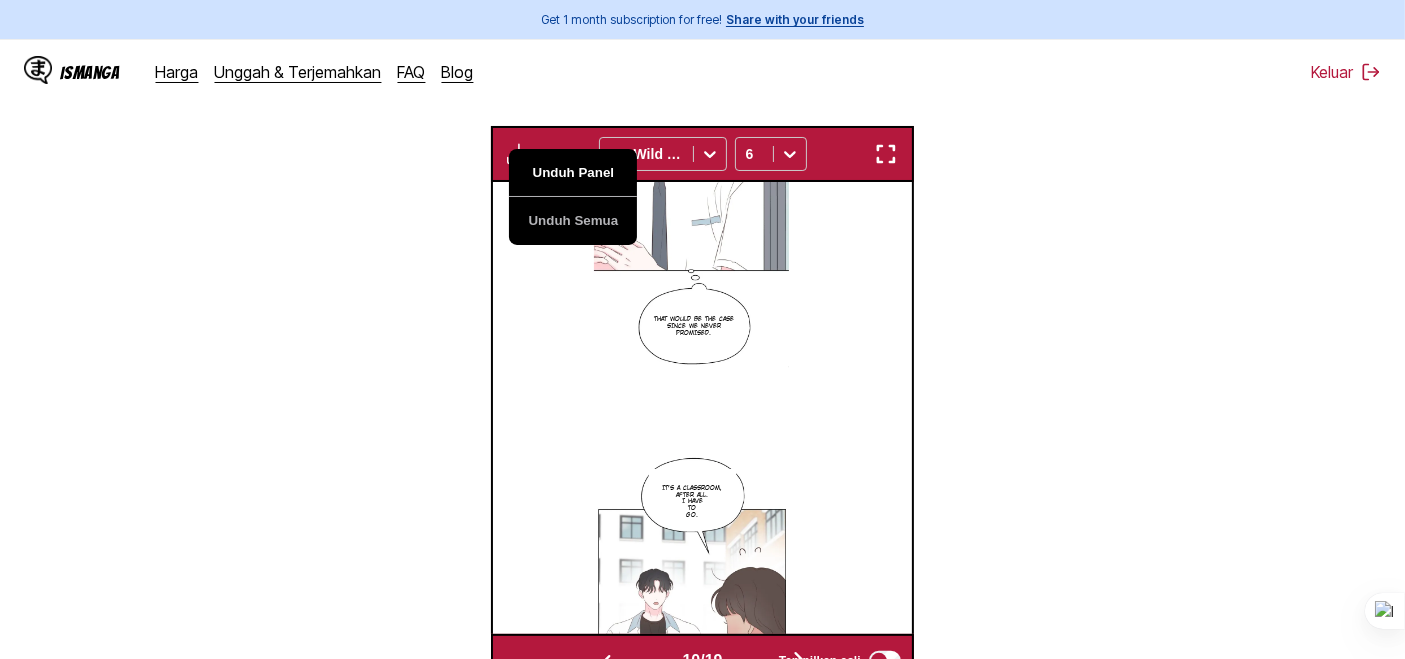 click on "Unduh Panel" at bounding box center [573, 173] 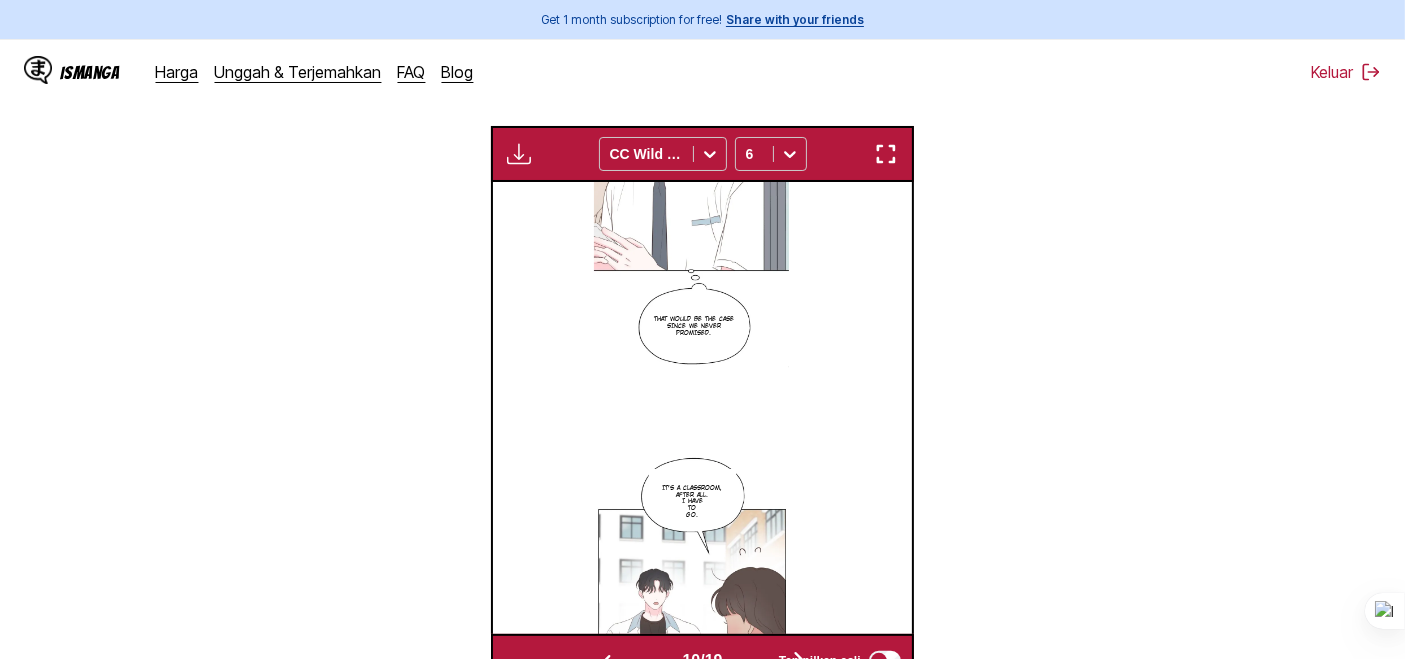 click on "Dari Korea Ke Inggris Letakkan file di sini, atau klik untuk menelusuri Ukuran file maksimal: 5MB  •  Format yang didukung: JP(E)G, PNG, WEBP Unduh Panel Unduh Semua CC Wild Words 6 At first I must be an idol, it was noticeable and bothersome. Lai lai~~ When someone calls, are you going to ignore them? Are you still sulking? I'm sorry~ I'm not sulking, I told you not to follow me, right? Porotong But why, of all things, am I secretly in love with my fan? A fan who knows my bare face, too. Then what should I do? Should I even kneel? I don't care about anything else But I will never let anyone take my fans. You know we're meeting at Bijakdong after lunch today, right? See you later~,^ Huh…! That would be the case since we never promised. It's a classroom, after all. I have to go. Where are you going? Let's go together. No!! I'm going alone. What did the teacher make you do again? If it's a chore, let's do it together. No…!! I said don't follow me…‼ Don't ignore what I'm saying!! Wow… My Pop Person" at bounding box center (702, 231) 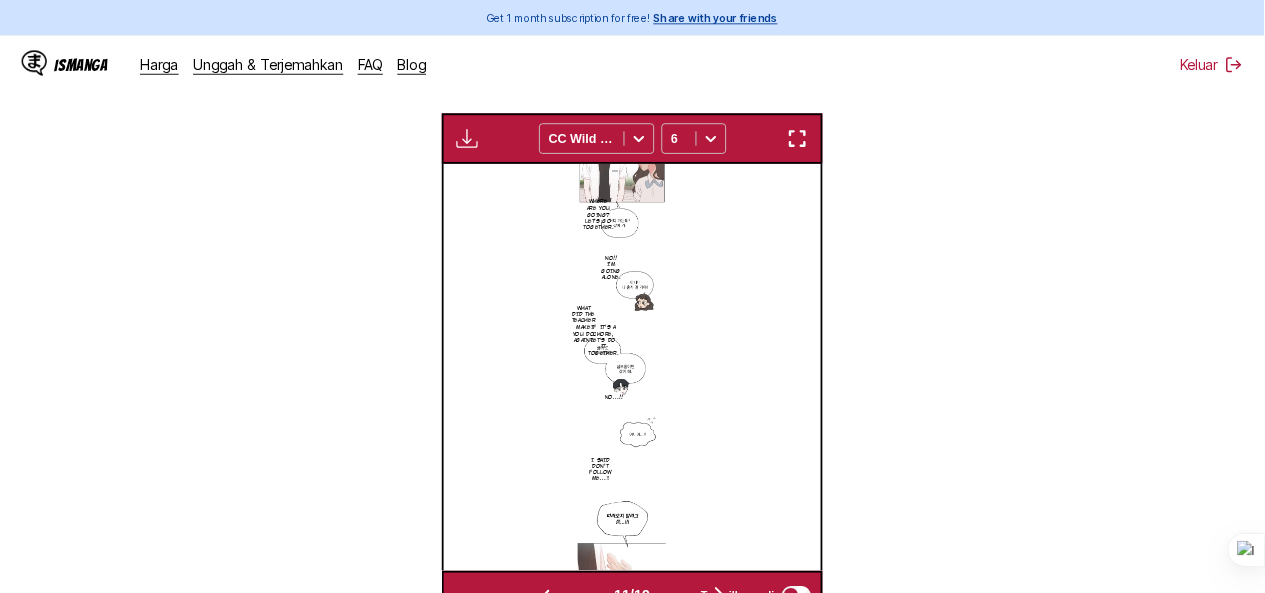 scroll, scrollTop: 545, scrollLeft: 0, axis: vertical 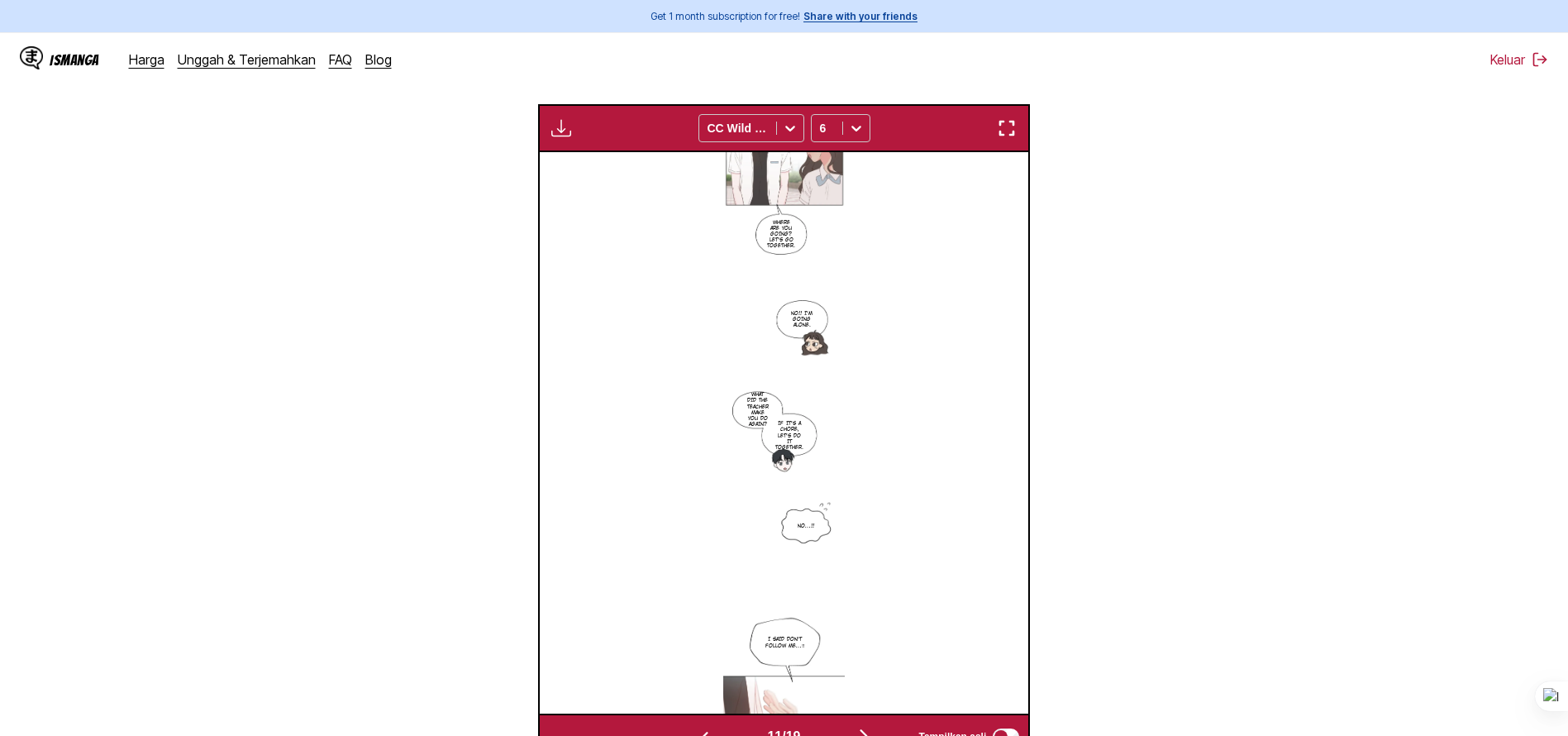 click at bounding box center (561, 128) 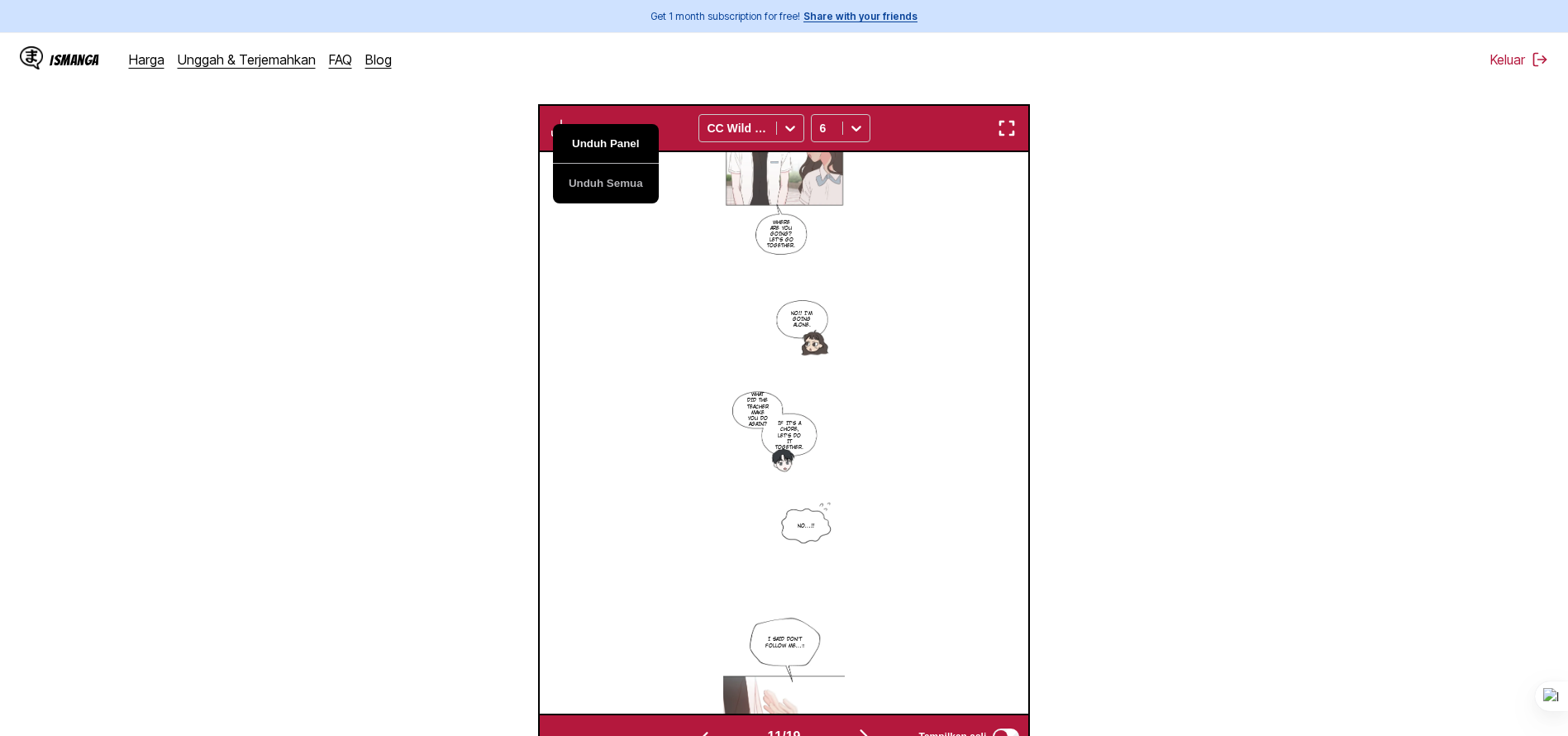 click on "Unduh Panel" at bounding box center [606, 144] 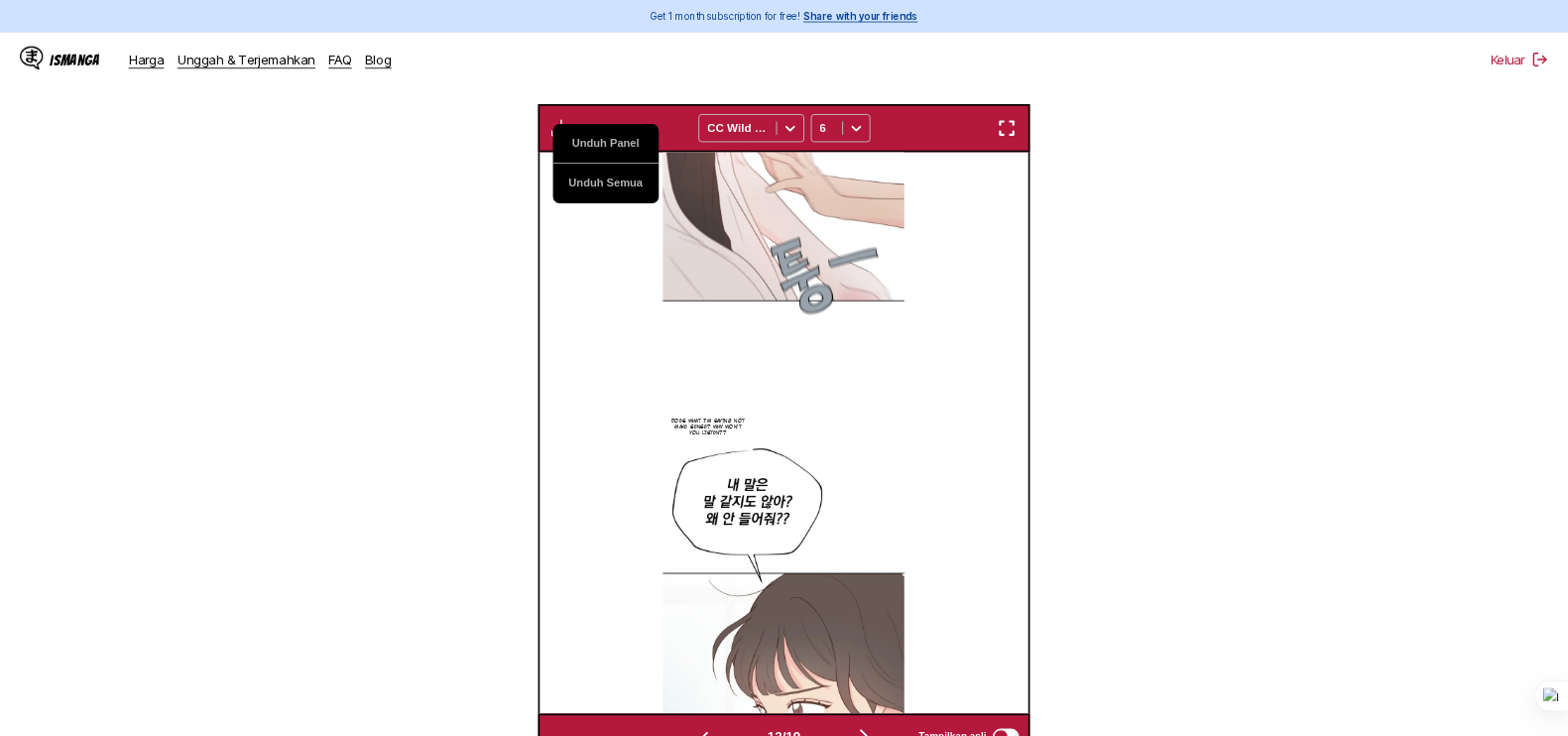 scroll, scrollTop: 0, scrollLeft: 5247, axis: horizontal 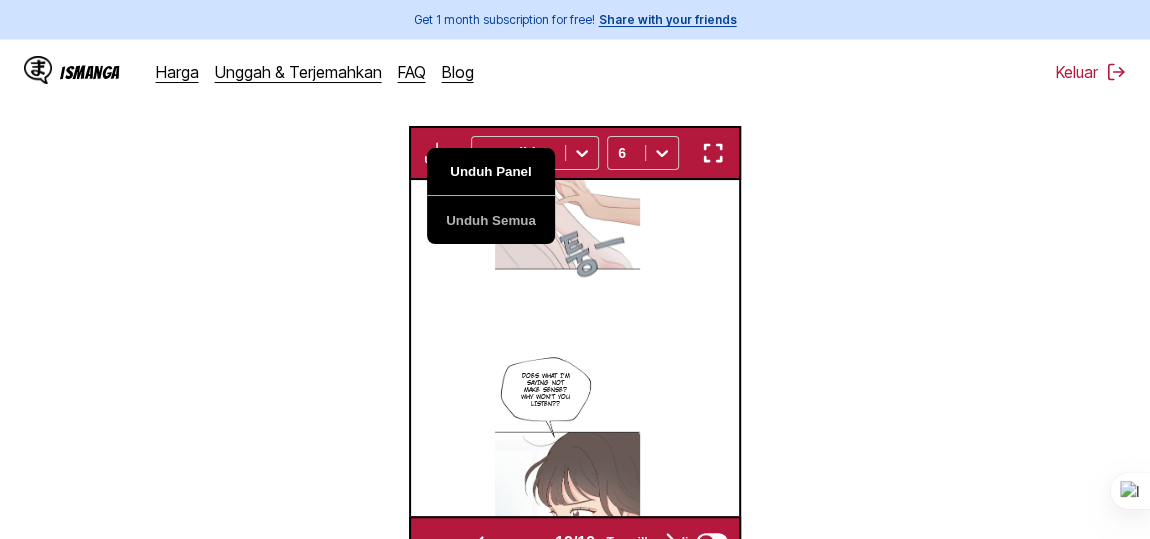 click on "Unduh Panel" at bounding box center [491, 172] 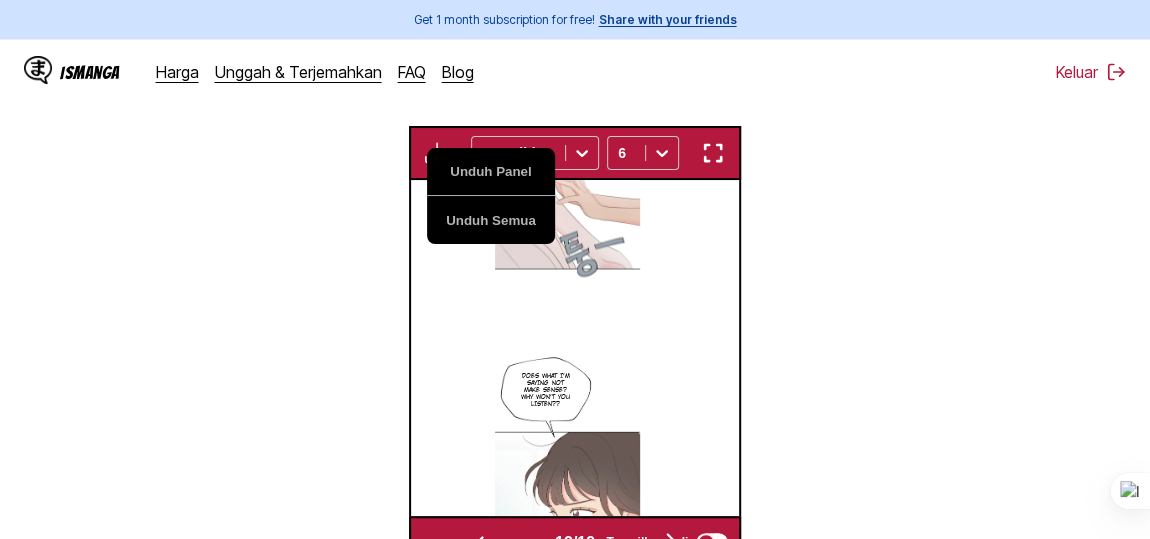 scroll, scrollTop: 0, scrollLeft: 3946, axis: horizontal 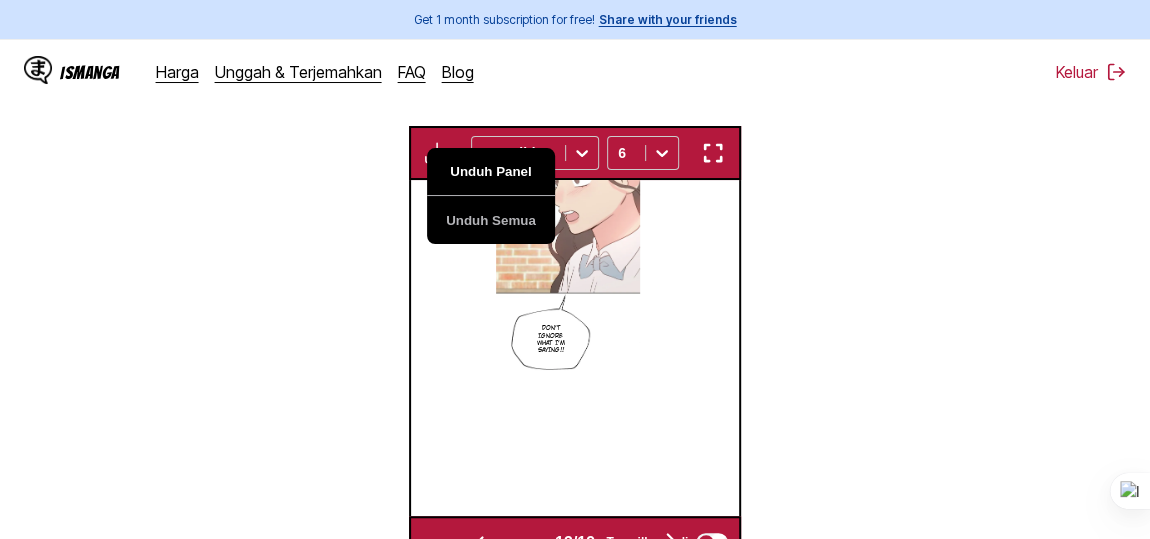 click on "Unduh Panel" at bounding box center [491, 172] 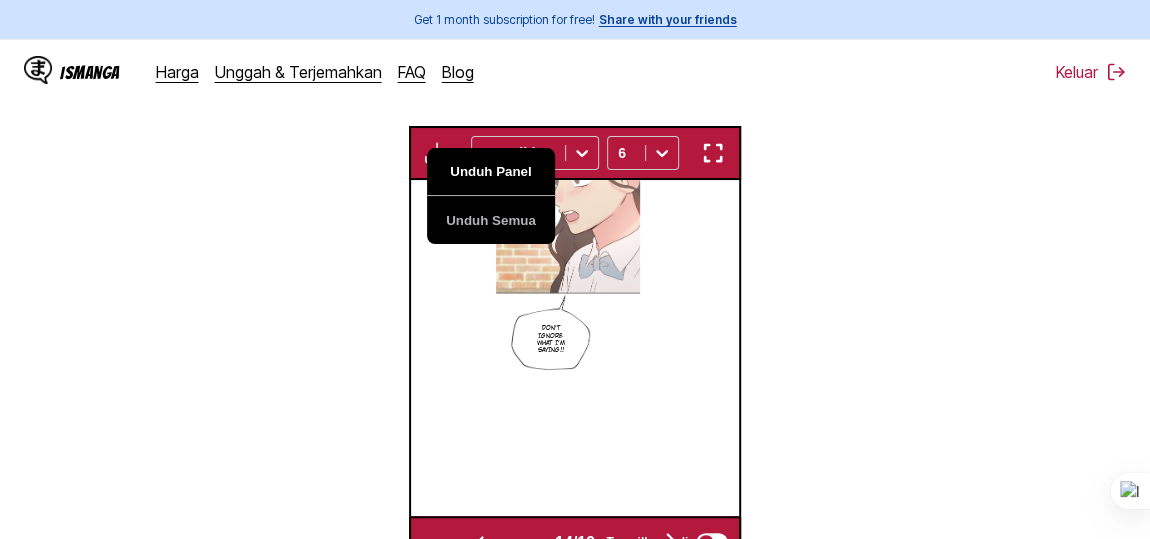 scroll, scrollTop: 0, scrollLeft: 4275, axis: horizontal 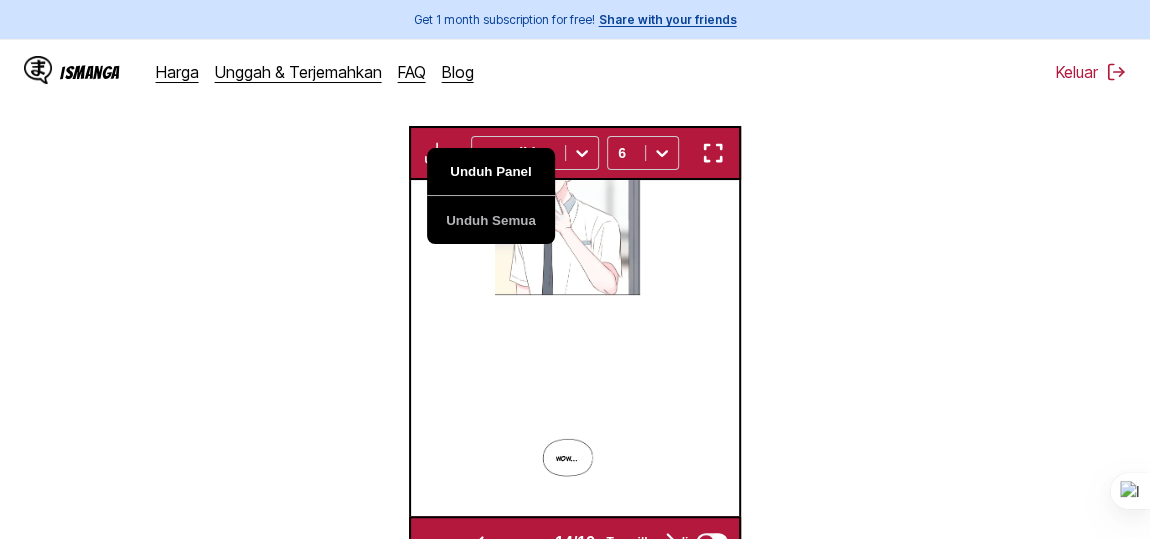 click on "Unduh Panel" at bounding box center (491, 172) 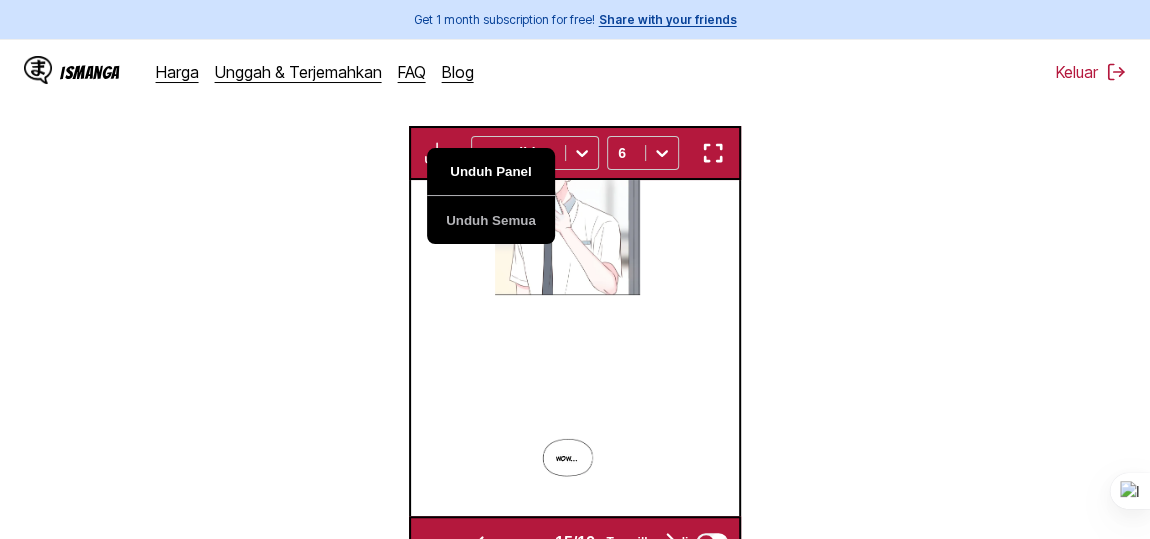 scroll, scrollTop: 0, scrollLeft: 4604, axis: horizontal 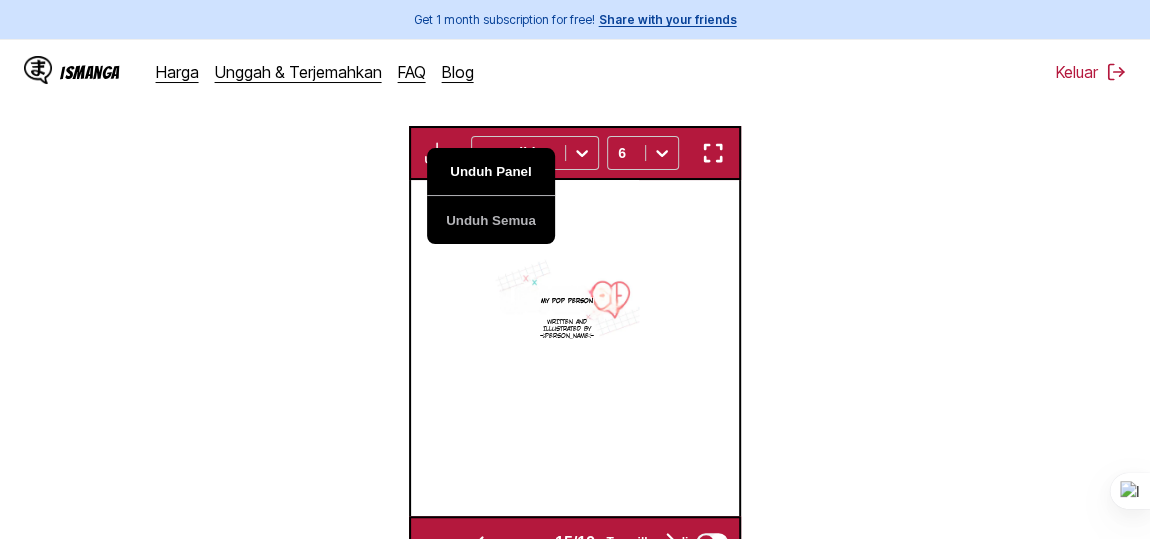 click on "Unduh Panel" at bounding box center [491, 172] 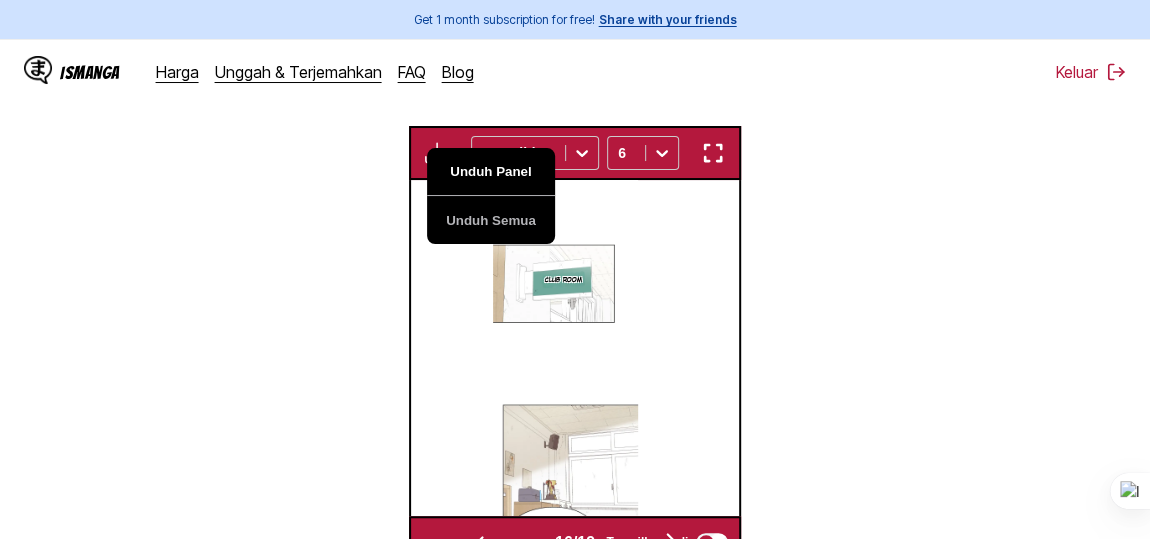 click on "Unduh Panel" at bounding box center [491, 172] 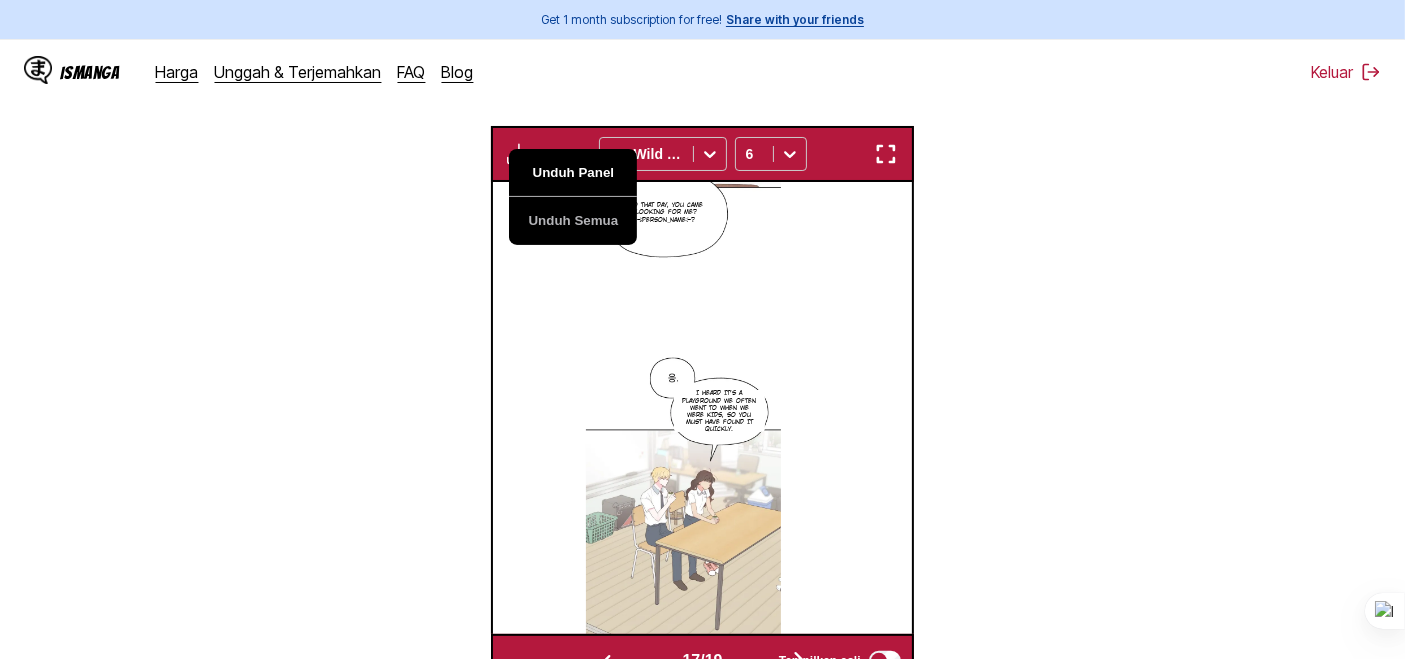 click on "Unduh Panel" at bounding box center [573, 173] 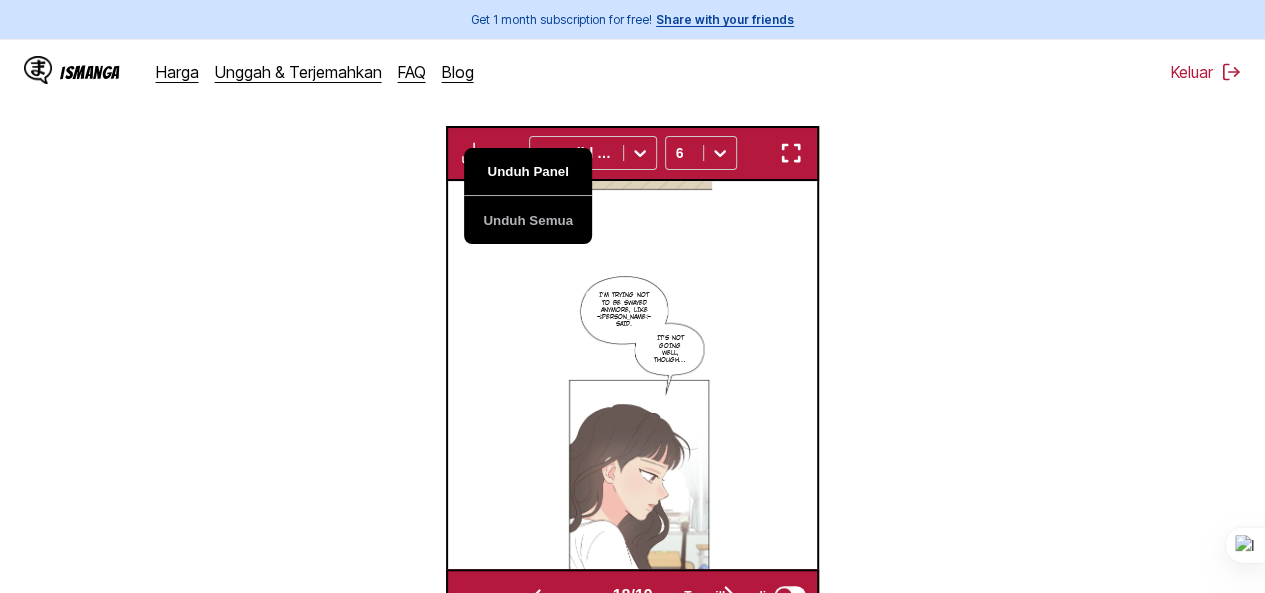 click on "Unduh Panel" at bounding box center (528, 172) 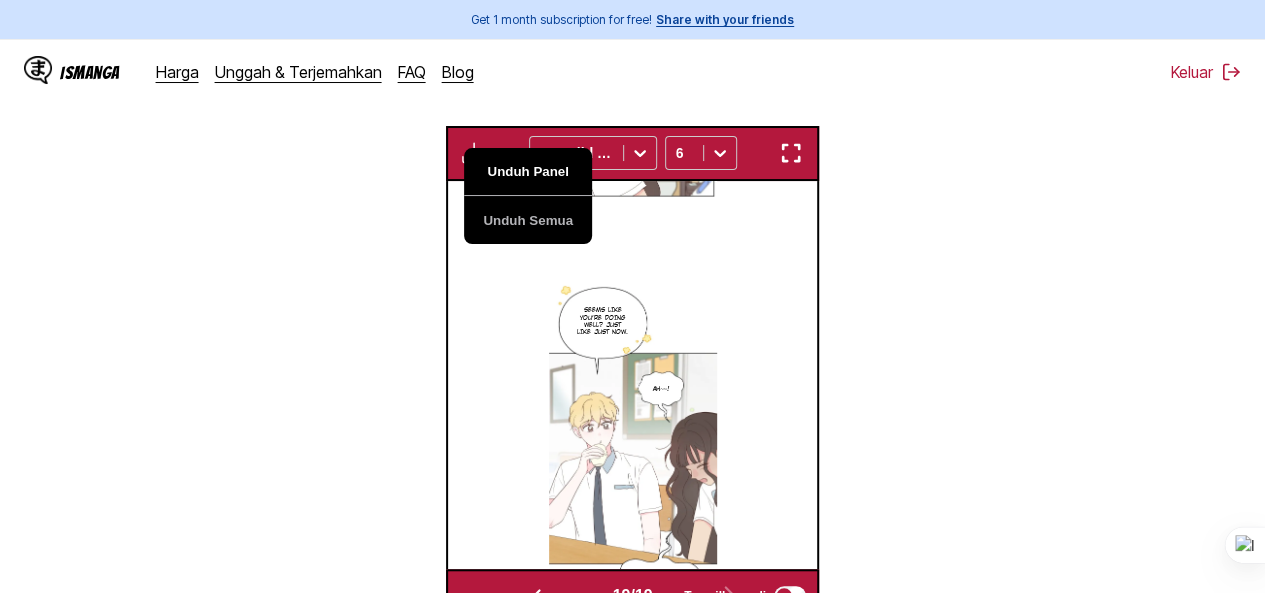 click on "Unduh Panel" at bounding box center (528, 172) 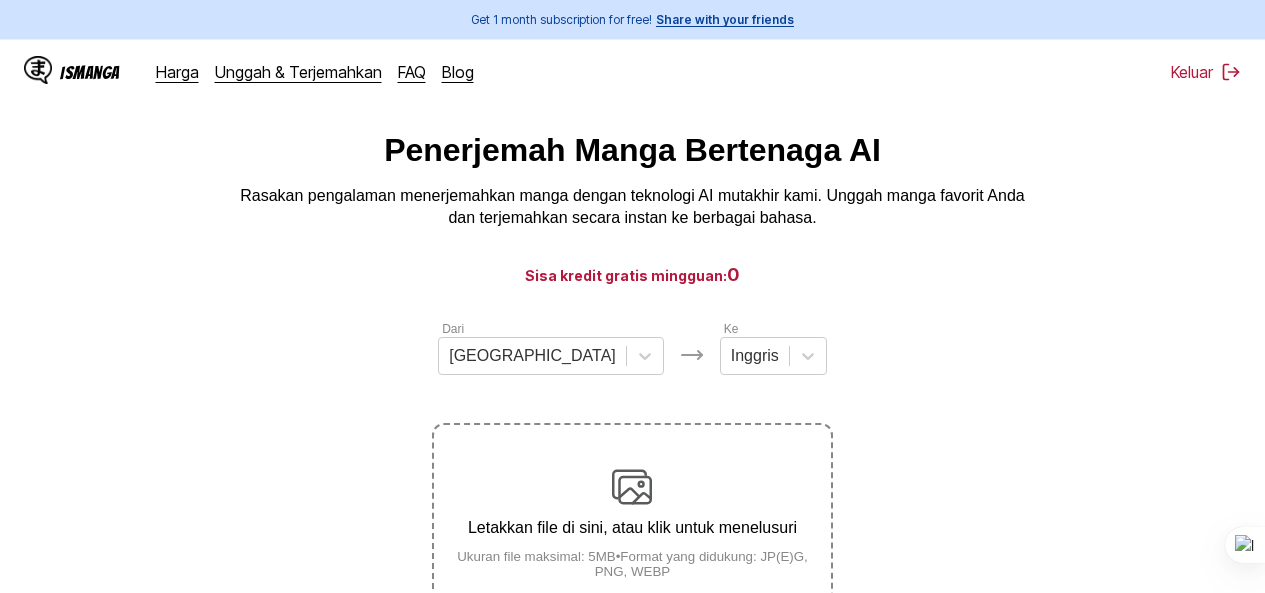 scroll, scrollTop: 0, scrollLeft: 0, axis: both 